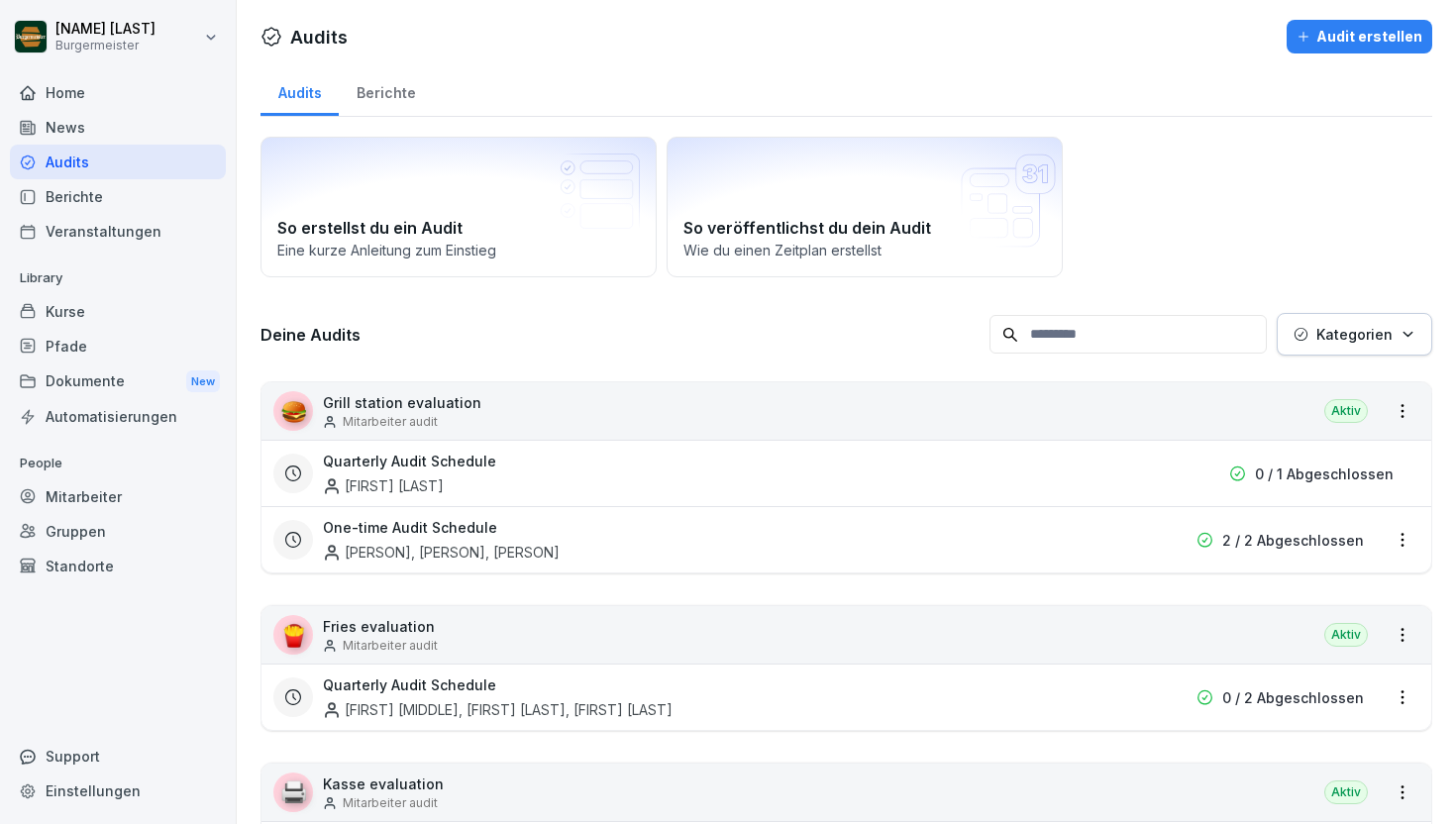 scroll, scrollTop: 0, scrollLeft: 0, axis: both 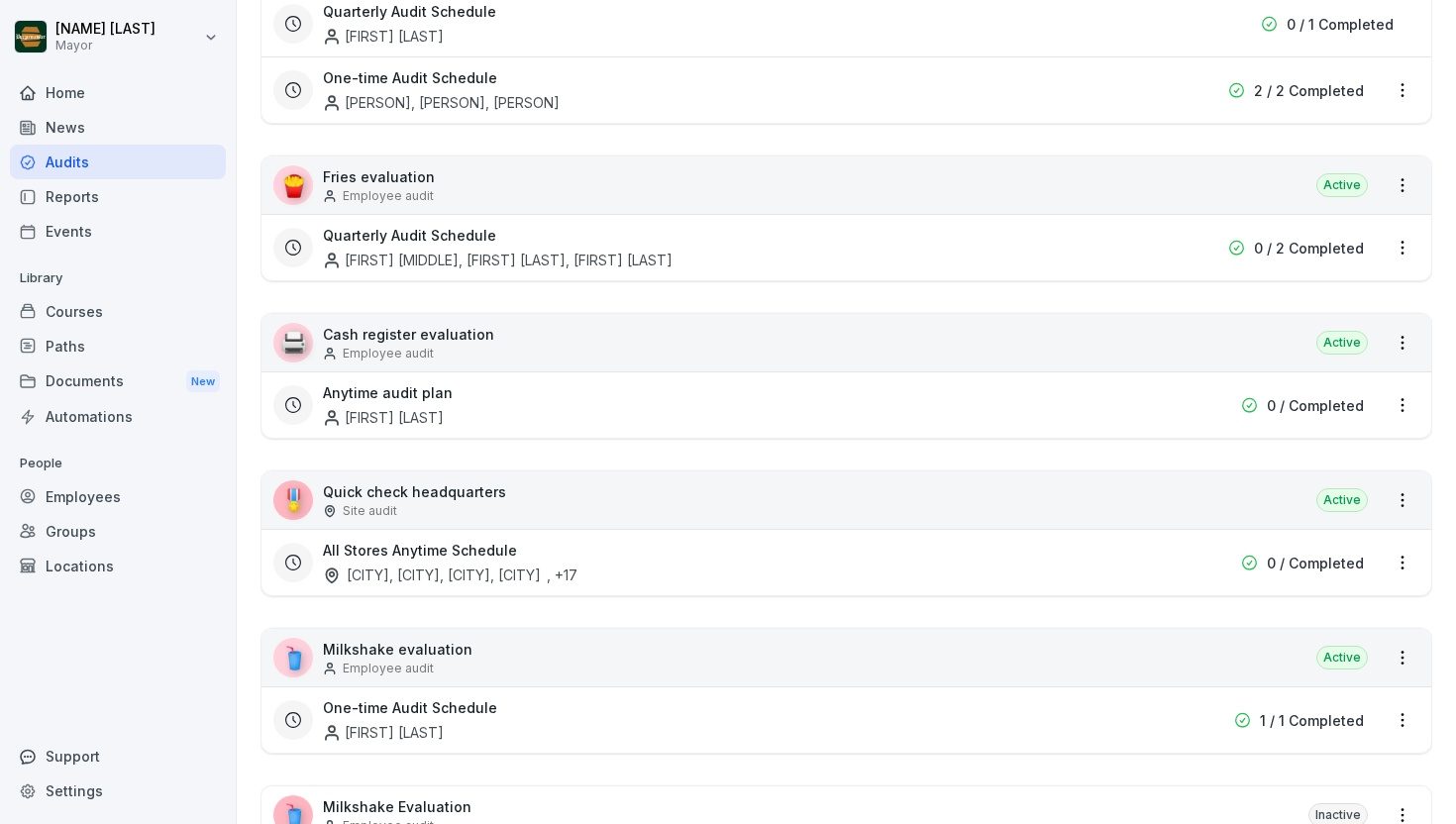 click on "🎖️ Quick check headquarters Site audit Active" at bounding box center [846, 500] 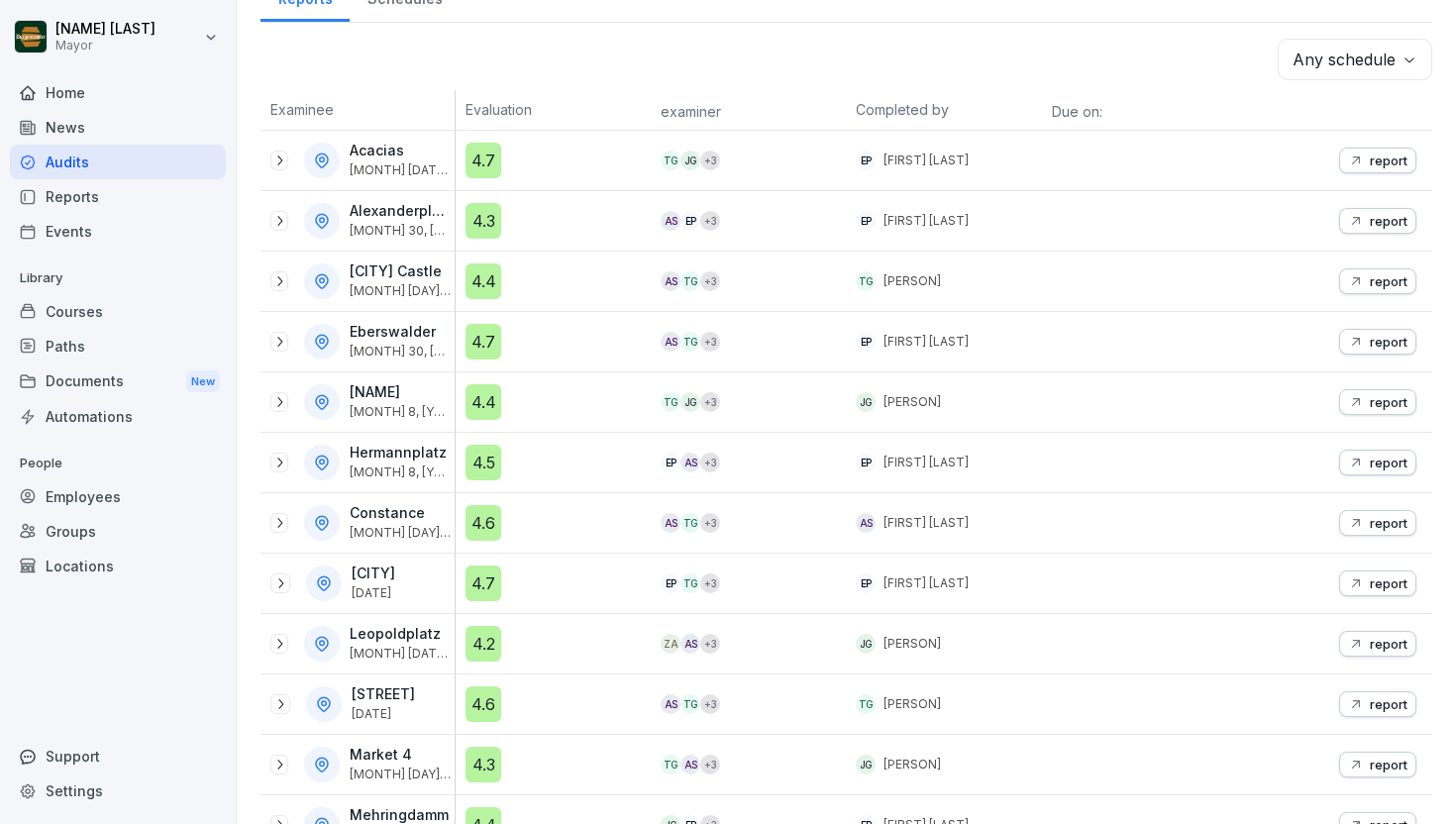 scroll, scrollTop: 262, scrollLeft: 0, axis: vertical 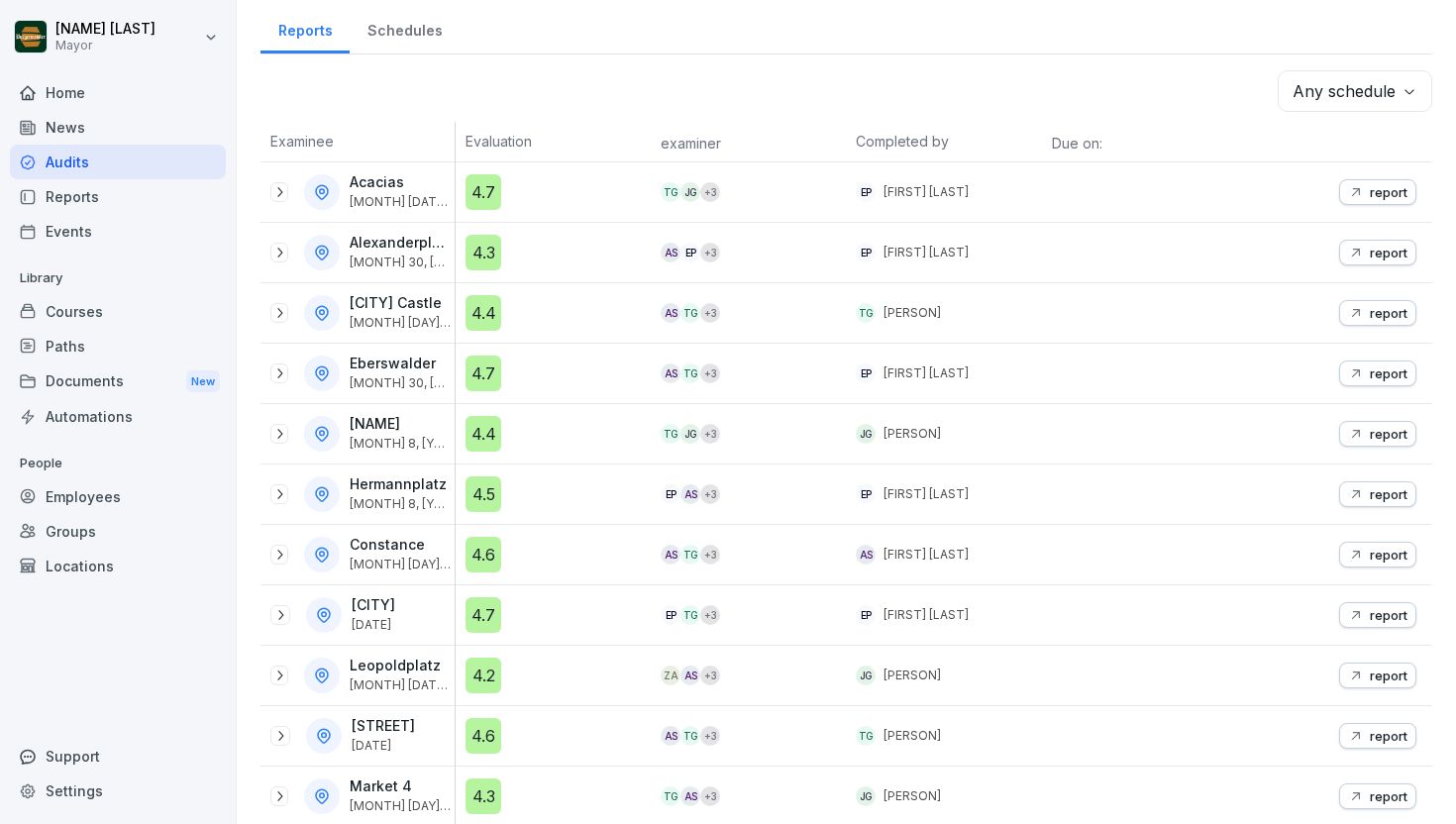 click 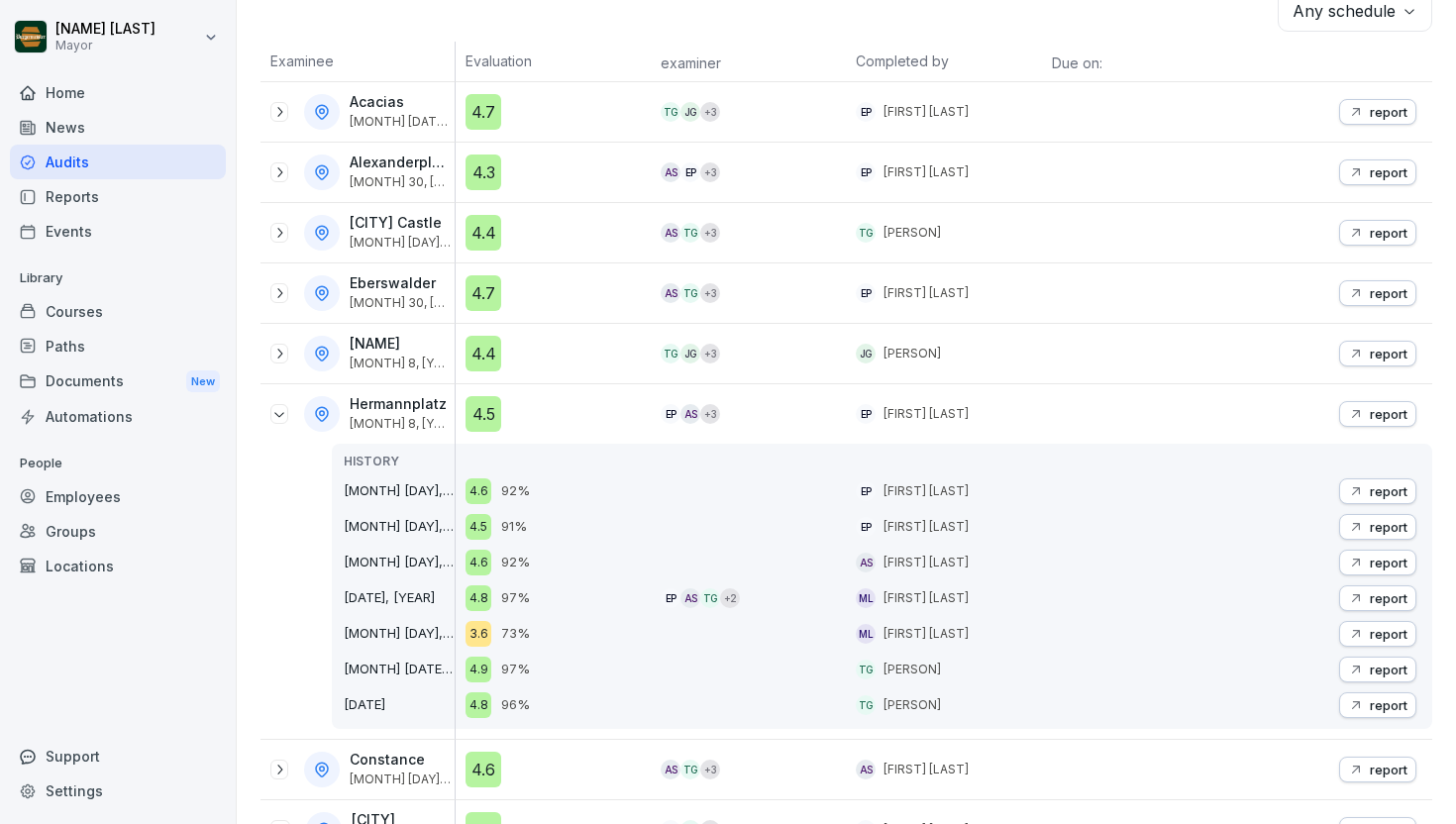 scroll, scrollTop: 347, scrollLeft: 0, axis: vertical 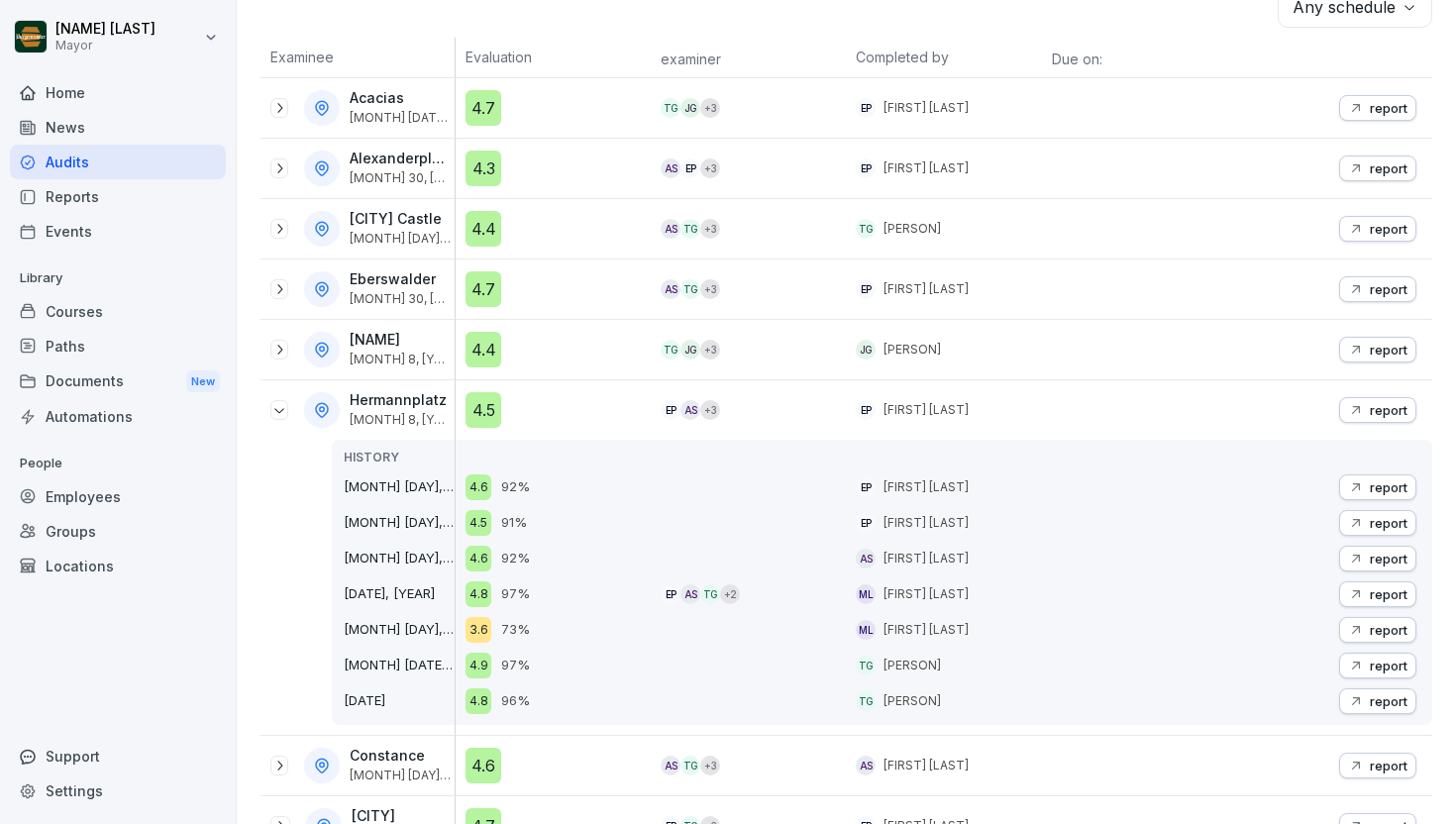 click on "report" at bounding box center [1389, 410] 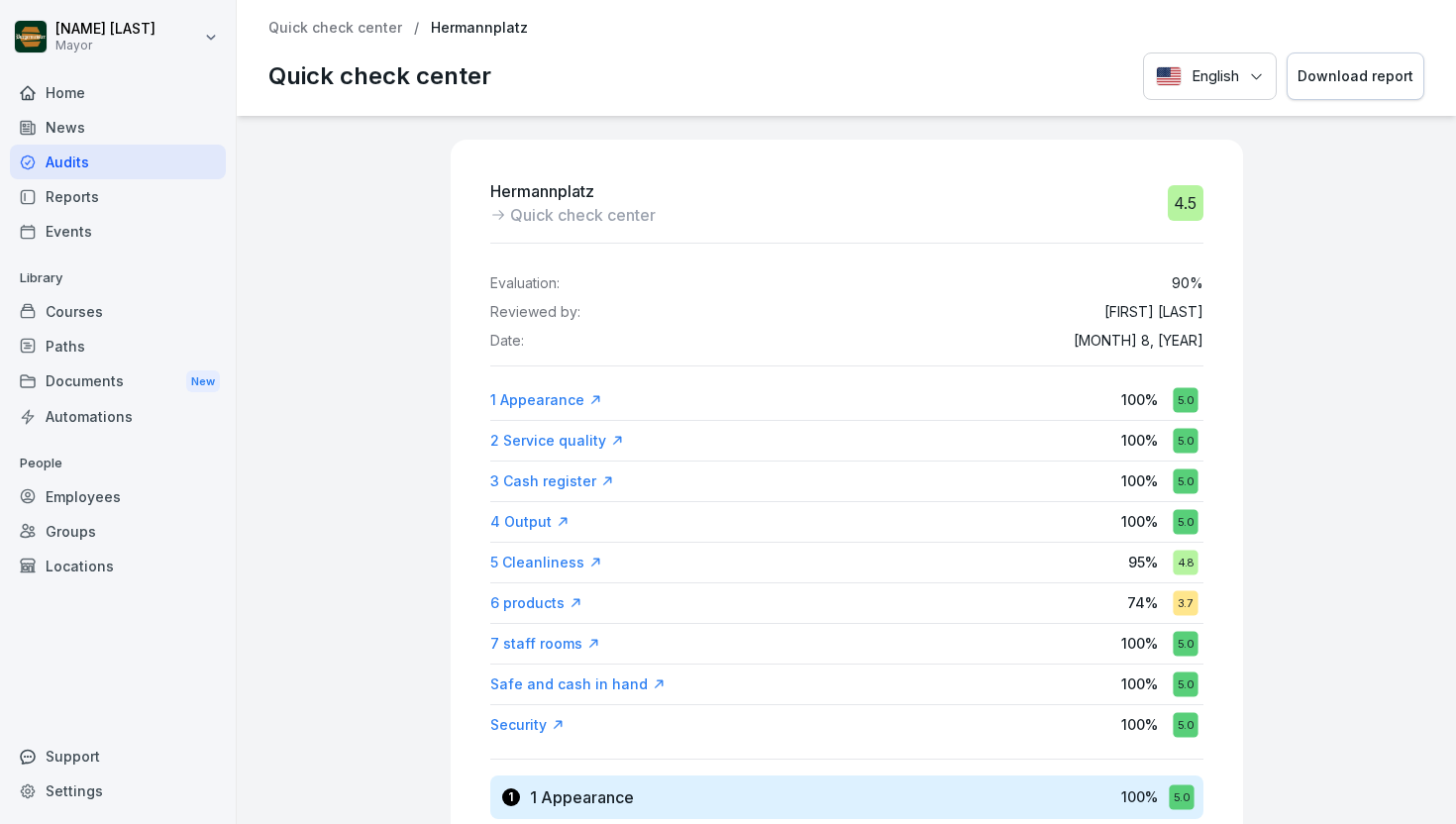 scroll, scrollTop: 283, scrollLeft: 0, axis: vertical 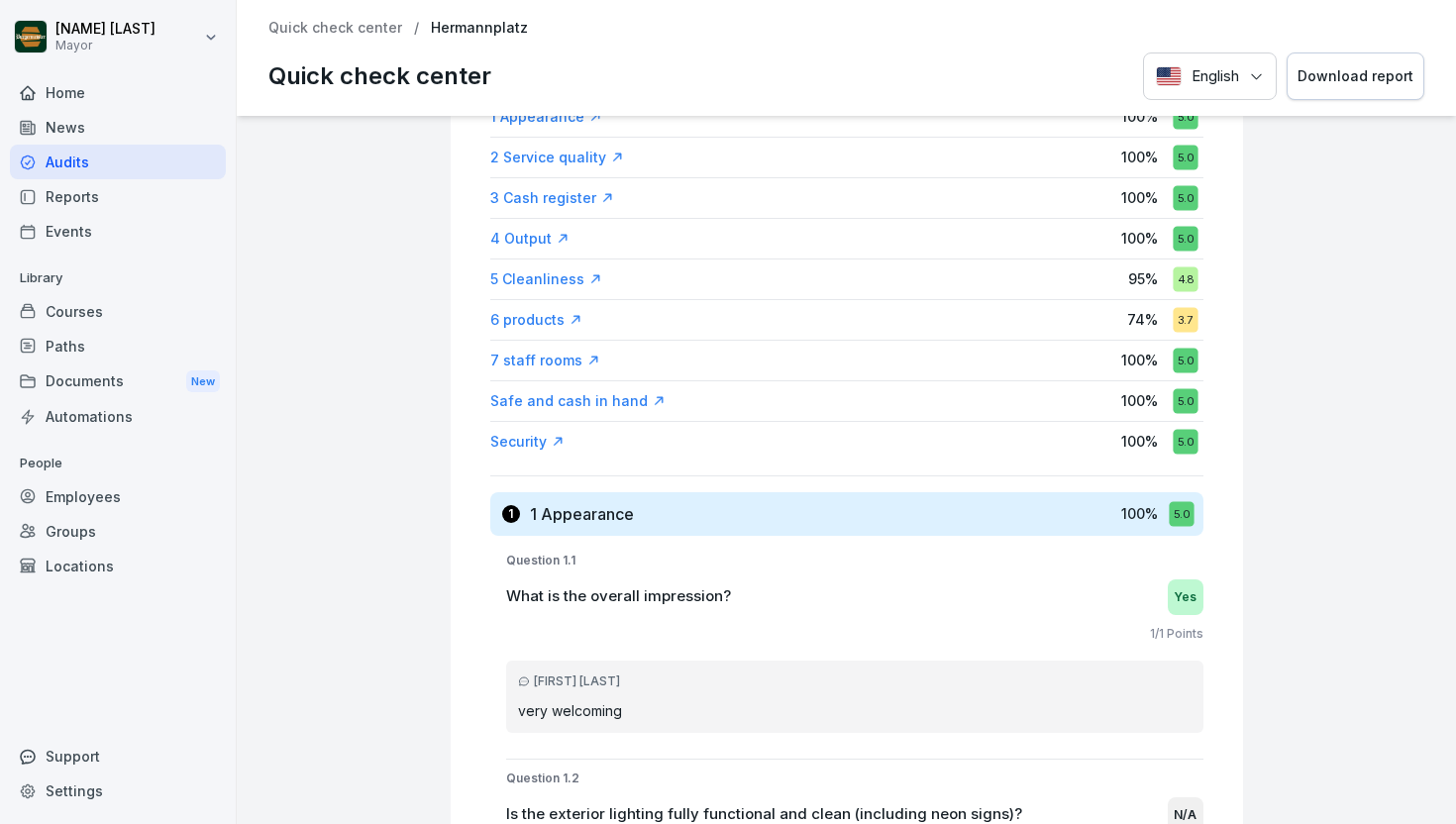 click on "6 products" at bounding box center (527, 319) 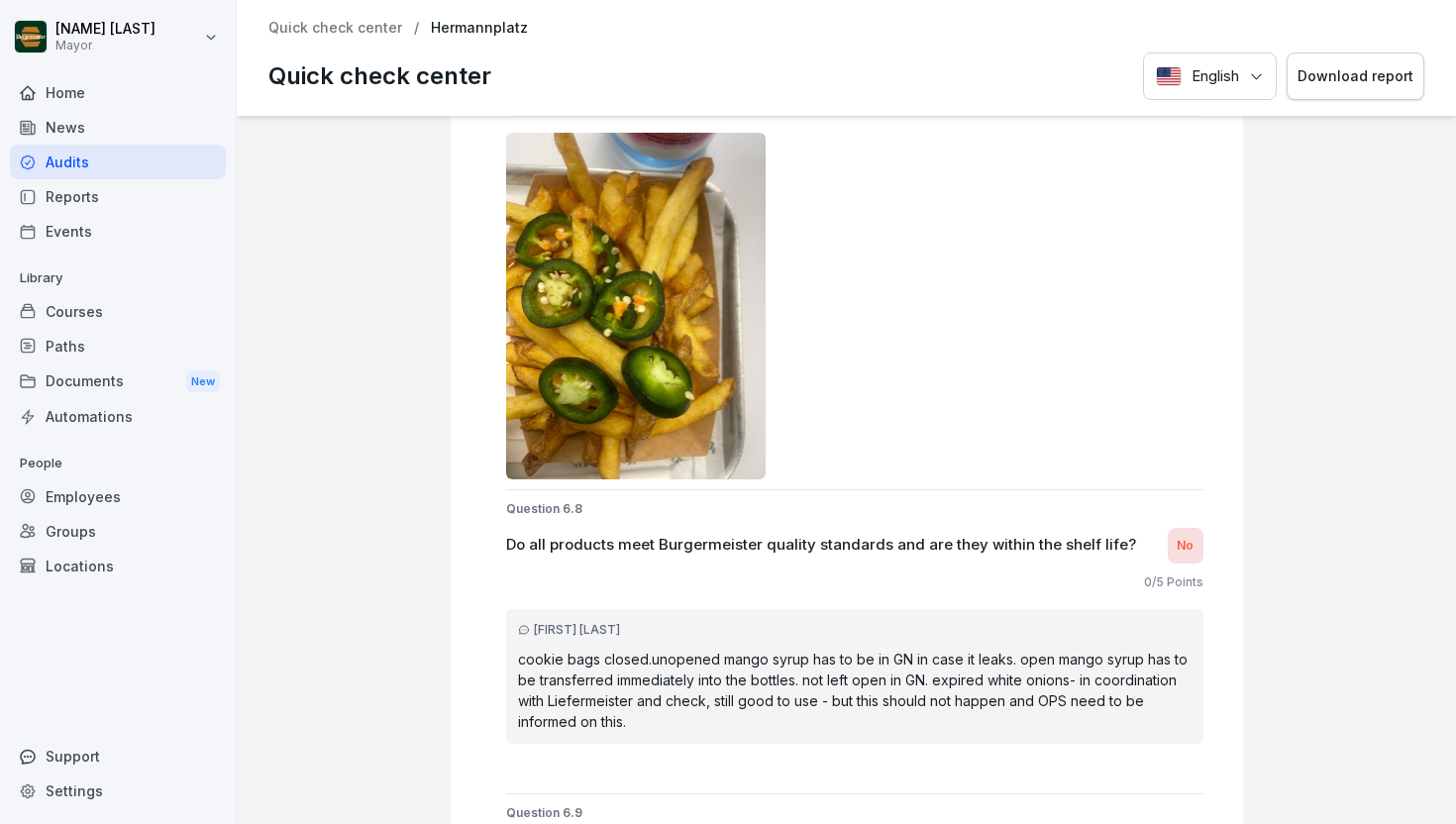 scroll, scrollTop: 12718, scrollLeft: 0, axis: vertical 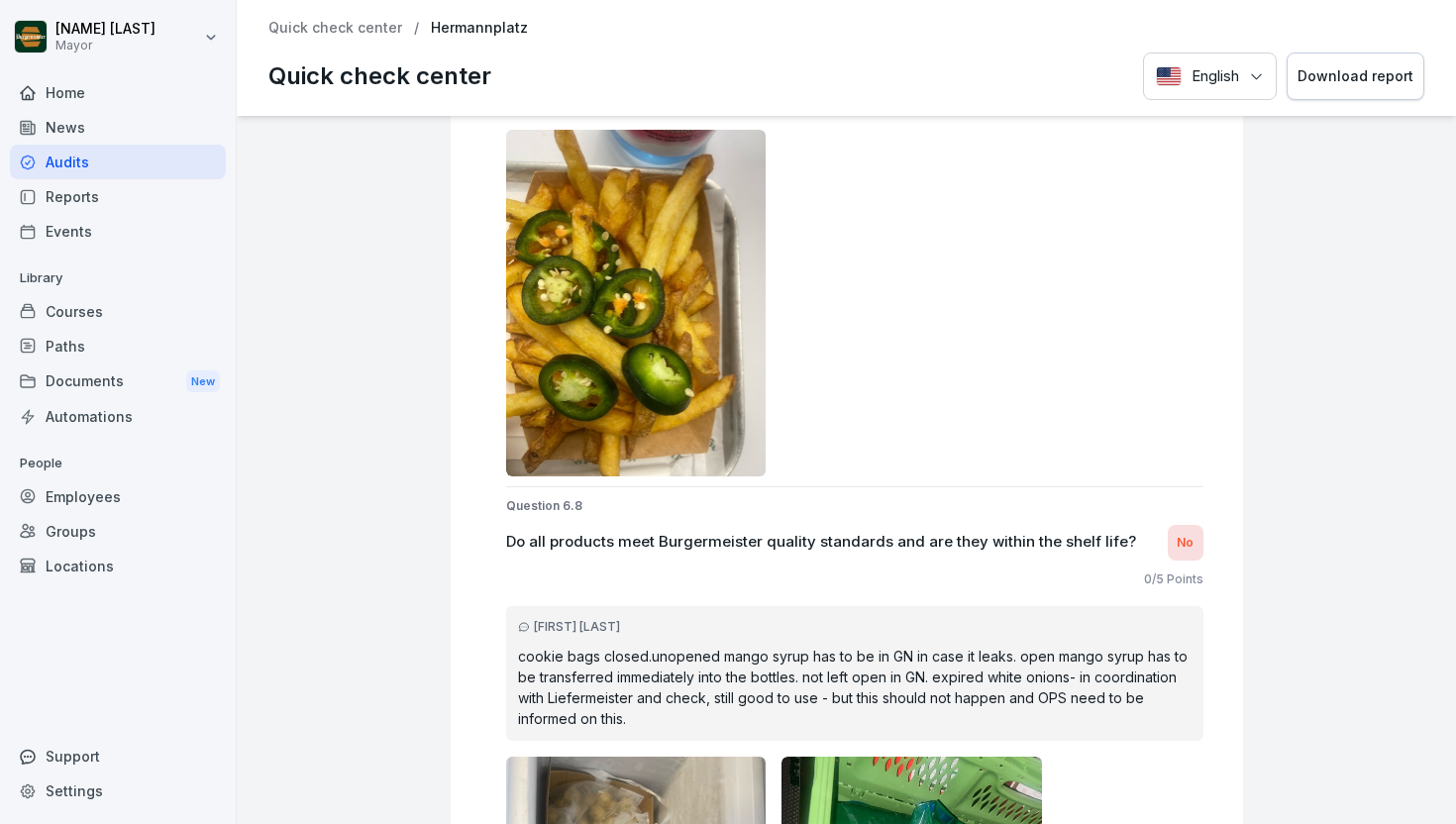 click on "No" at bounding box center [1185, 542] 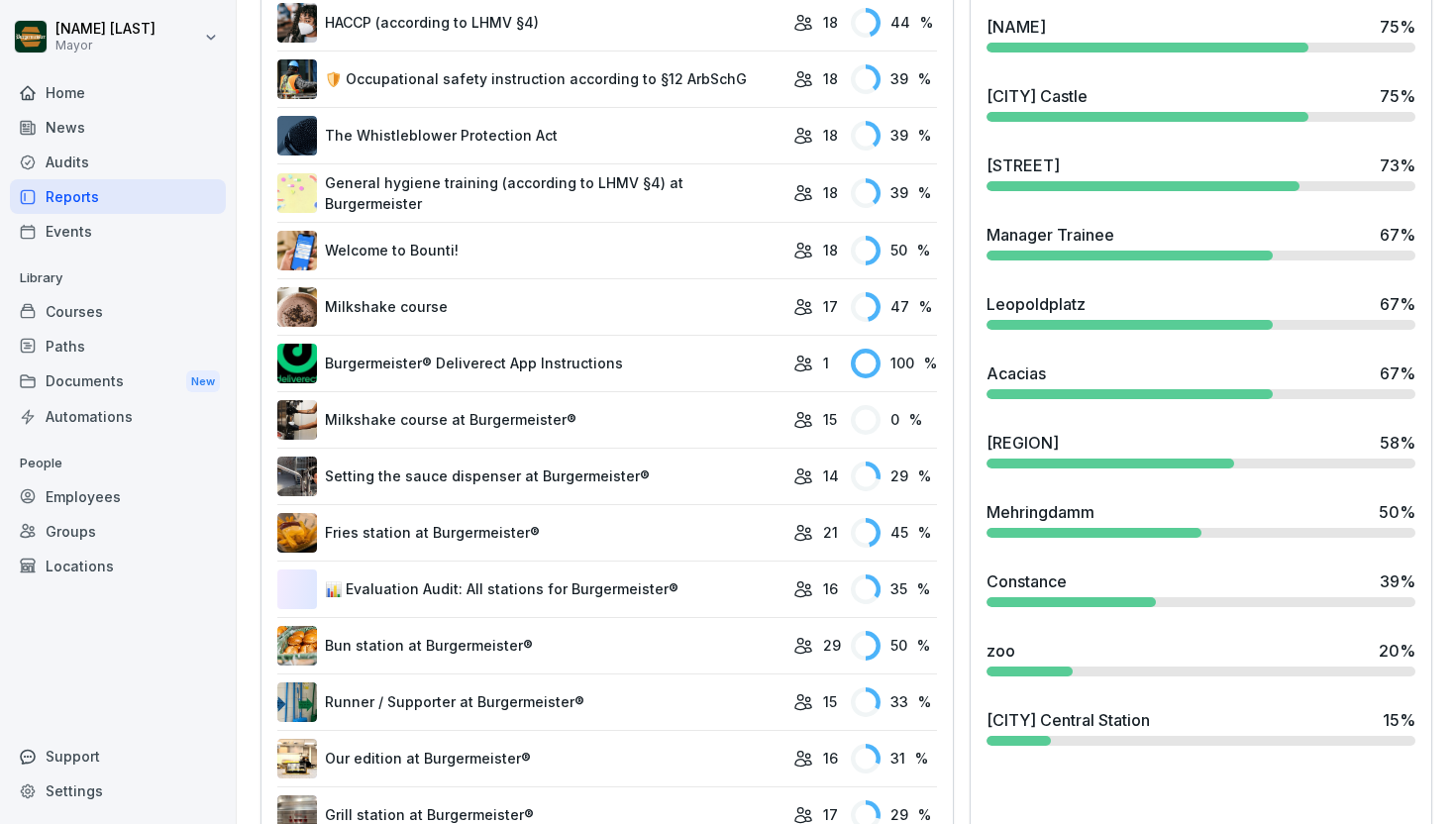 scroll, scrollTop: 1459, scrollLeft: 0, axis: vertical 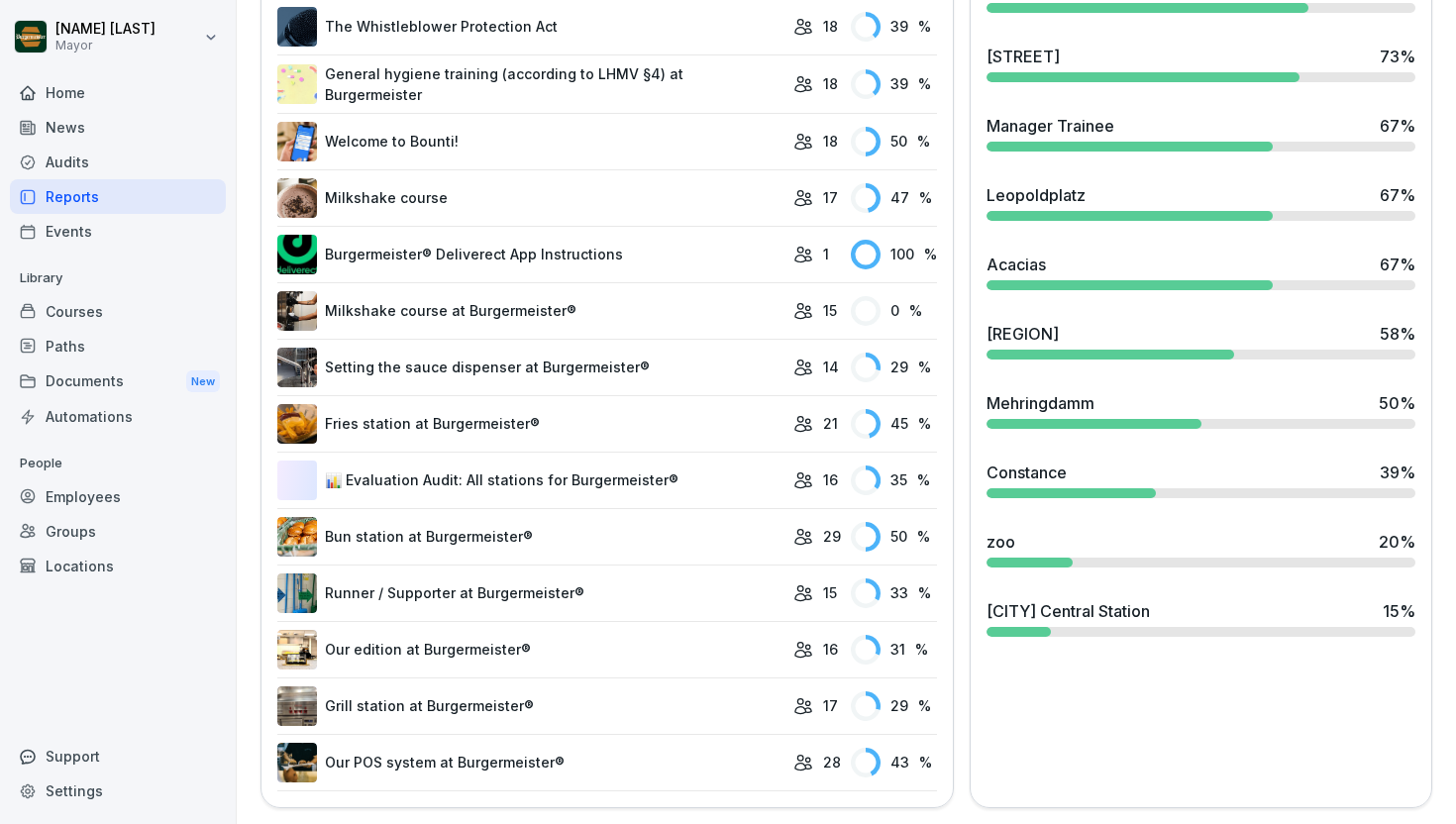 click on "Audits" at bounding box center [67, 161] 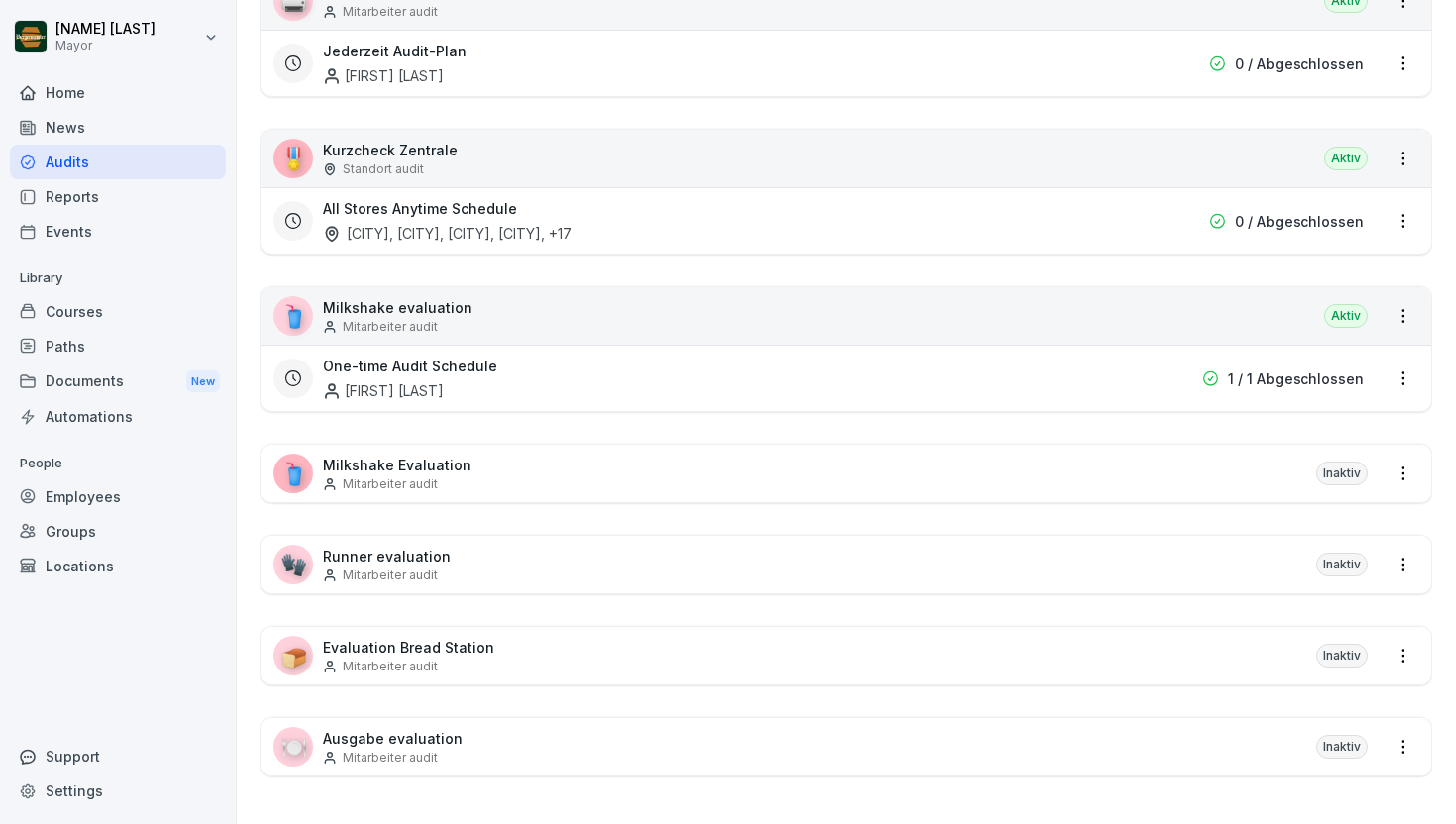 scroll, scrollTop: 20, scrollLeft: 0, axis: vertical 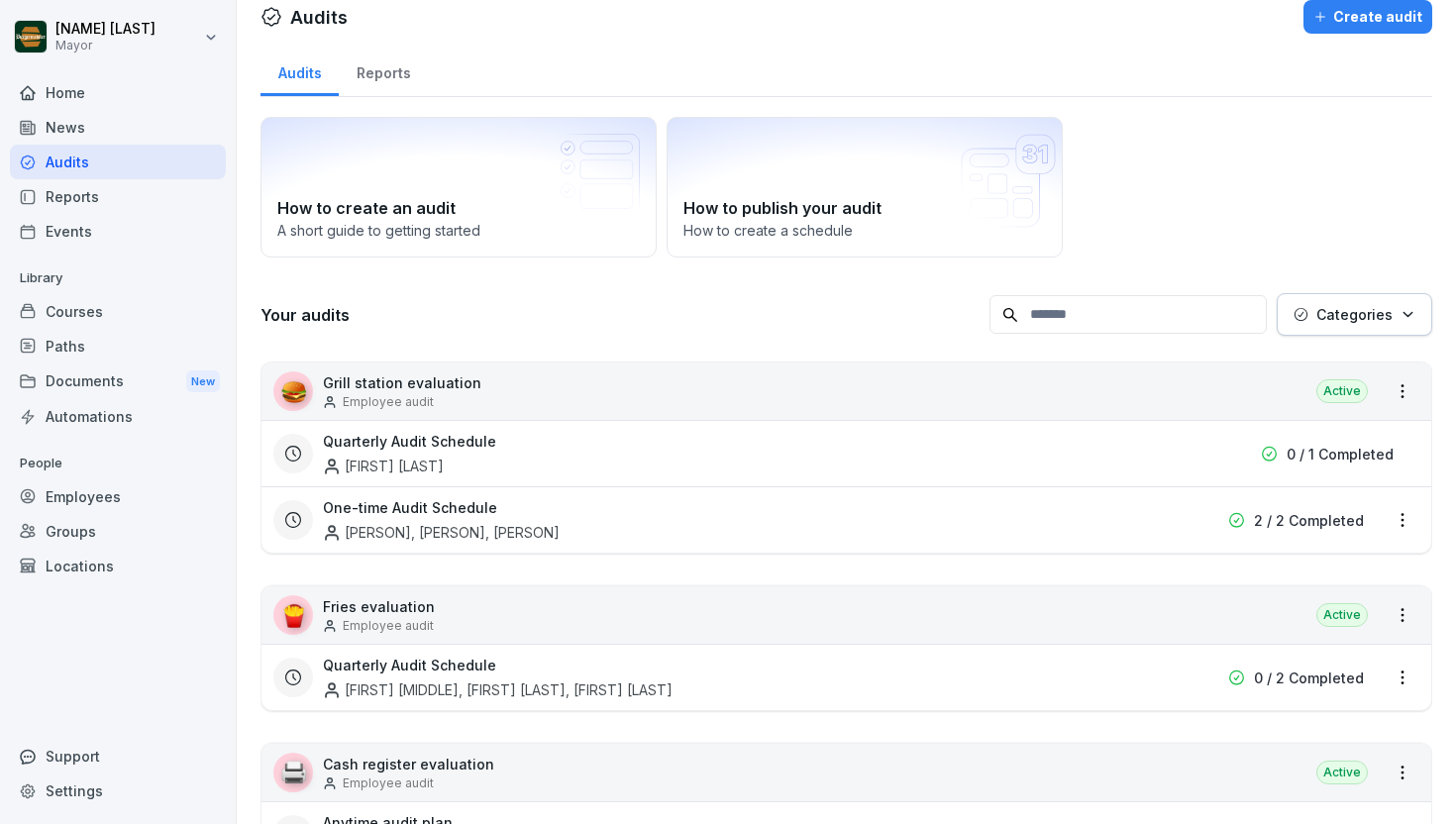 click on "Reports" at bounding box center [383, 72] 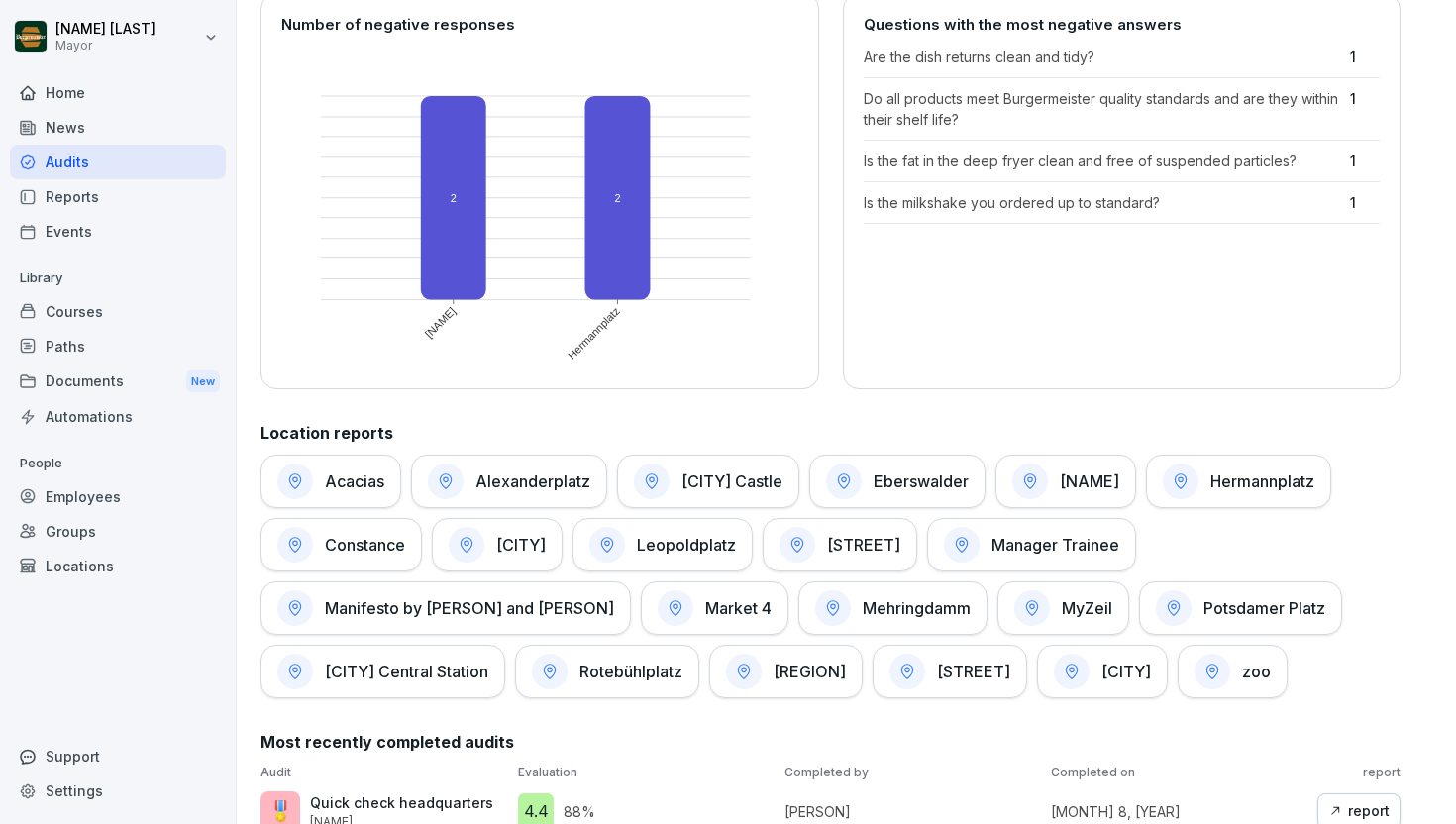scroll, scrollTop: 743, scrollLeft: 0, axis: vertical 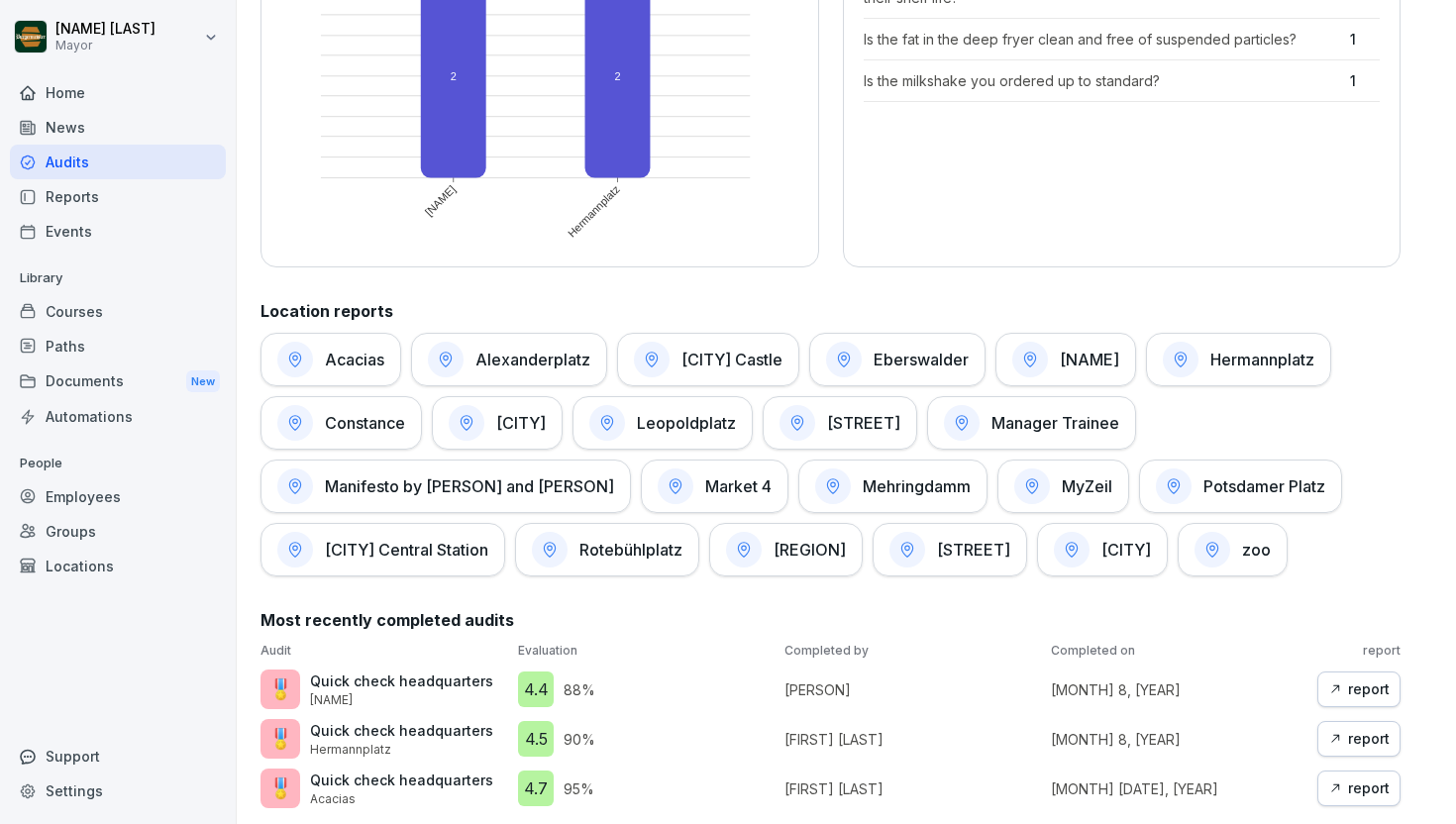 click on "Quick check headquarters" at bounding box center (401, 730) 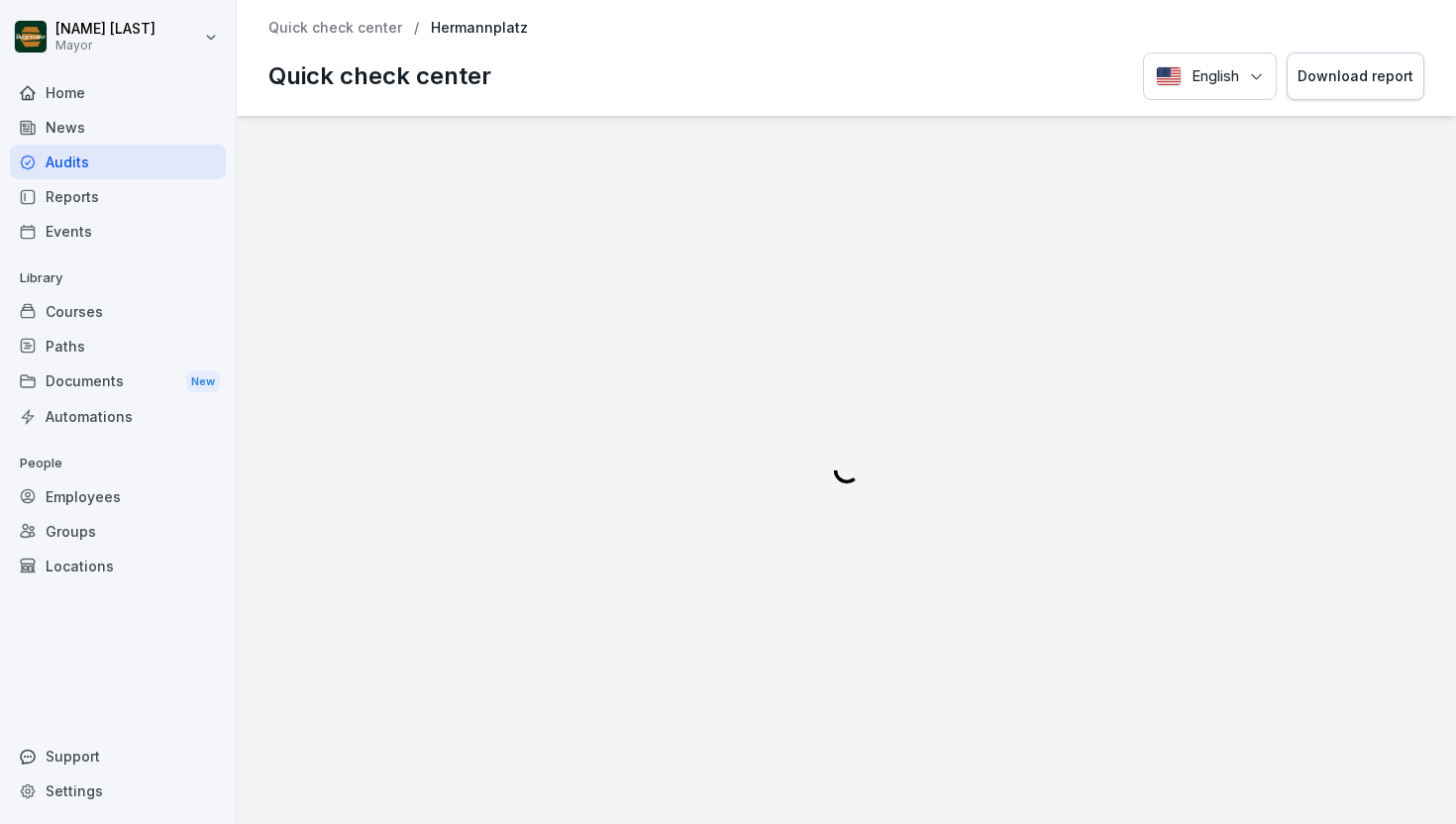 scroll, scrollTop: 0, scrollLeft: 0, axis: both 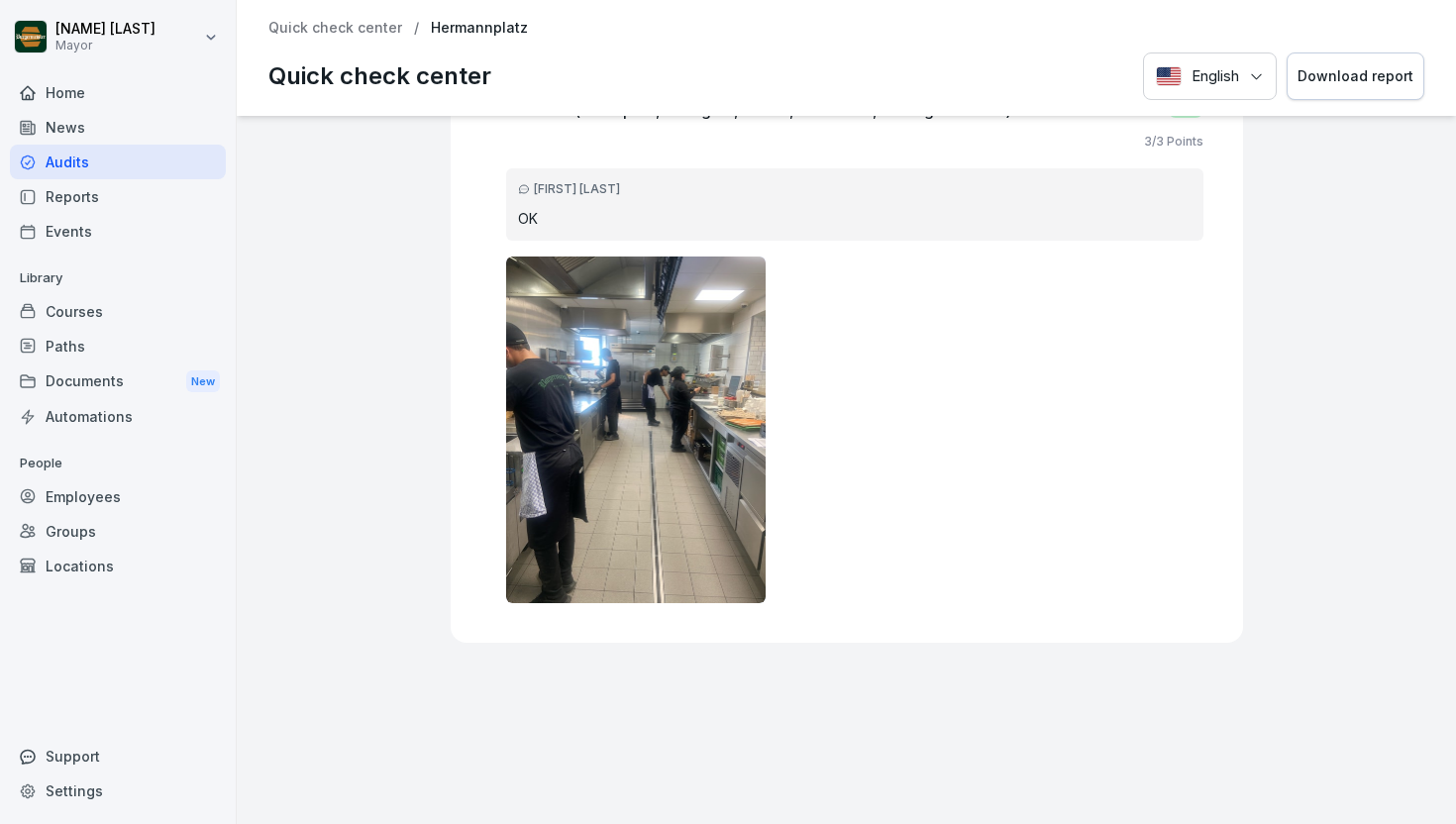 click on "Support" at bounding box center (72, 756) 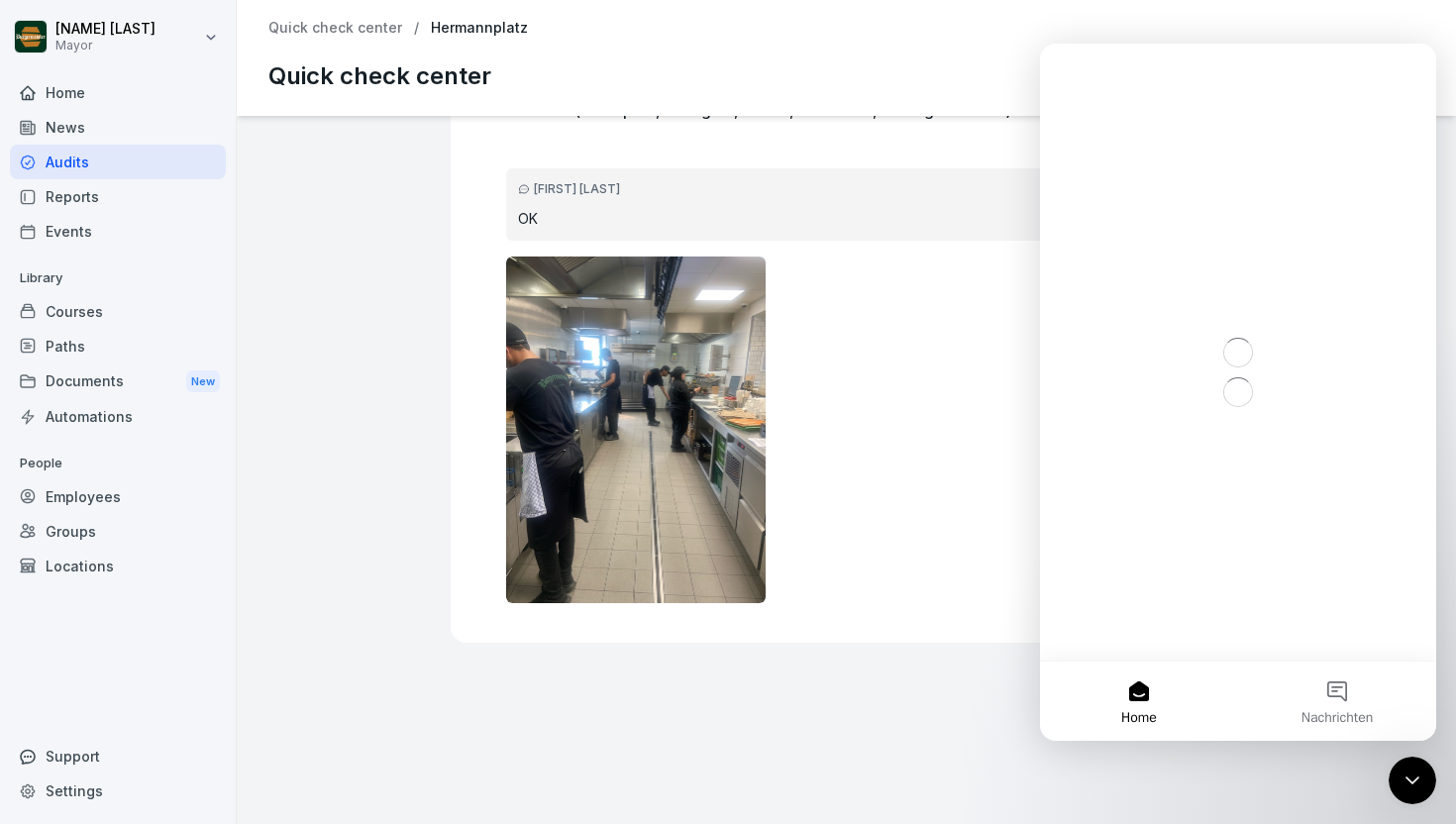 scroll, scrollTop: 0, scrollLeft: 0, axis: both 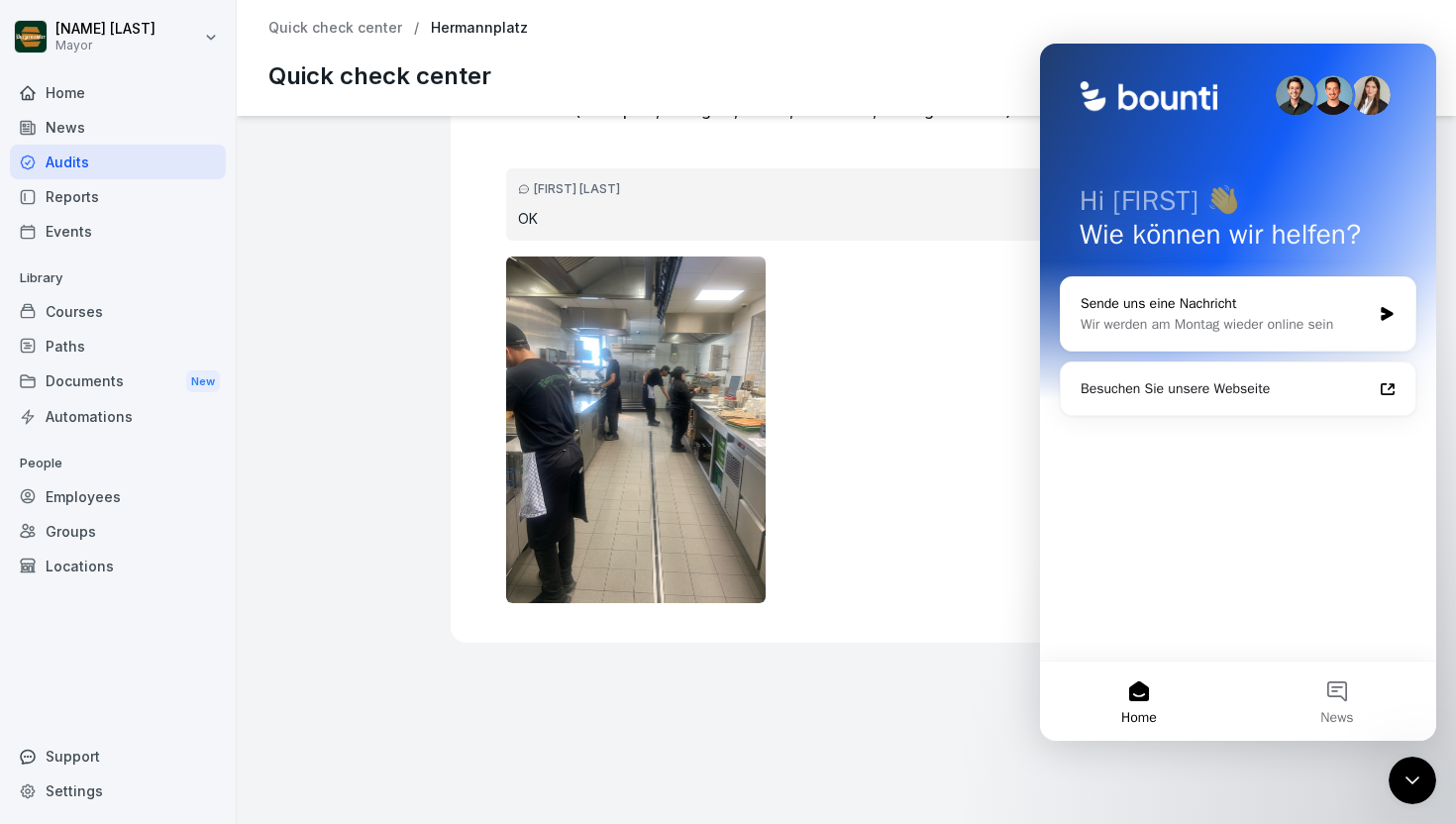 click on "Wir werden am Montag wieder online sein" at bounding box center [1225, 324] 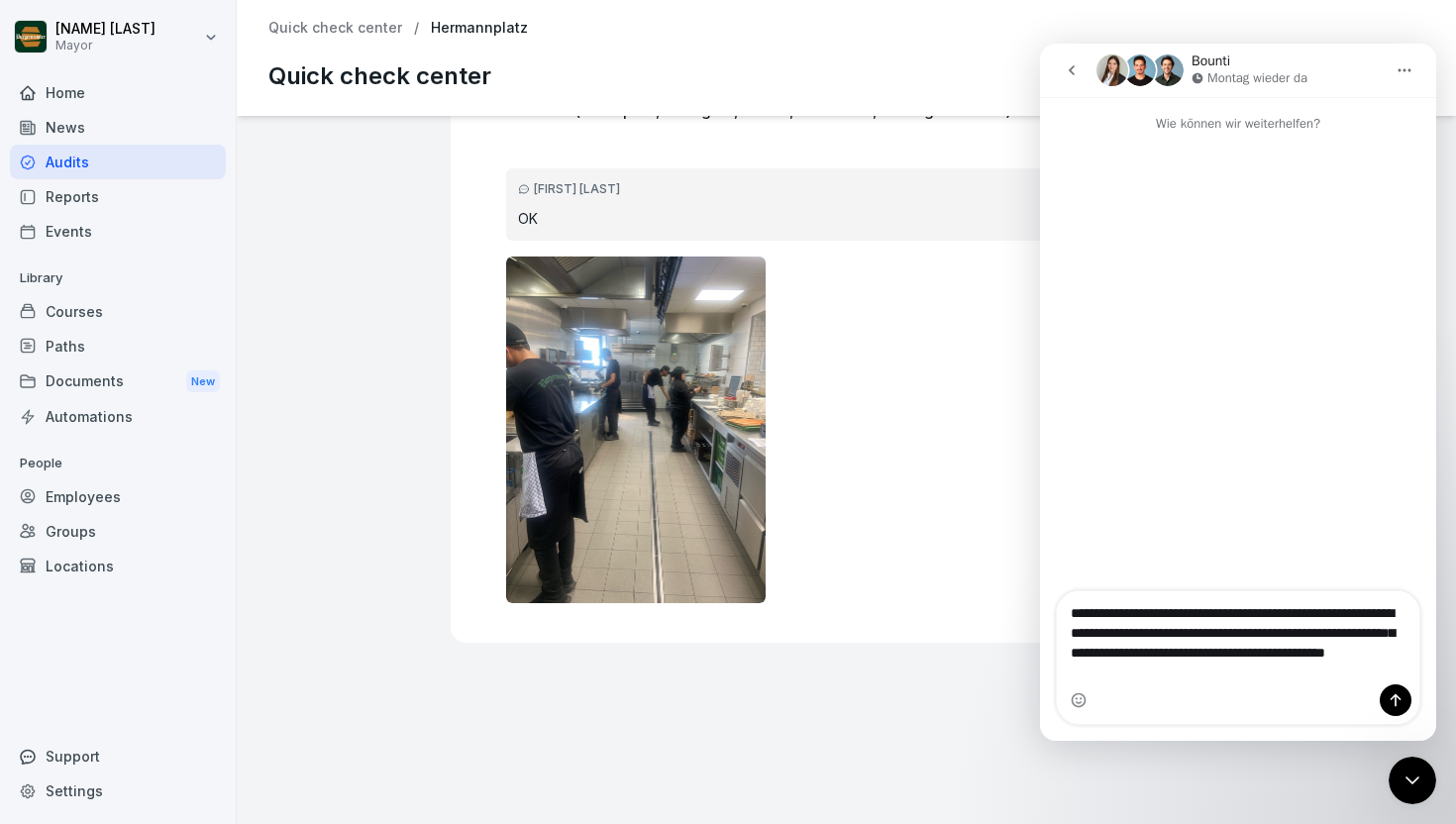 type on "**********" 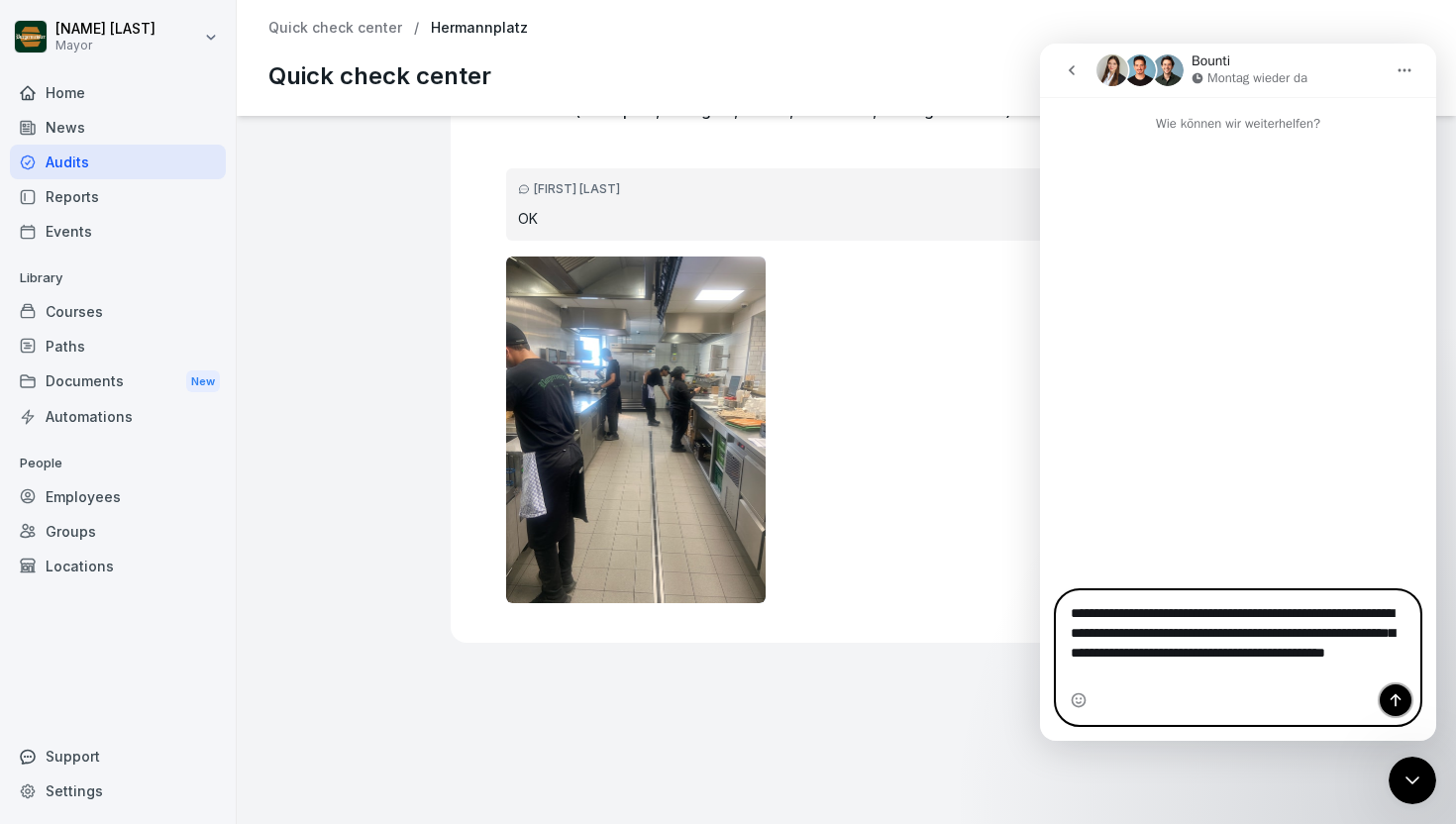 click 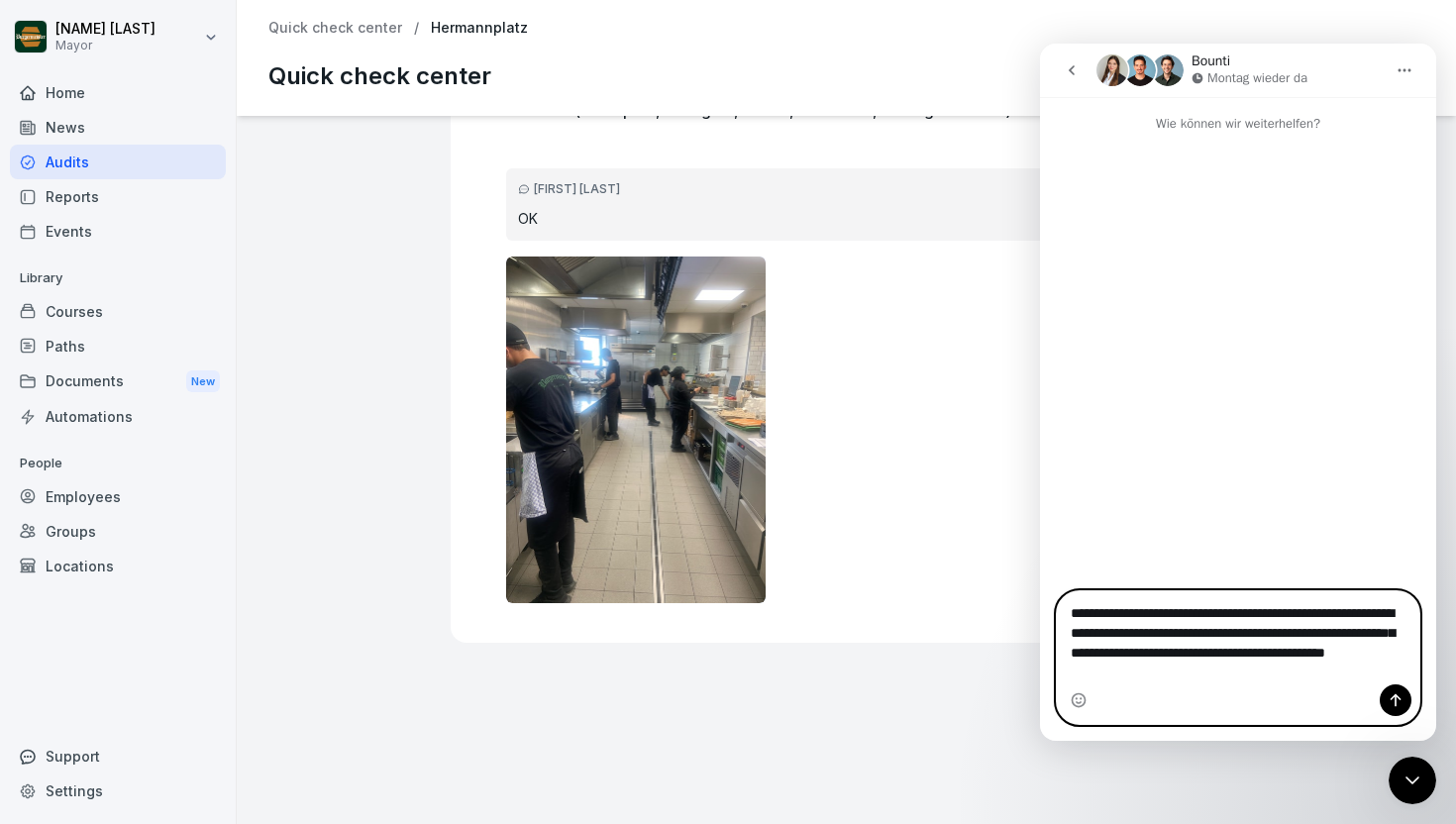 type 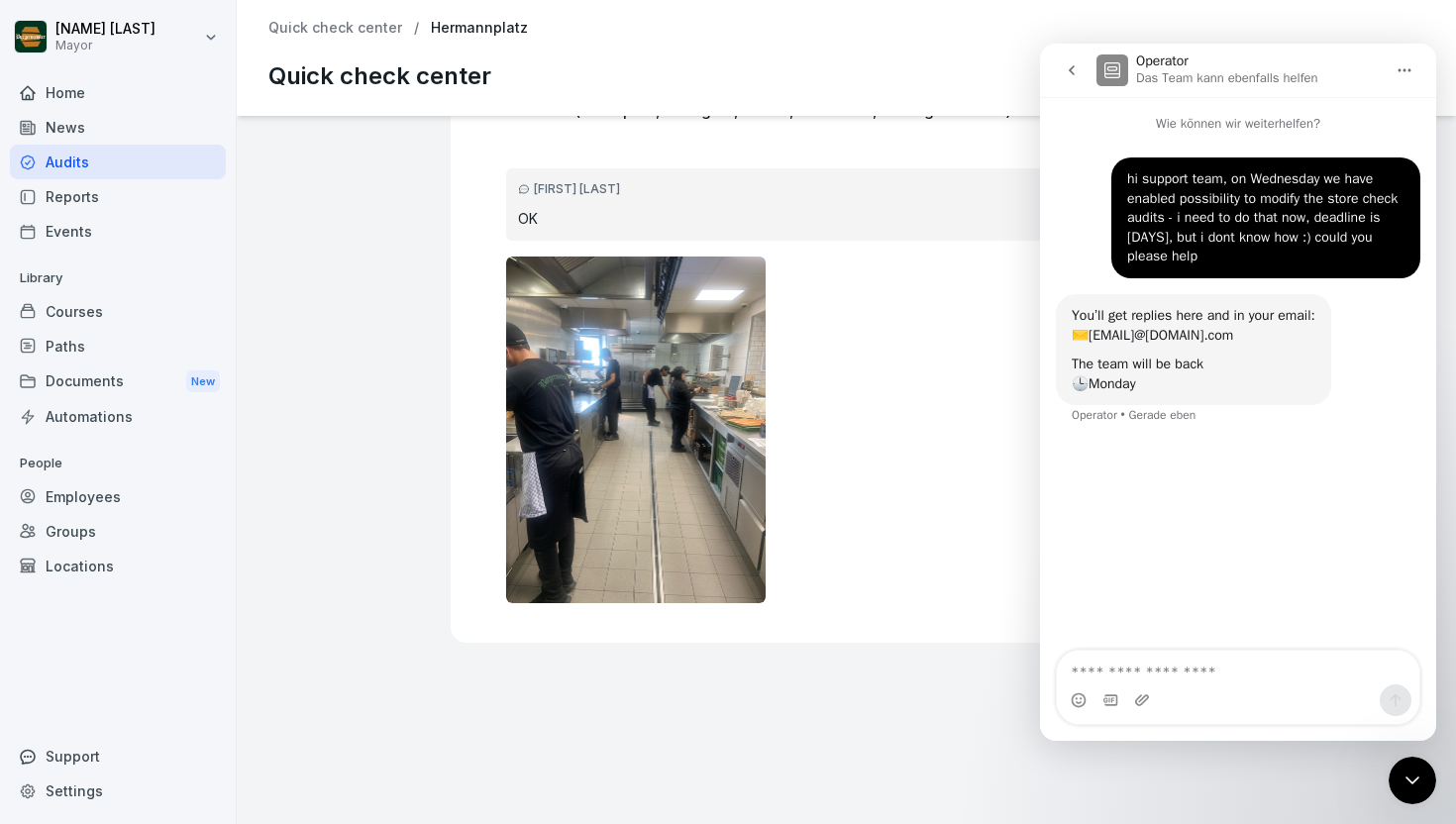 click on "[CITY] Quick check center [NUMBER] Evaluation: [PERCENT]  % Reviewed by: [PERSON] [PERSON] Date: [DATE] [YEAR] 1 Appearance [PERCENT]  % [RATING] 5.0 2 Service quality [PERCENT]  % [RATING] 5.0 3 Cash register [PERCENT]  % [RATING] 5.0 4 Output [PERCENT]  % [RATING] 5.0 5 Cleanliness [PERCENT]  % [RATING] 4.8 6 products [PERCENT]  % [RATING] 3.7 7 staff rooms [PERCENT]  % [RATING] 5.0 Safe and cash in hand [PERCENT]  % [RATING] 5.0 Security [PERCENT]  % [RATING] 5.0 1 1 Appearance [PERCENT]  % [RATING] 5.0 Question 1.1 What is the overall impression? Yes 1  /  1    Points [PERSON] very welcoming Question 1.2 Is the exterior lighting fully functional and clean (including neon signs)? N/A Question 1.3 Is the music playing at an appropriate volume for the shop? Yes 3  /  3    Points Question 1.4 Is Burgermeister radio the only music playing? Yes 3  /  3    Points Question 1.5 Did all the delivery drivers wait outside? Yes 3  /  3    Points [PERSON] up to standard 2 2 Service quality [PERCENT]  % [RATING] 5.0 Question 2.1 Is an employee only assigned to a "runner" position during "rush hours"? And does he wear blue gloves? Yes 3  /  3    Points [PERSON] Question 2.2" at bounding box center [846, 469] 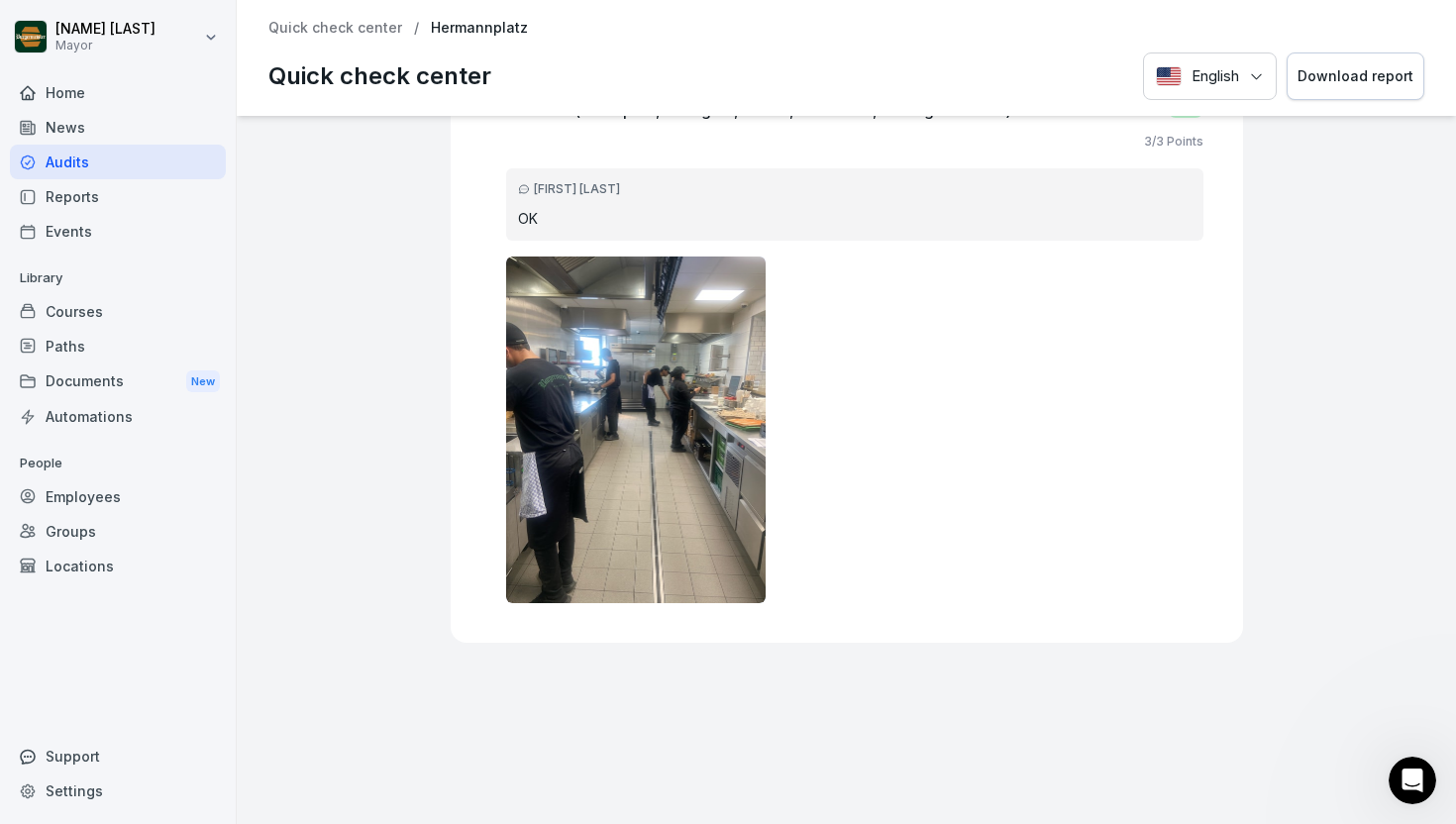 scroll, scrollTop: 0, scrollLeft: 0, axis: both 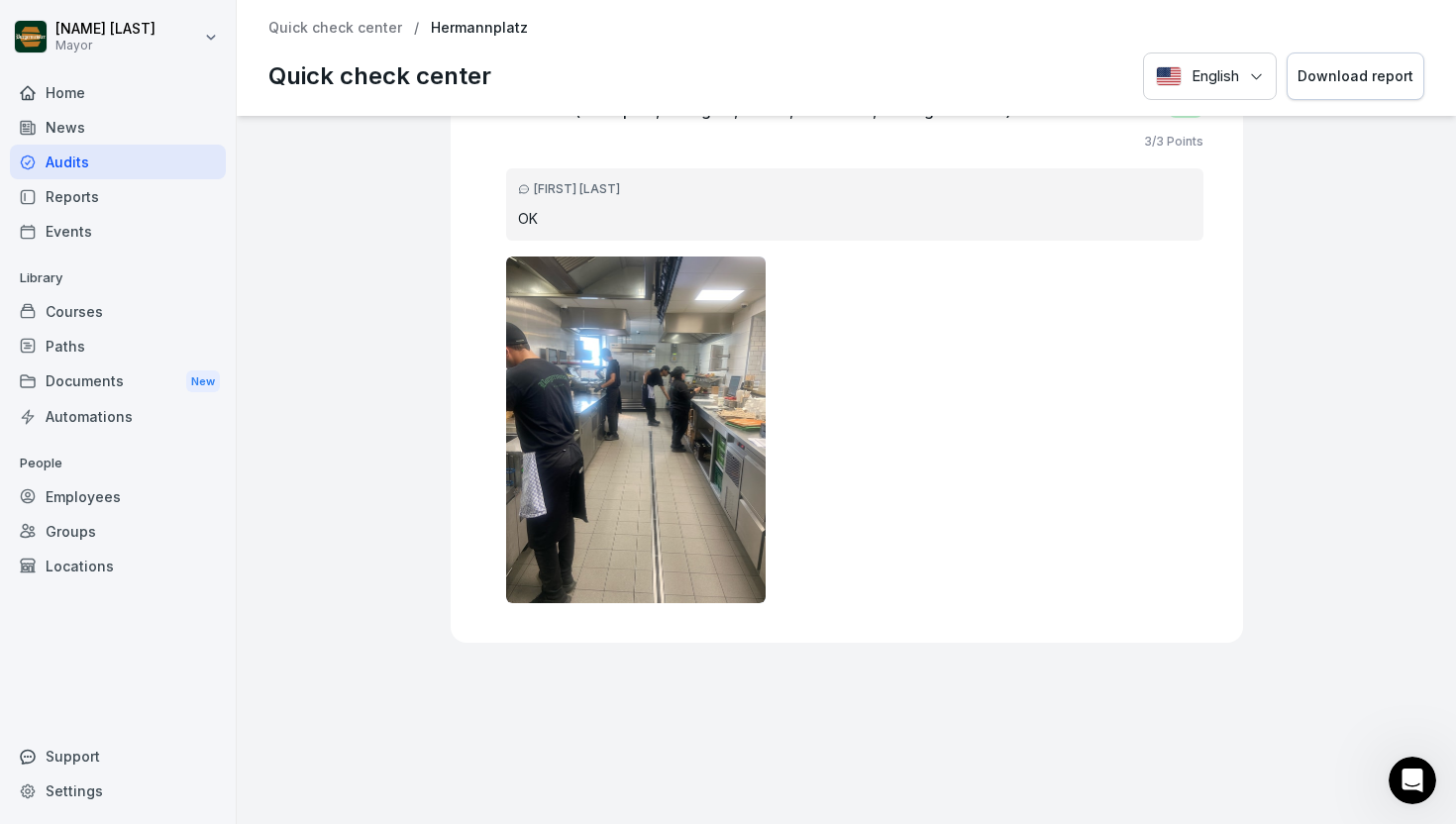 click on "Home" at bounding box center (118, 92) 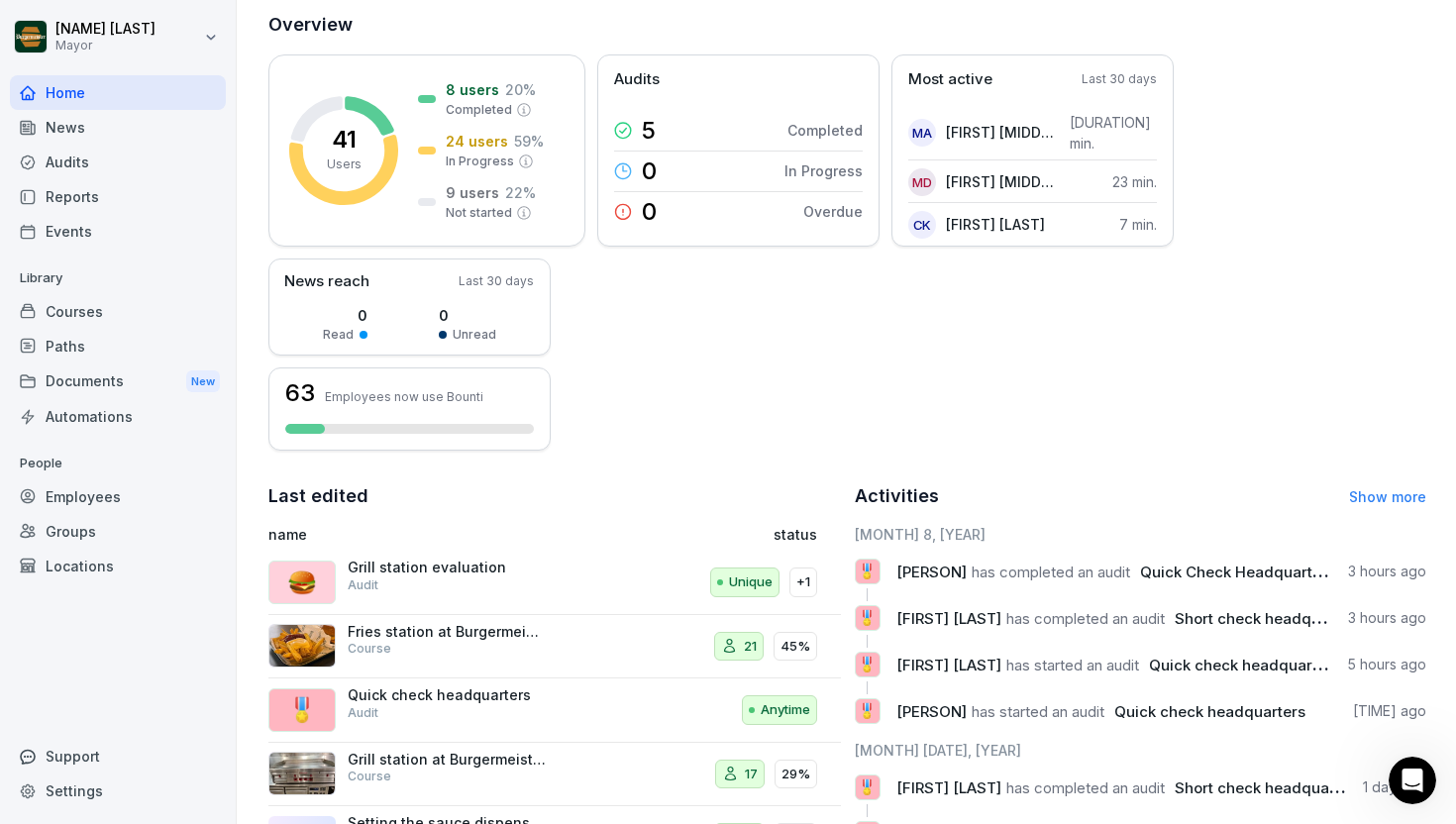 scroll, scrollTop: 348, scrollLeft: 0, axis: vertical 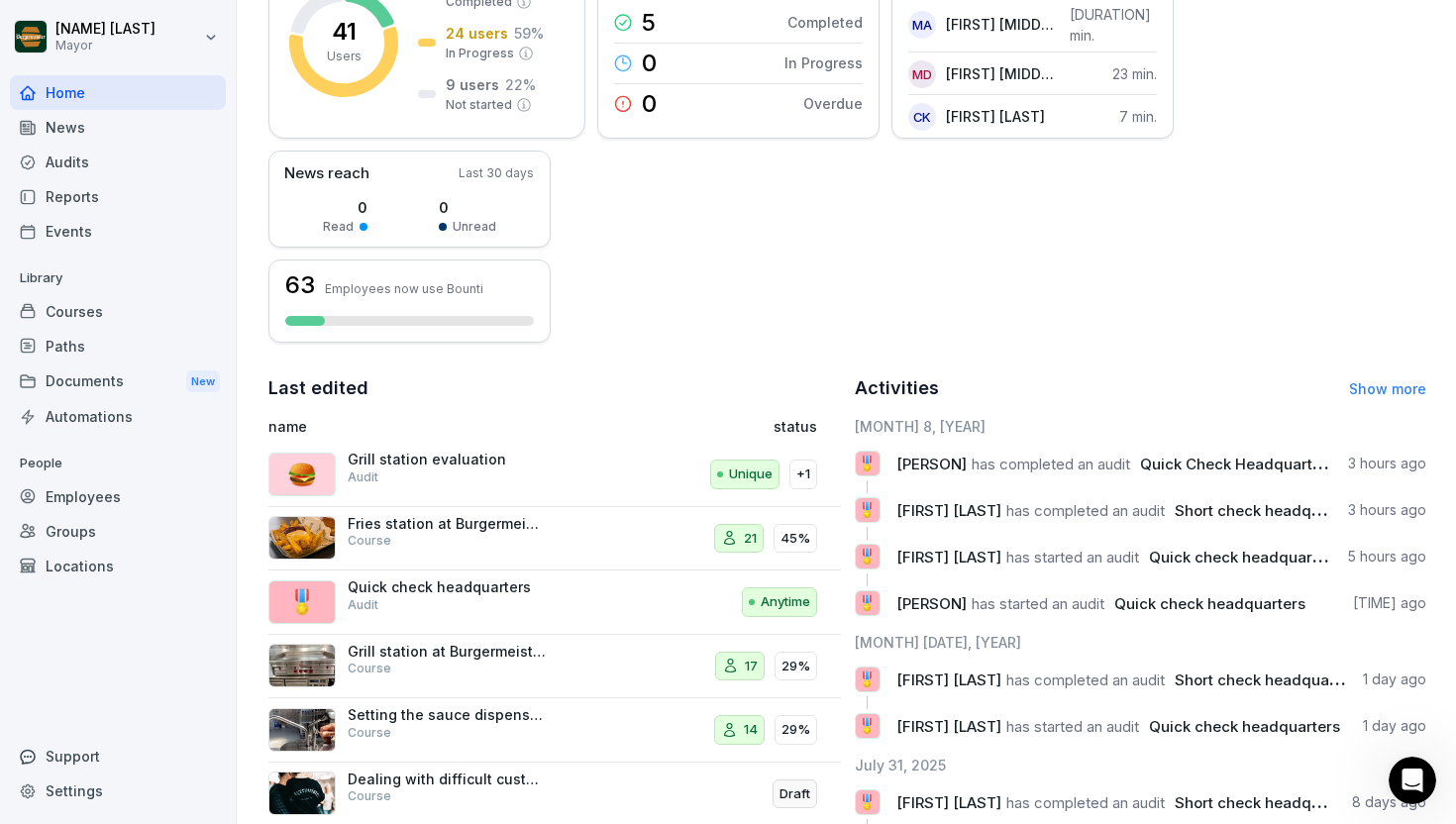 click on "has completed an audit" at bounding box center [1086, 510] 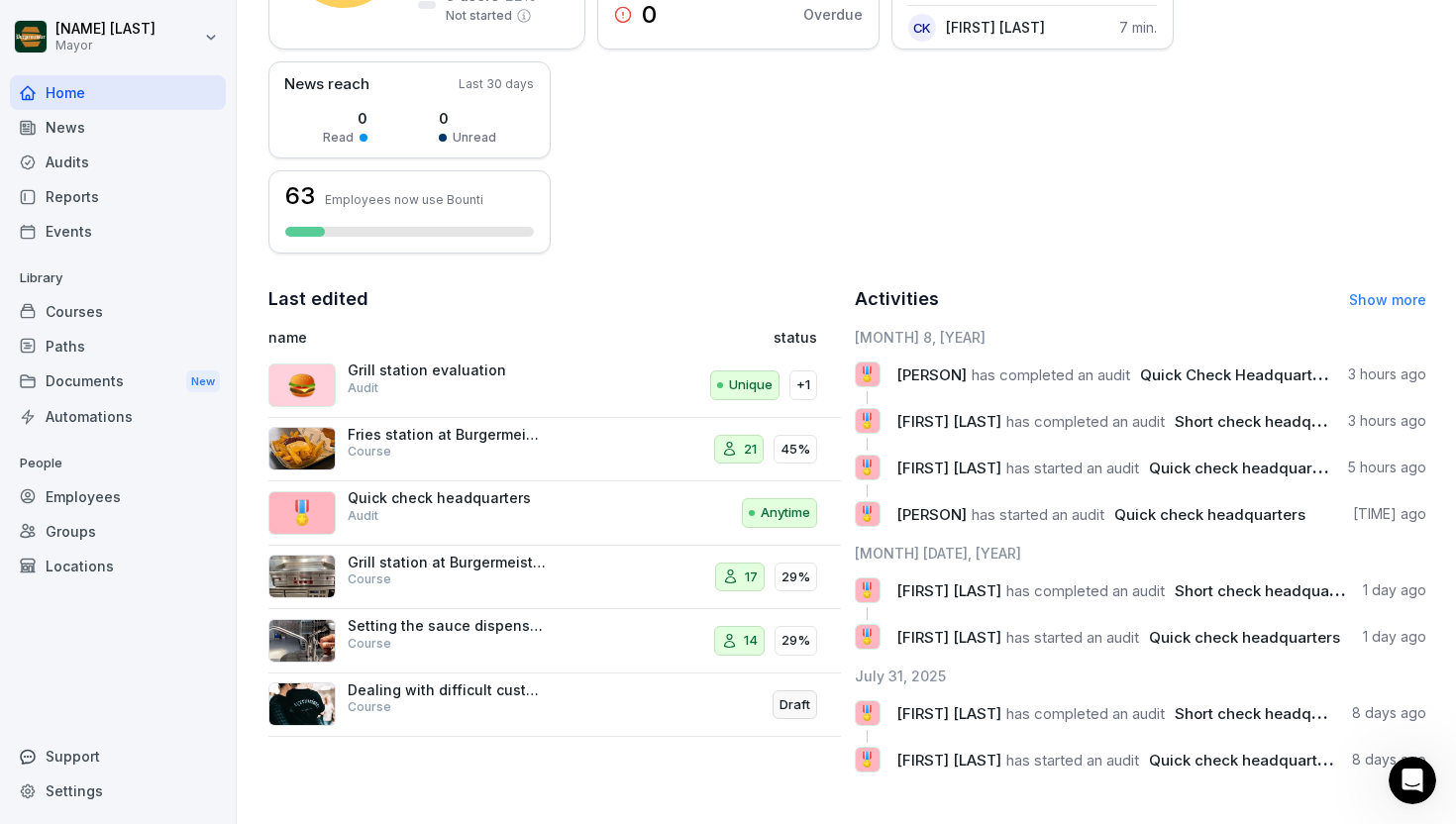 scroll, scrollTop: 452, scrollLeft: 0, axis: vertical 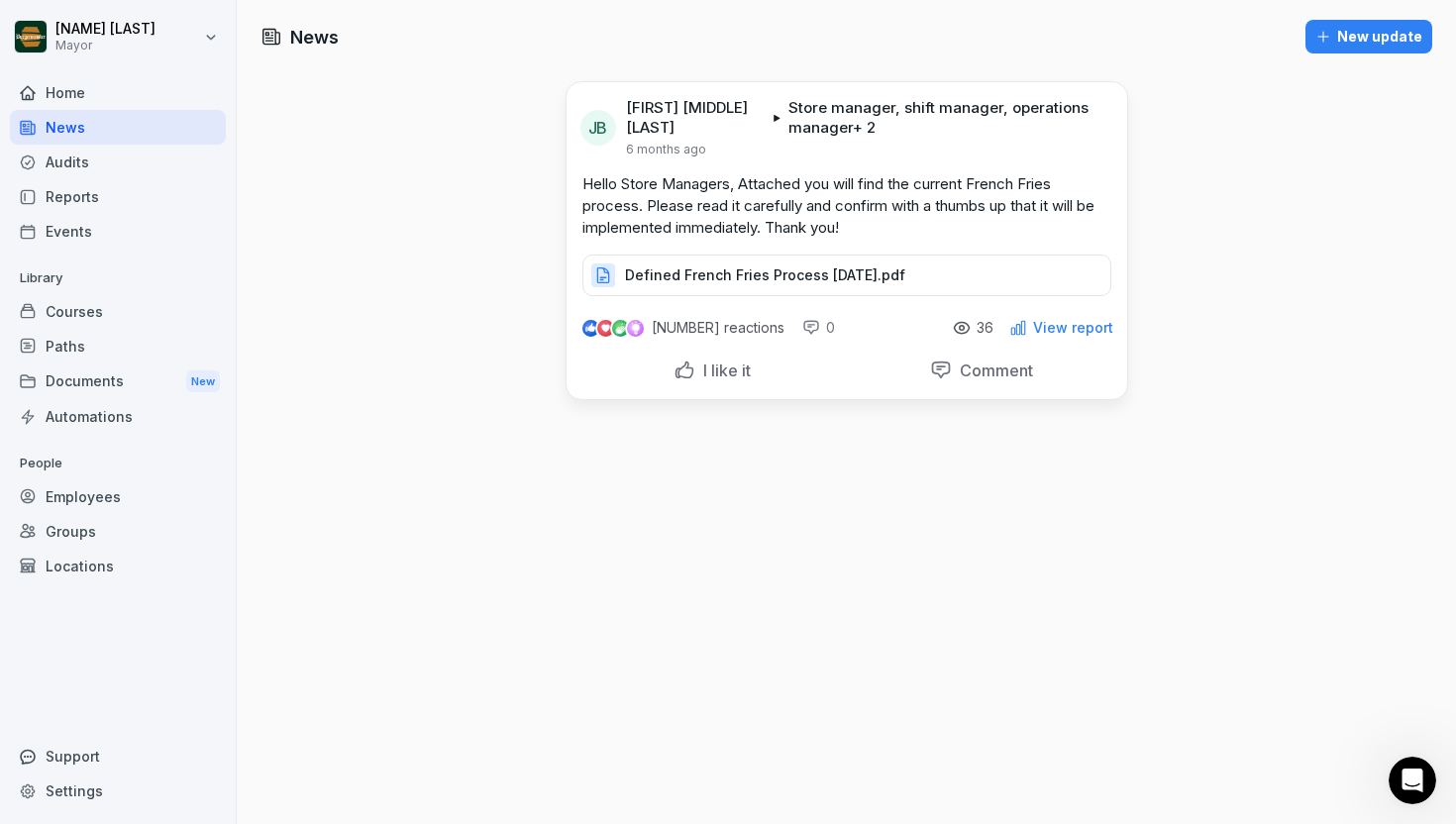 click on "Audits" at bounding box center [118, 161] 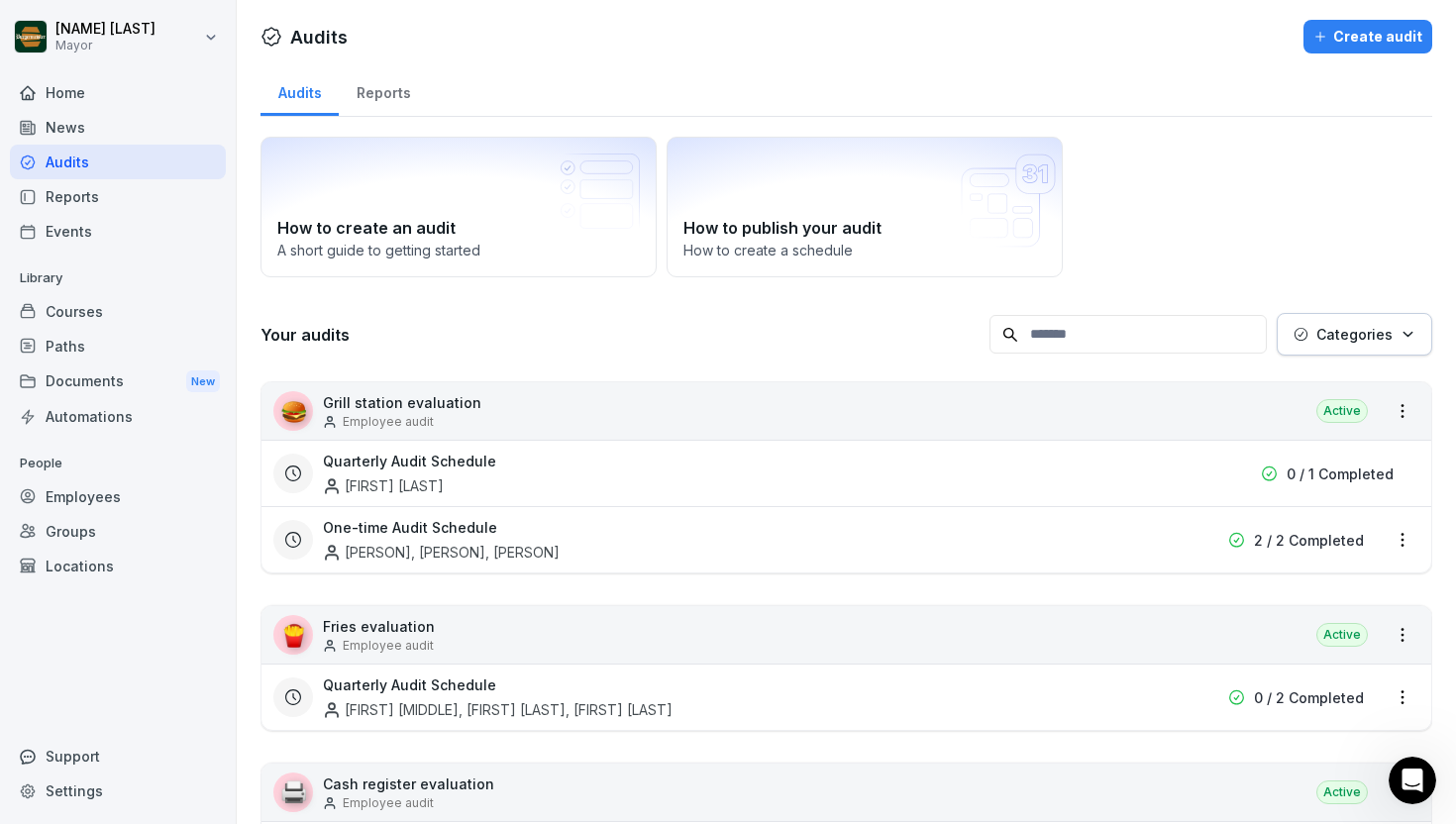 click on "Reports" at bounding box center [383, 92] 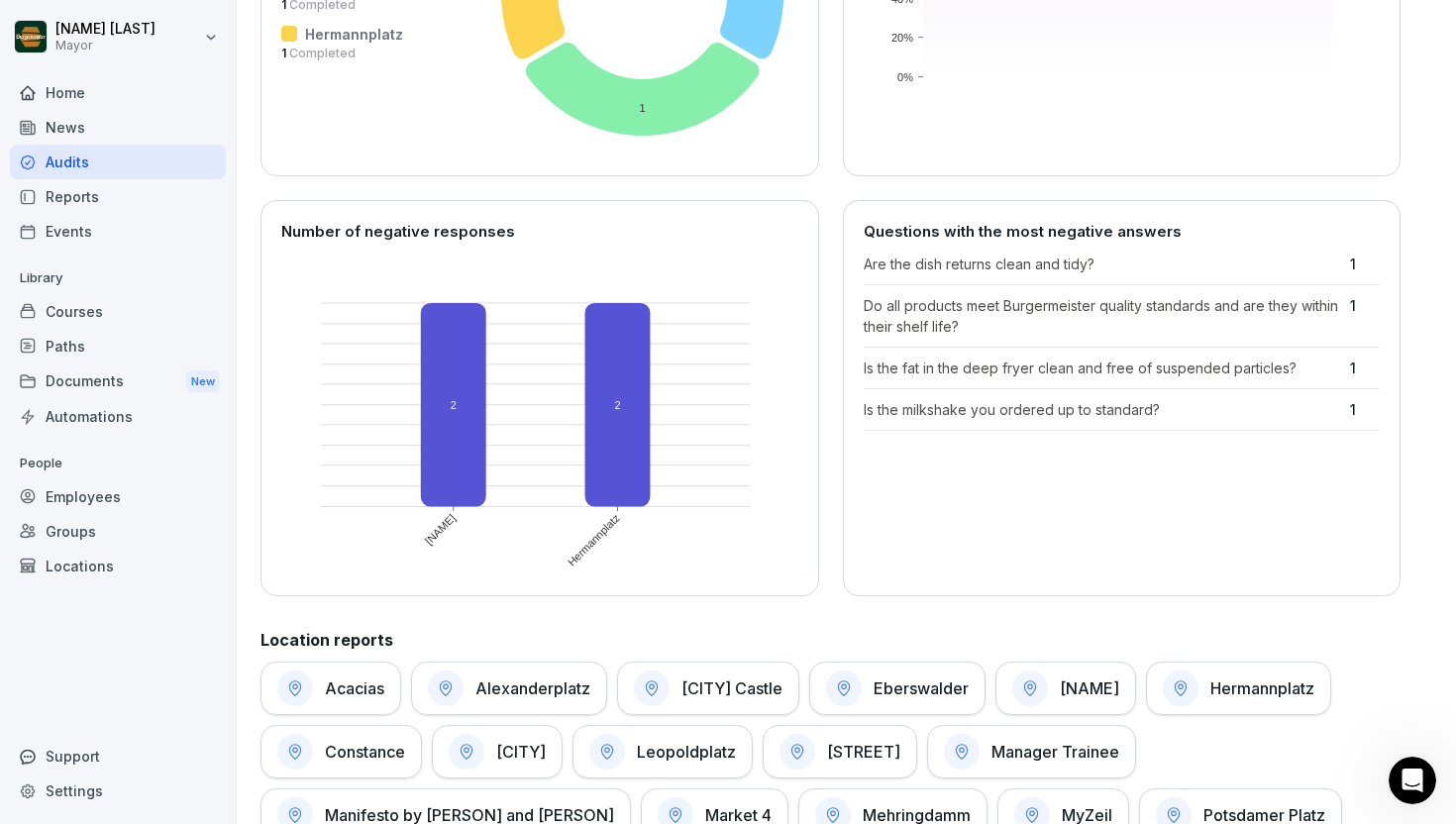 scroll, scrollTop: 743, scrollLeft: 0, axis: vertical 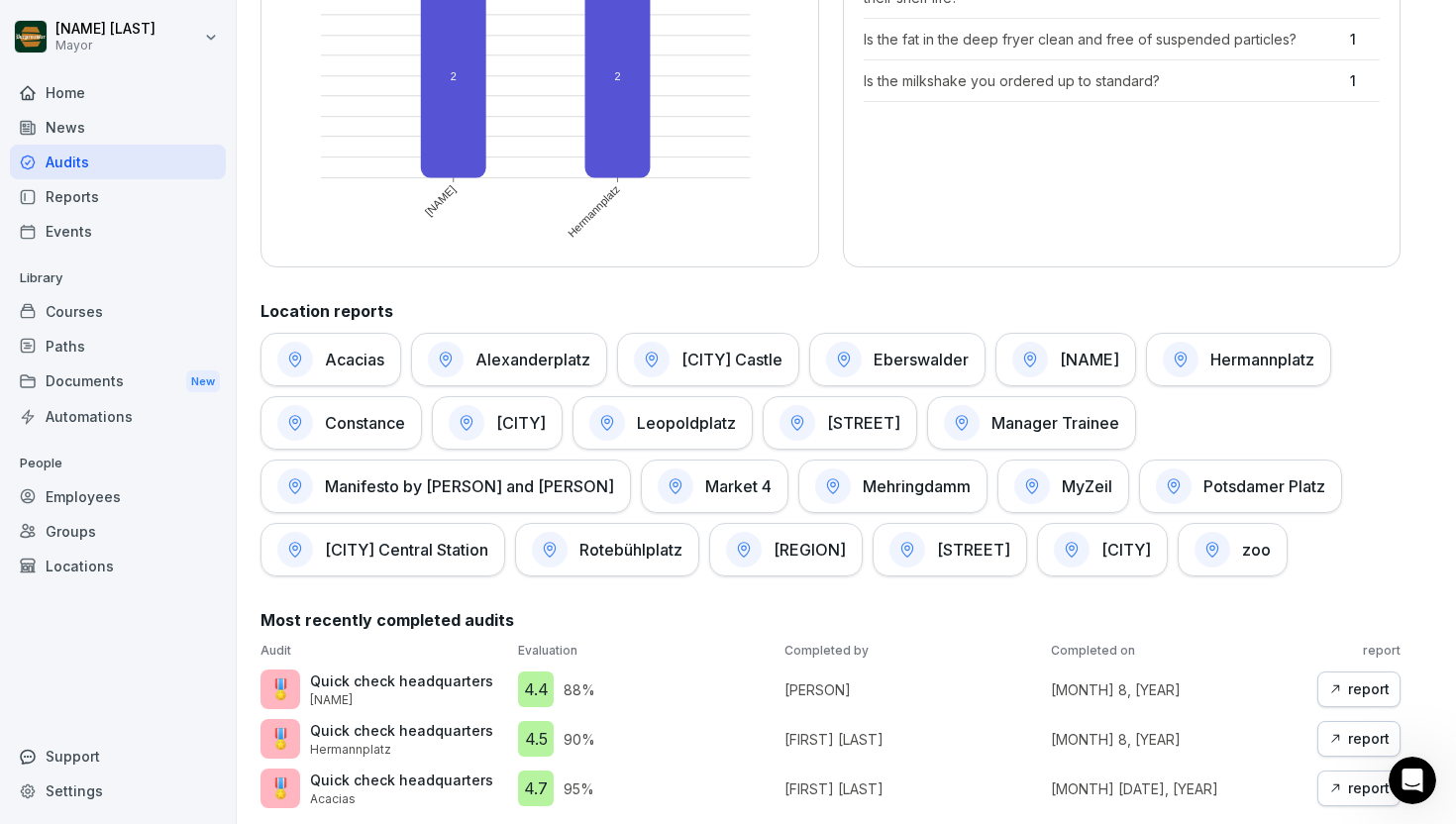 click on "Hermannplatz" at bounding box center (1262, 360) 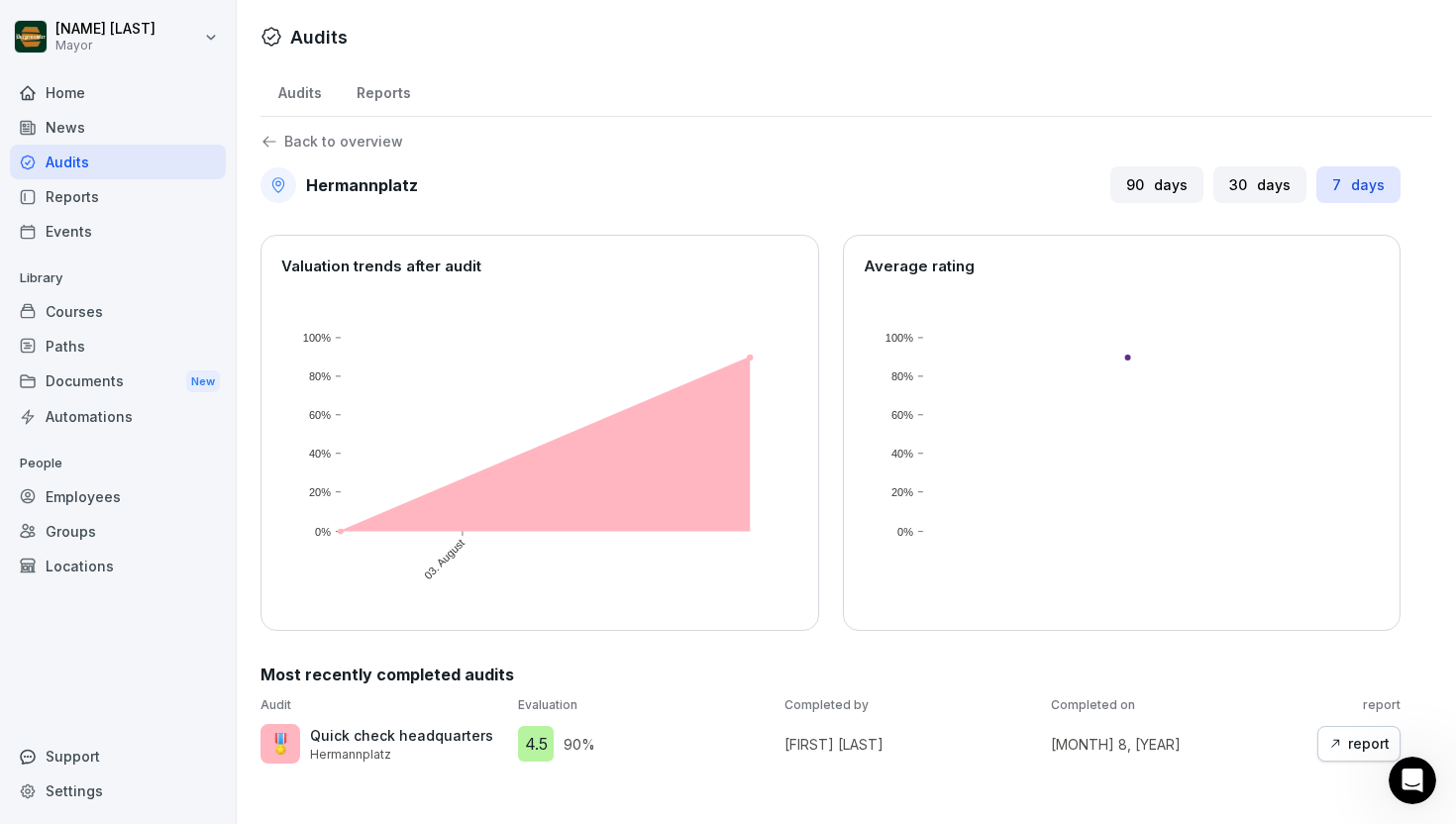 click on "Audits" at bounding box center (300, 92) 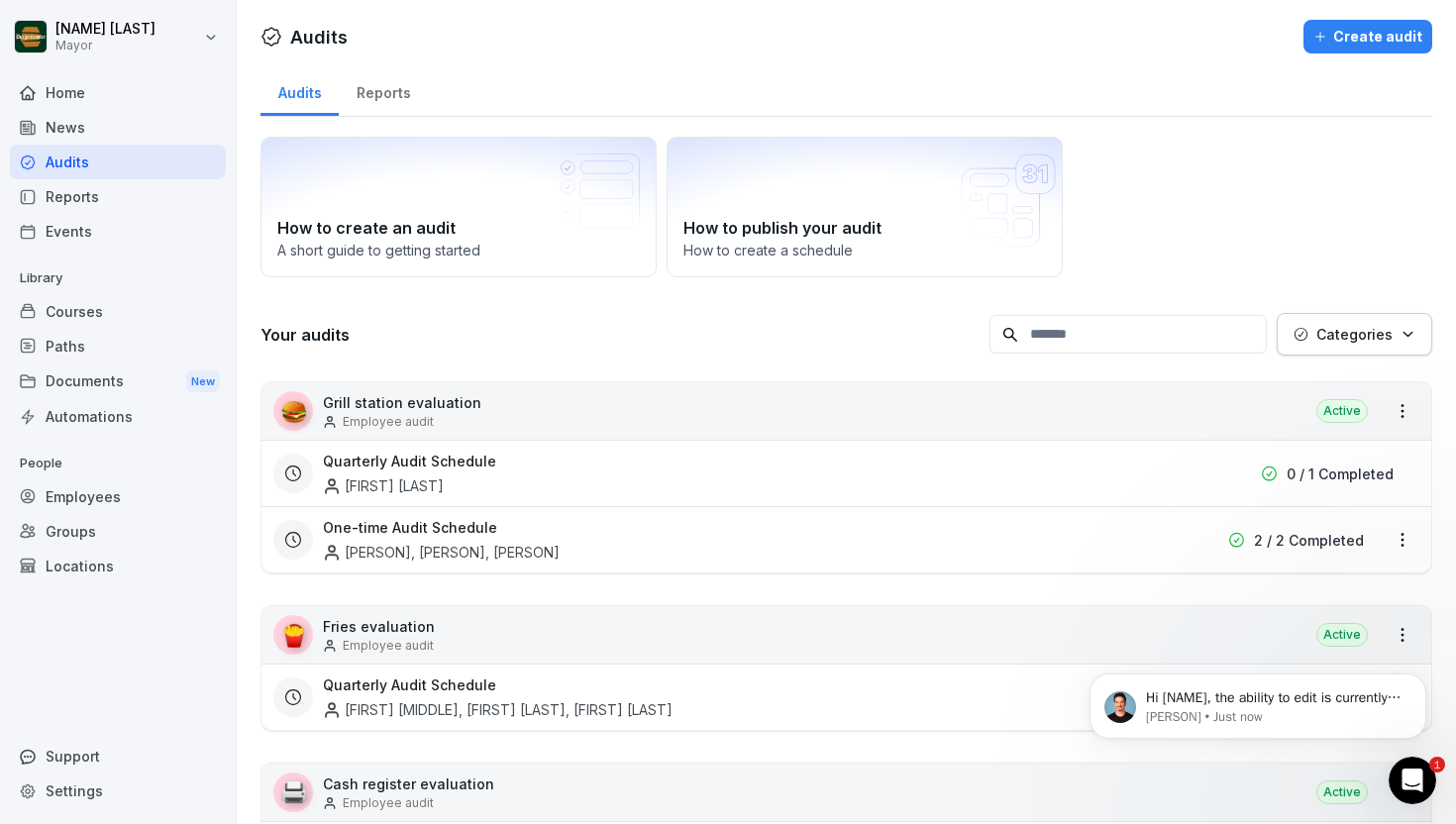 scroll, scrollTop: 0, scrollLeft: 0, axis: both 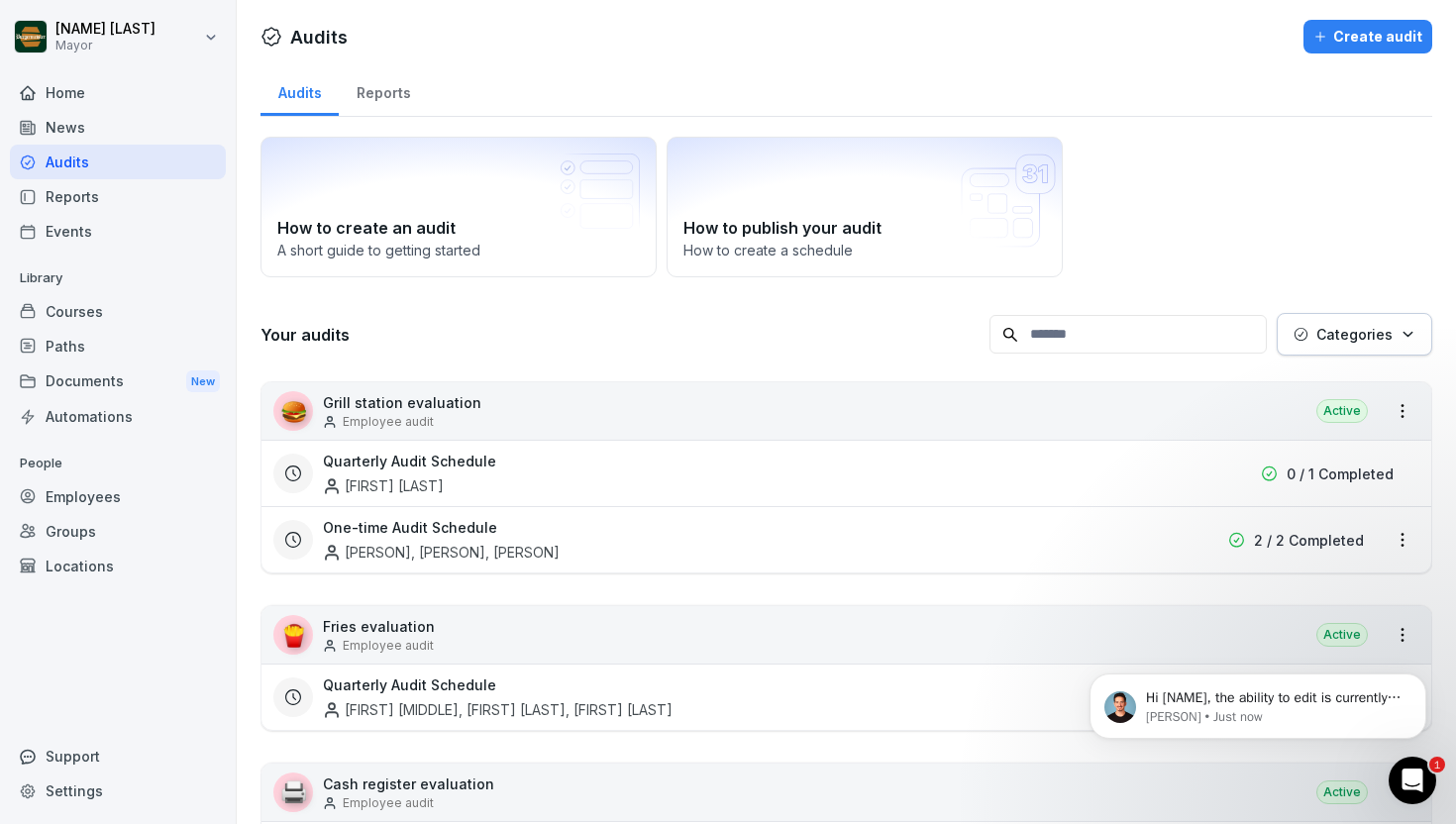 click on "Reports" at bounding box center [383, 92] 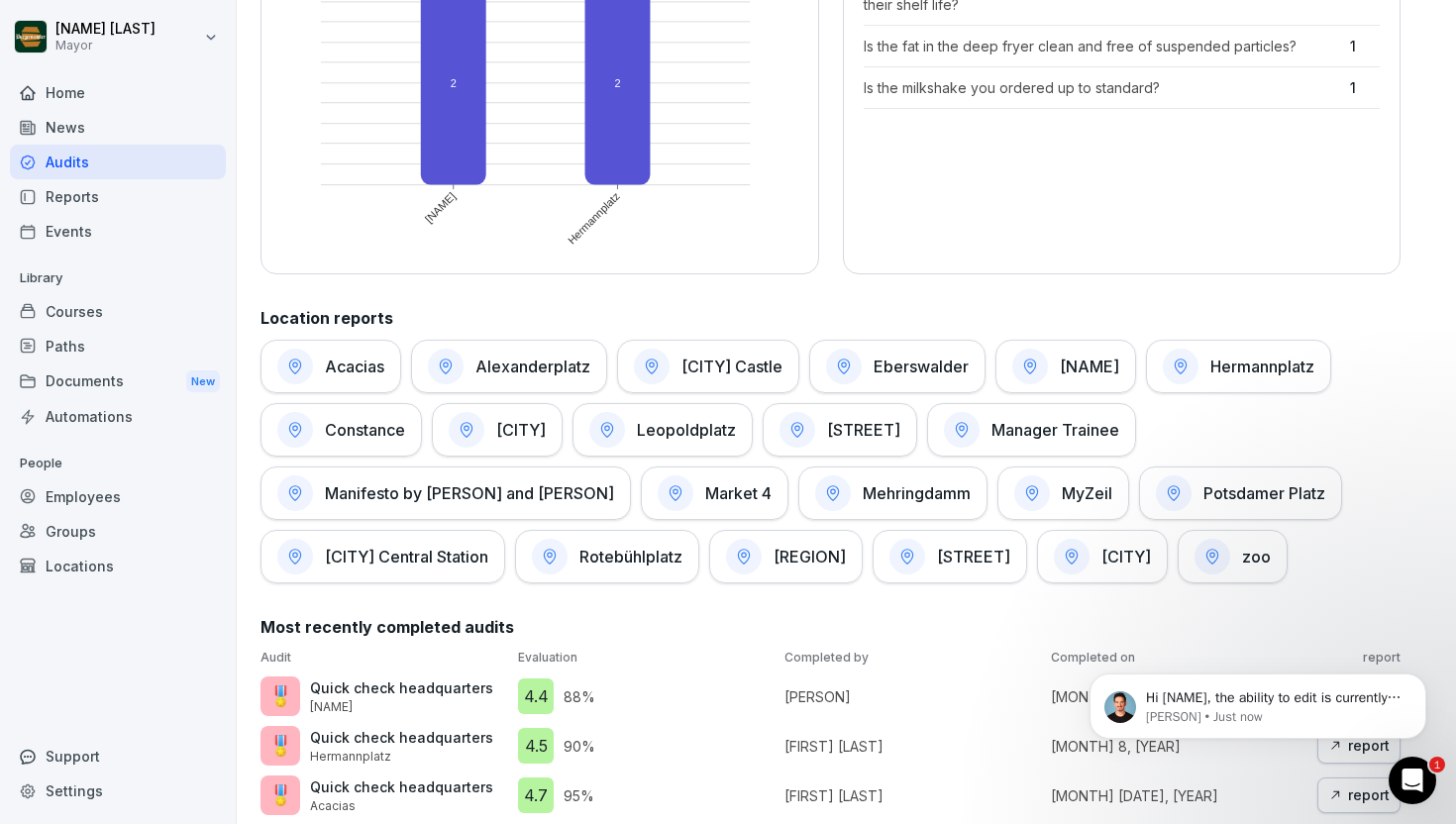 scroll, scrollTop: 743, scrollLeft: 0, axis: vertical 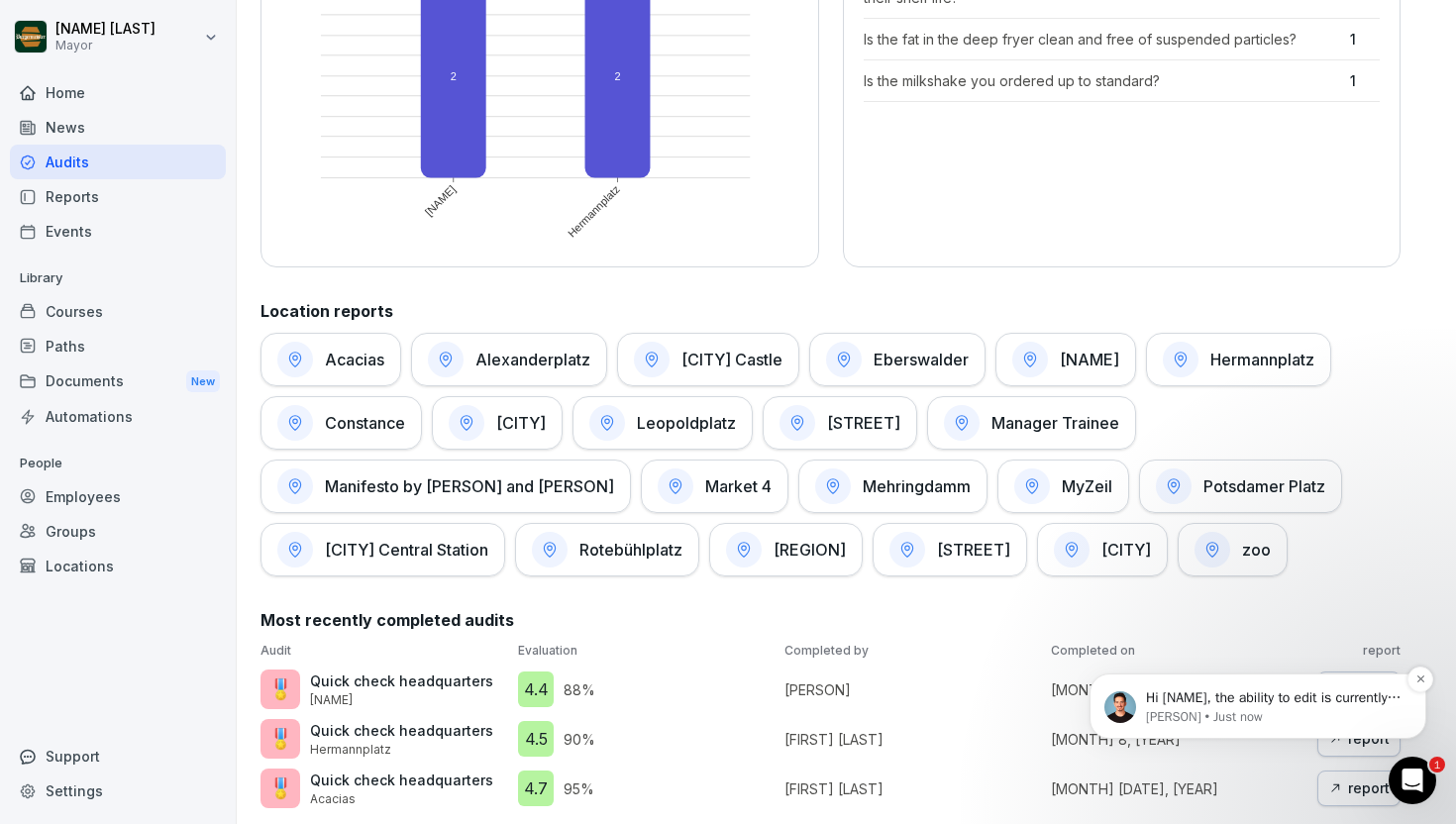 click on "Hi [NAME], the ability to edit is currently only given to the person who has submitted the audit report." at bounding box center (1274, 717) 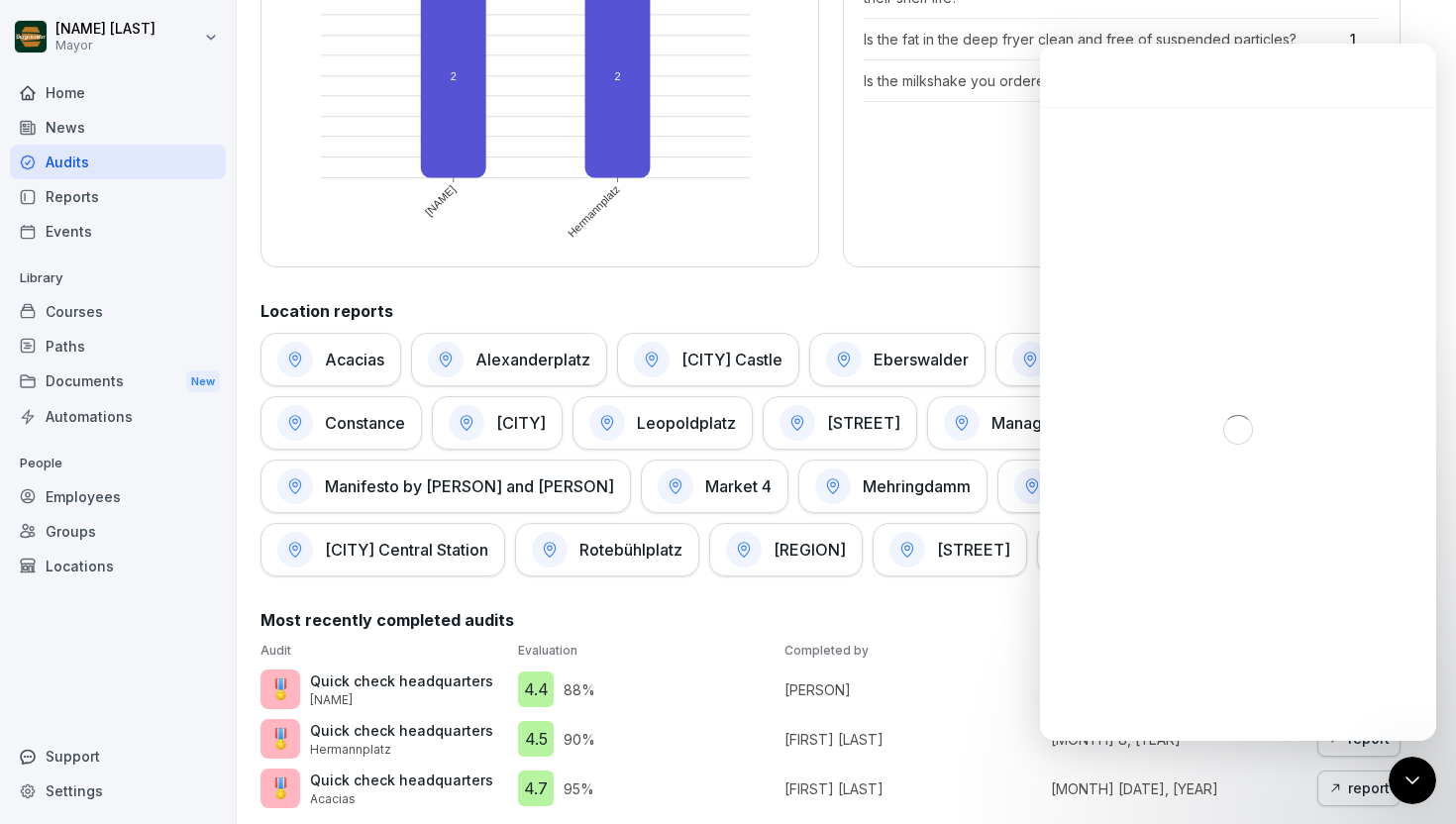 scroll, scrollTop: 3, scrollLeft: 0, axis: vertical 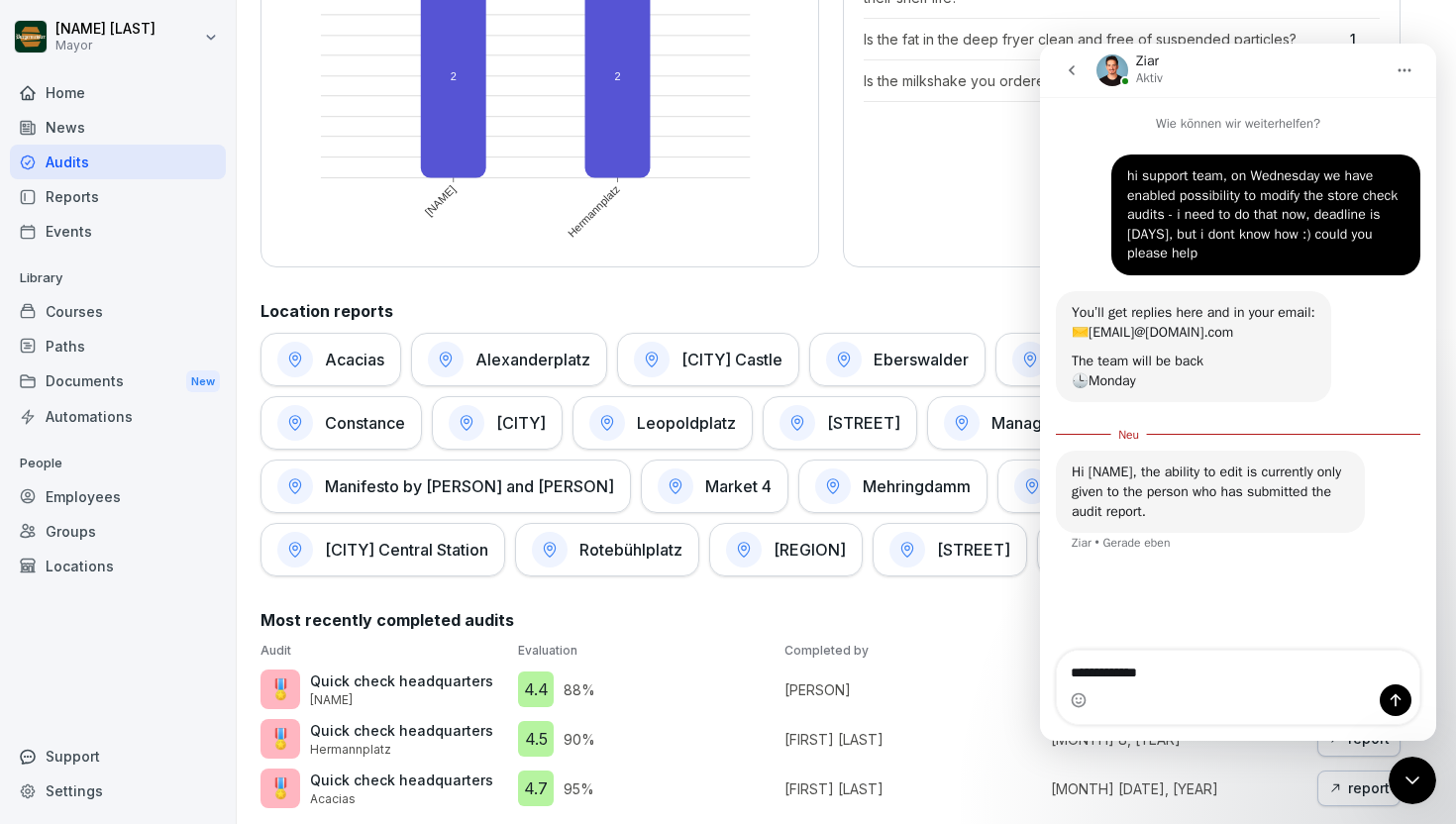 type on "**********" 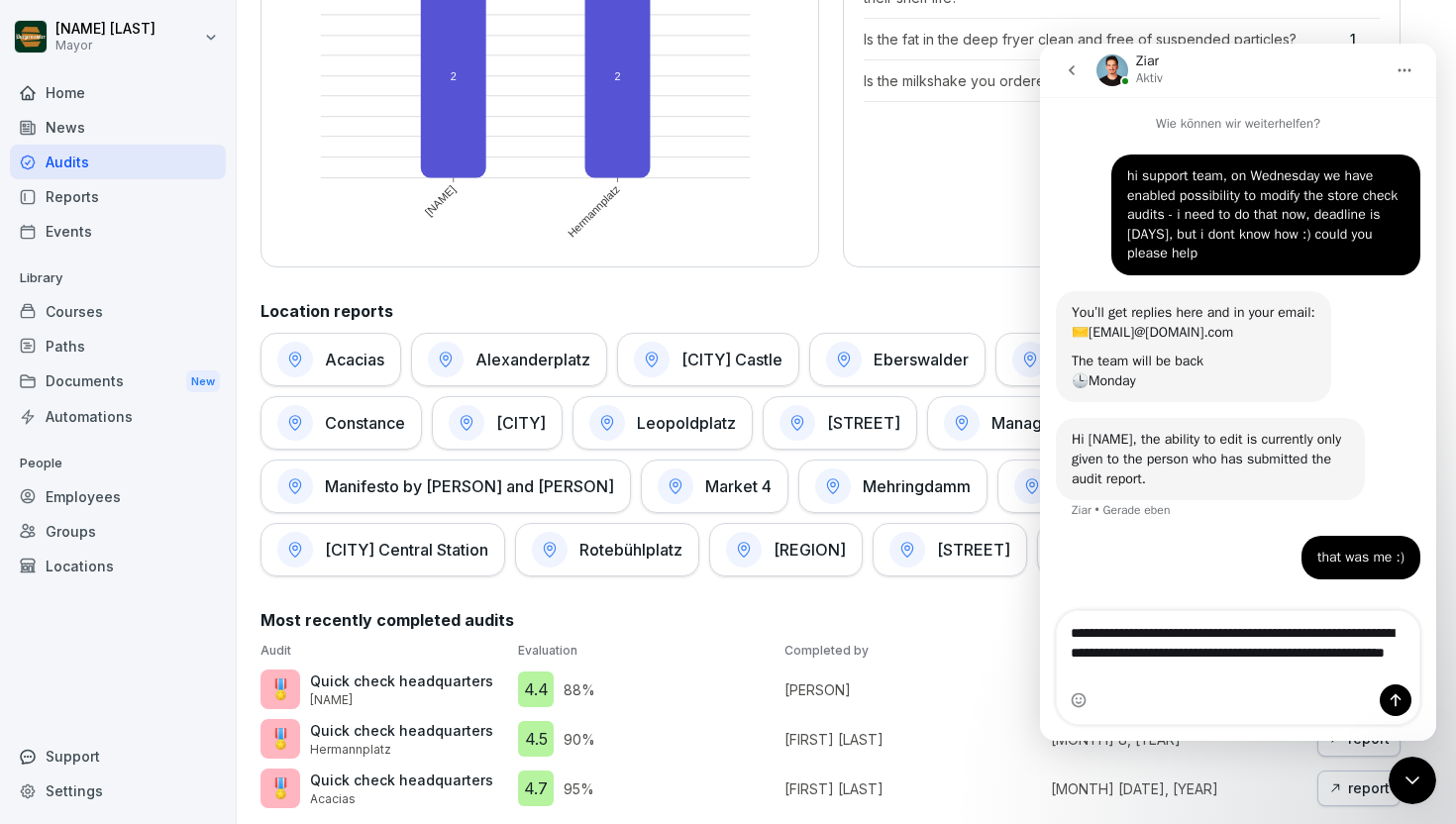 type on "**********" 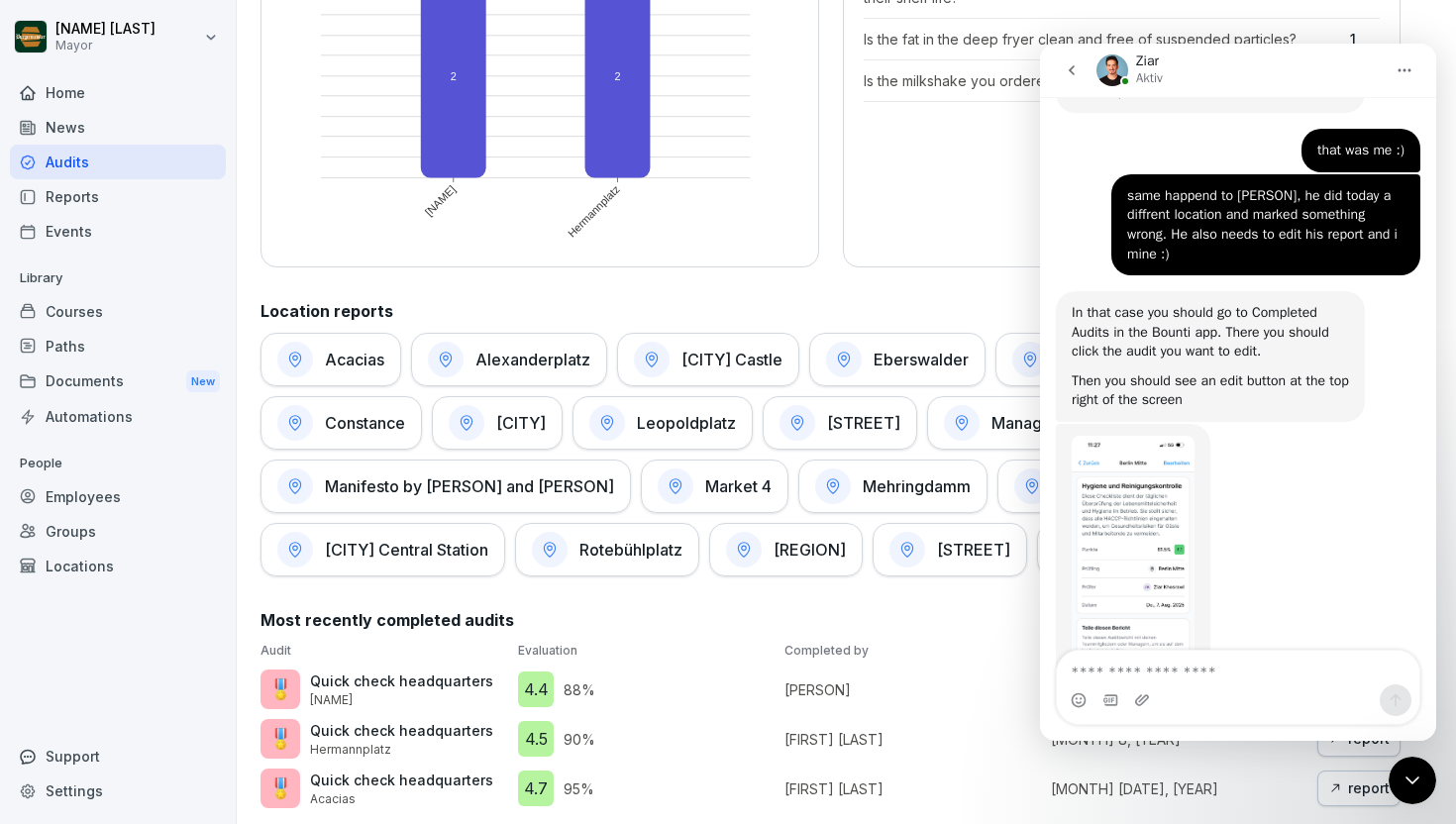 scroll, scrollTop: 494, scrollLeft: 0, axis: vertical 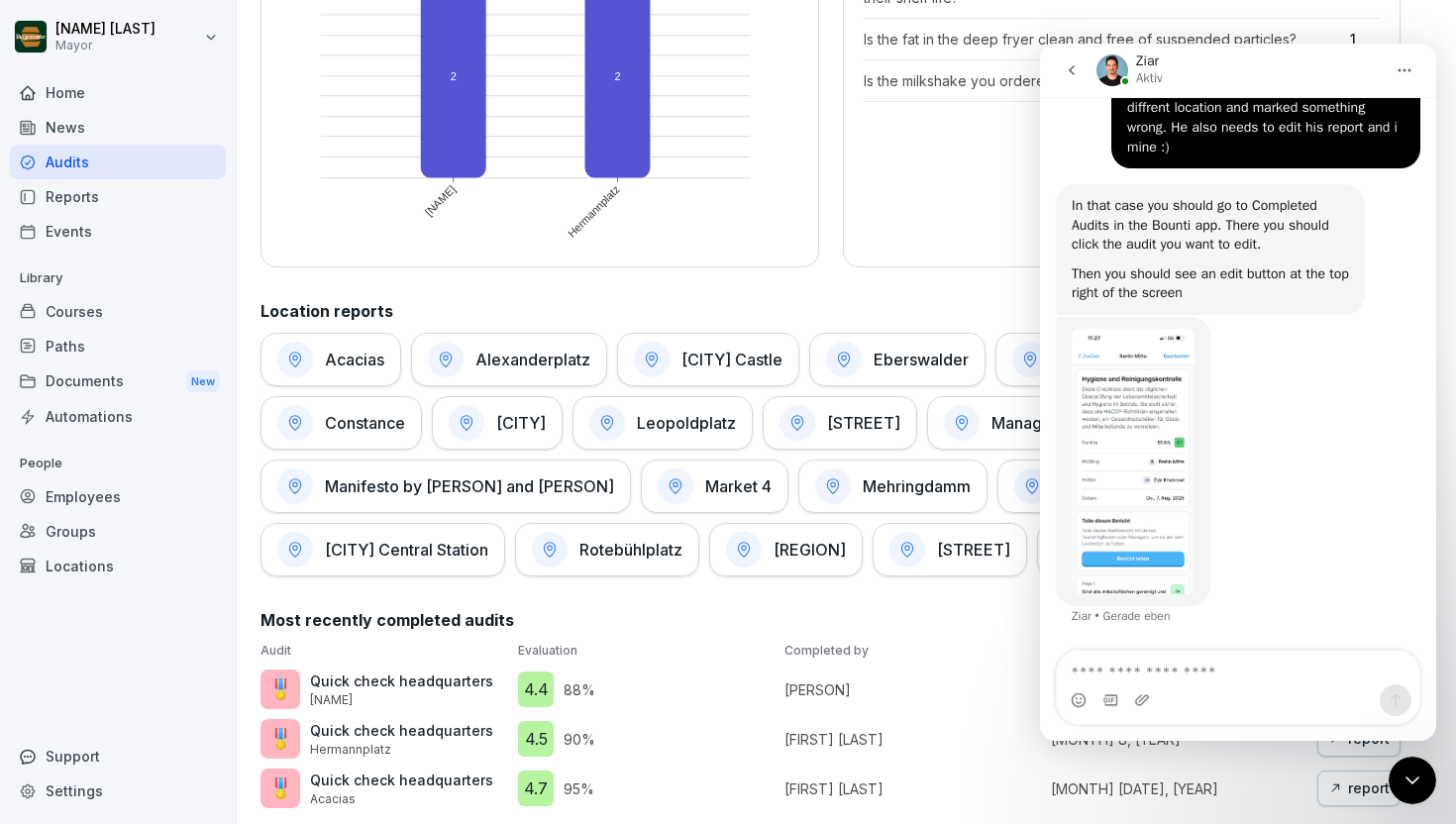 click at bounding box center [1133, 462] 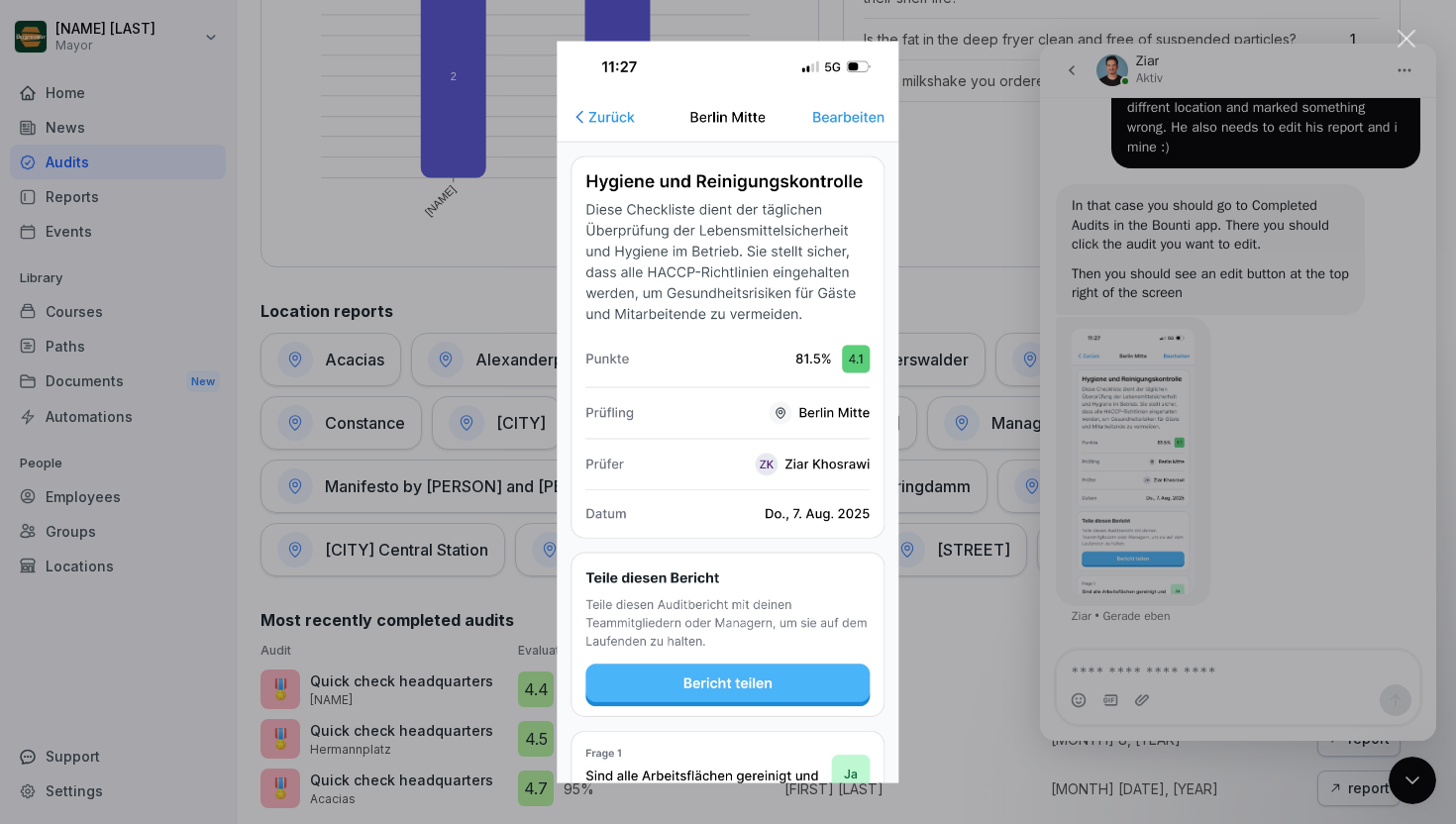 scroll, scrollTop: 0, scrollLeft: 0, axis: both 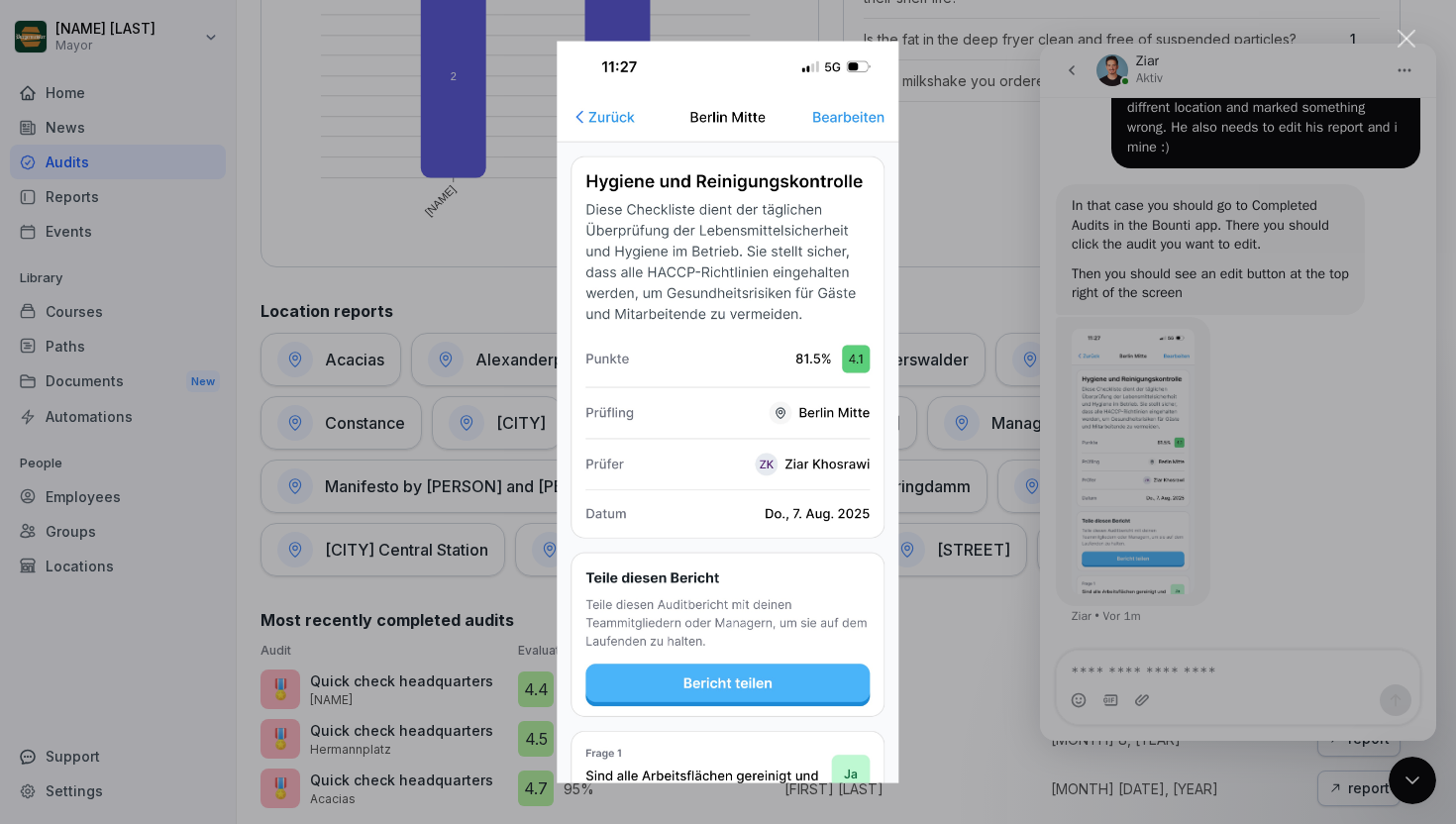 click at bounding box center [728, 412] 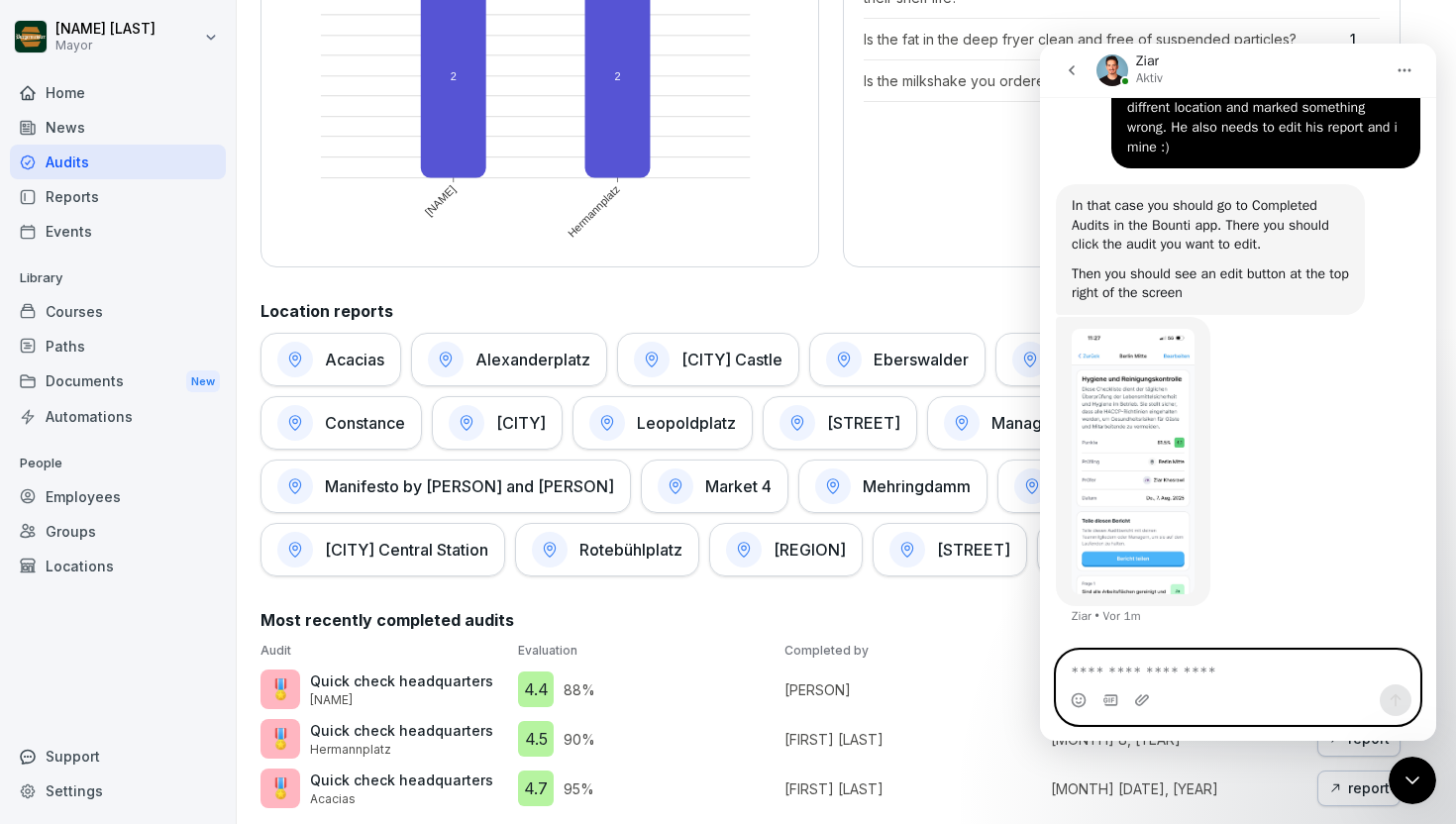 click at bounding box center [1238, 668] 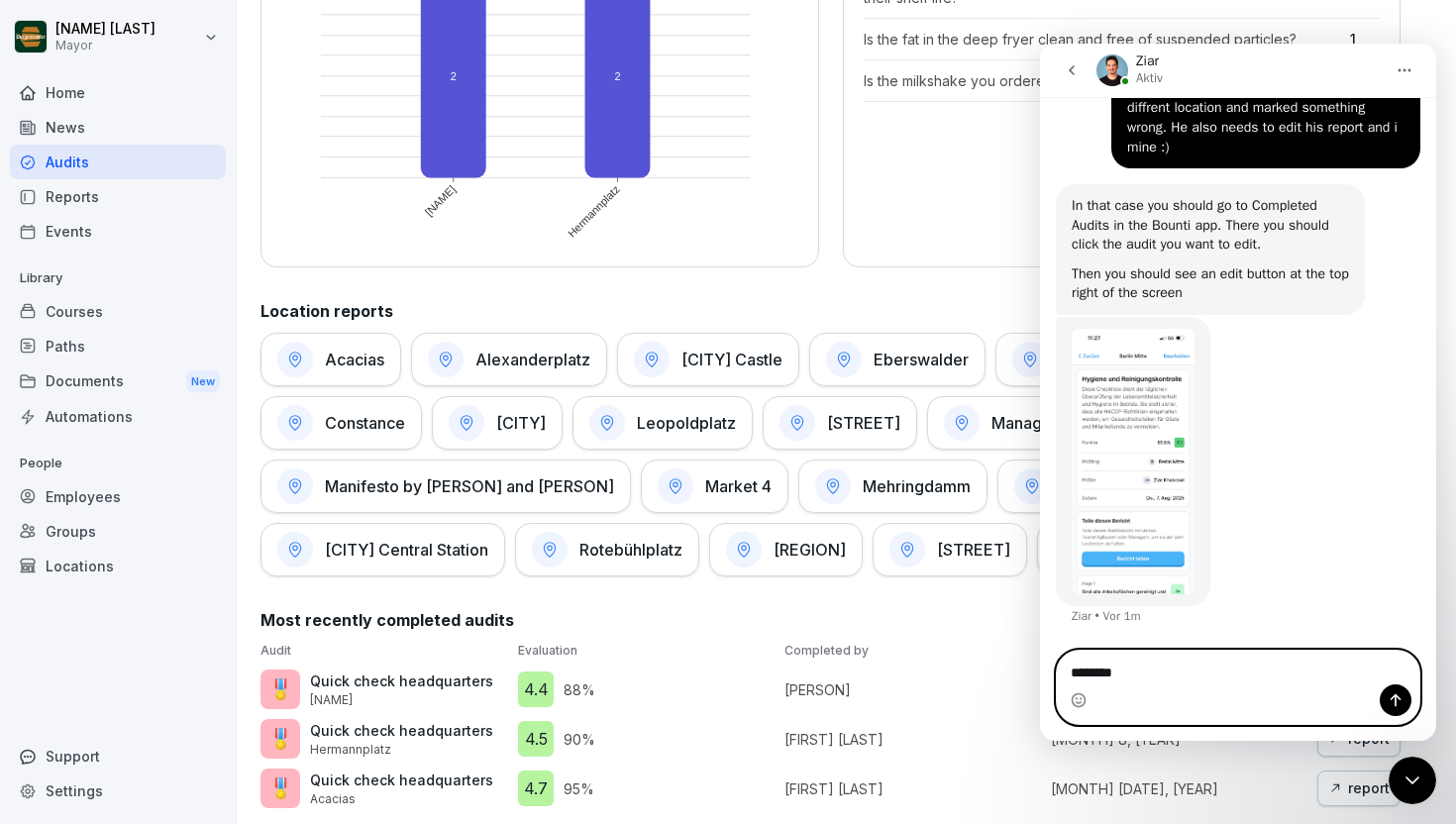 type on "*********" 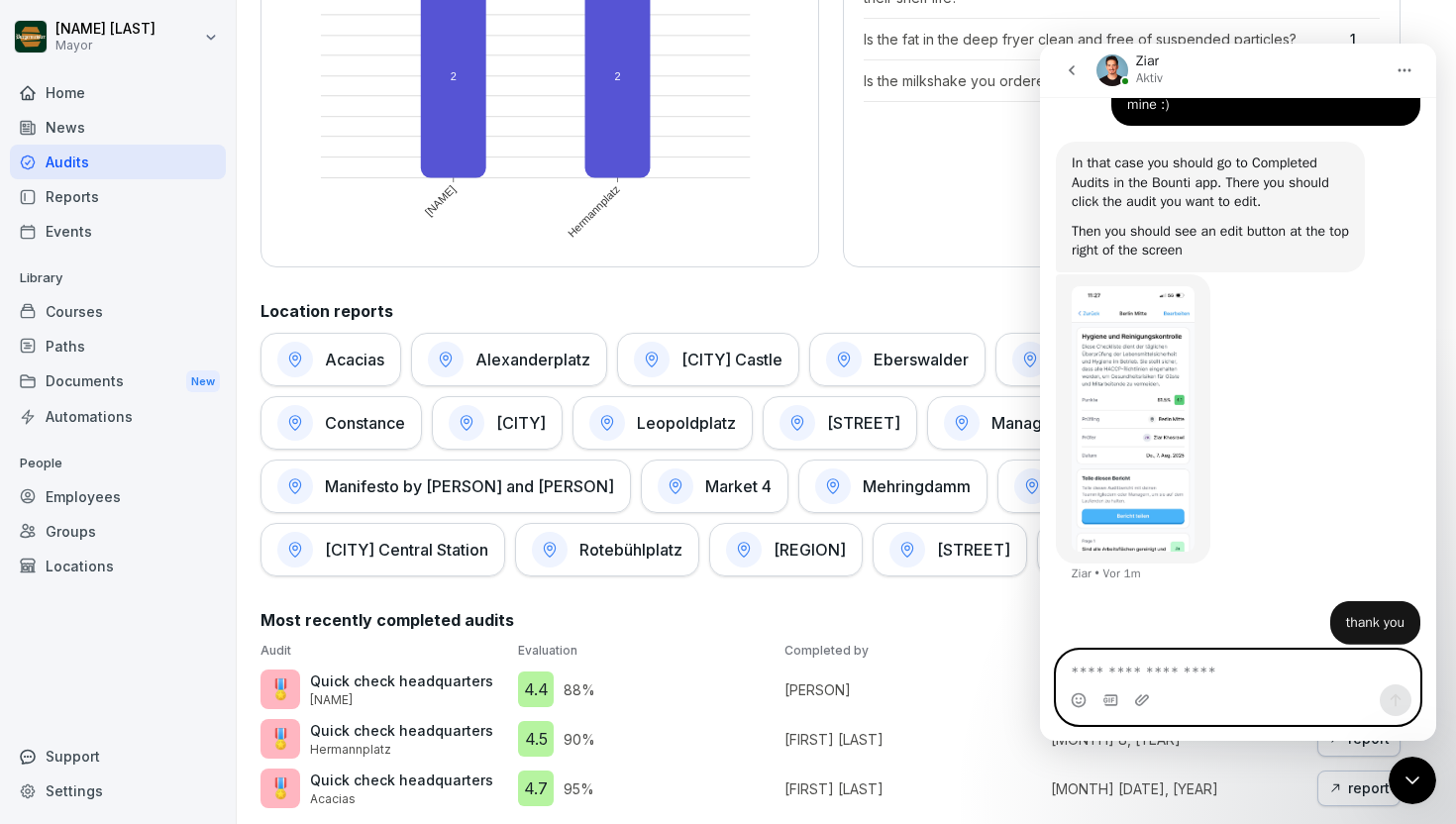 scroll, scrollTop: 553, scrollLeft: 0, axis: vertical 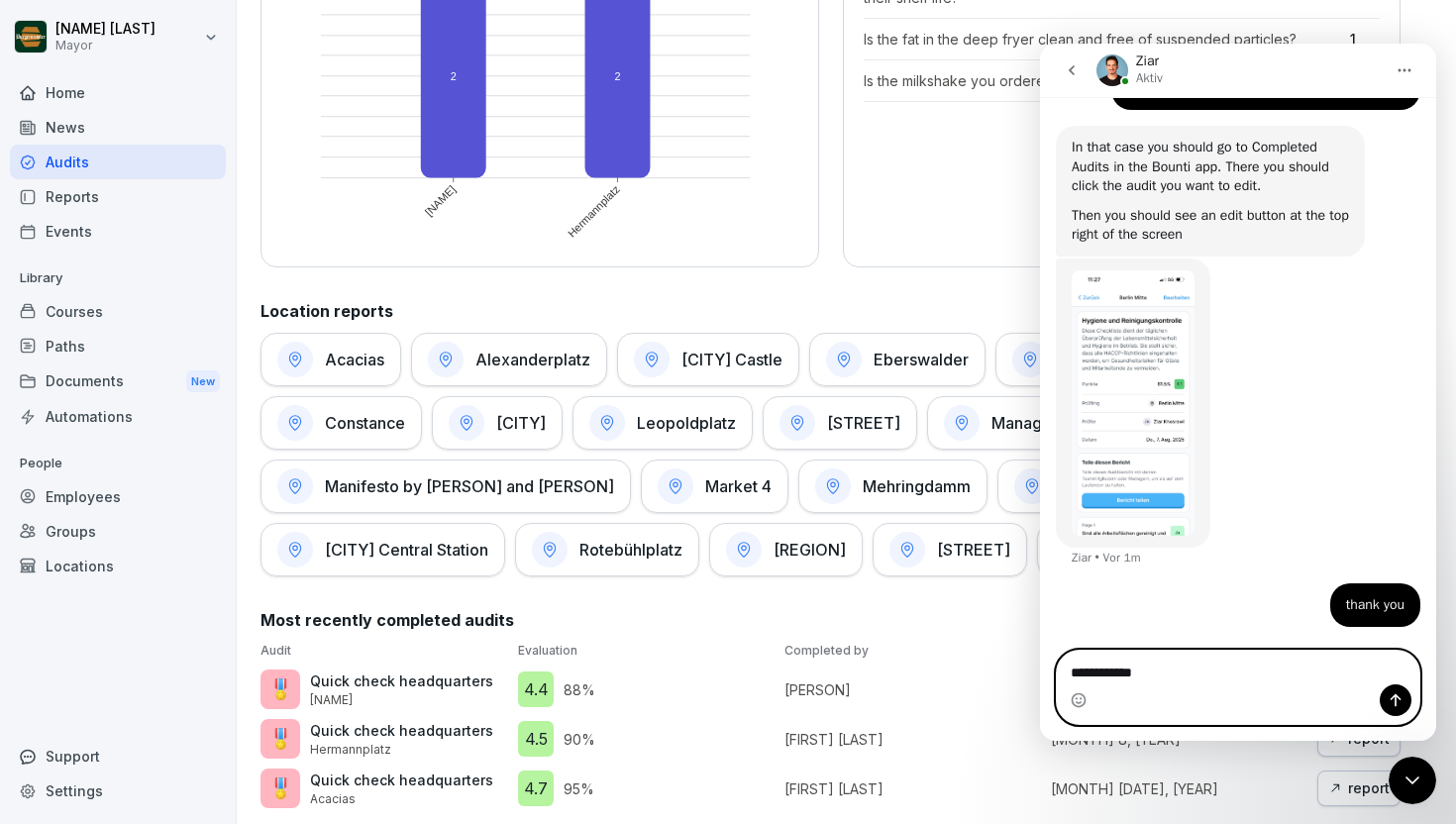 type on "**********" 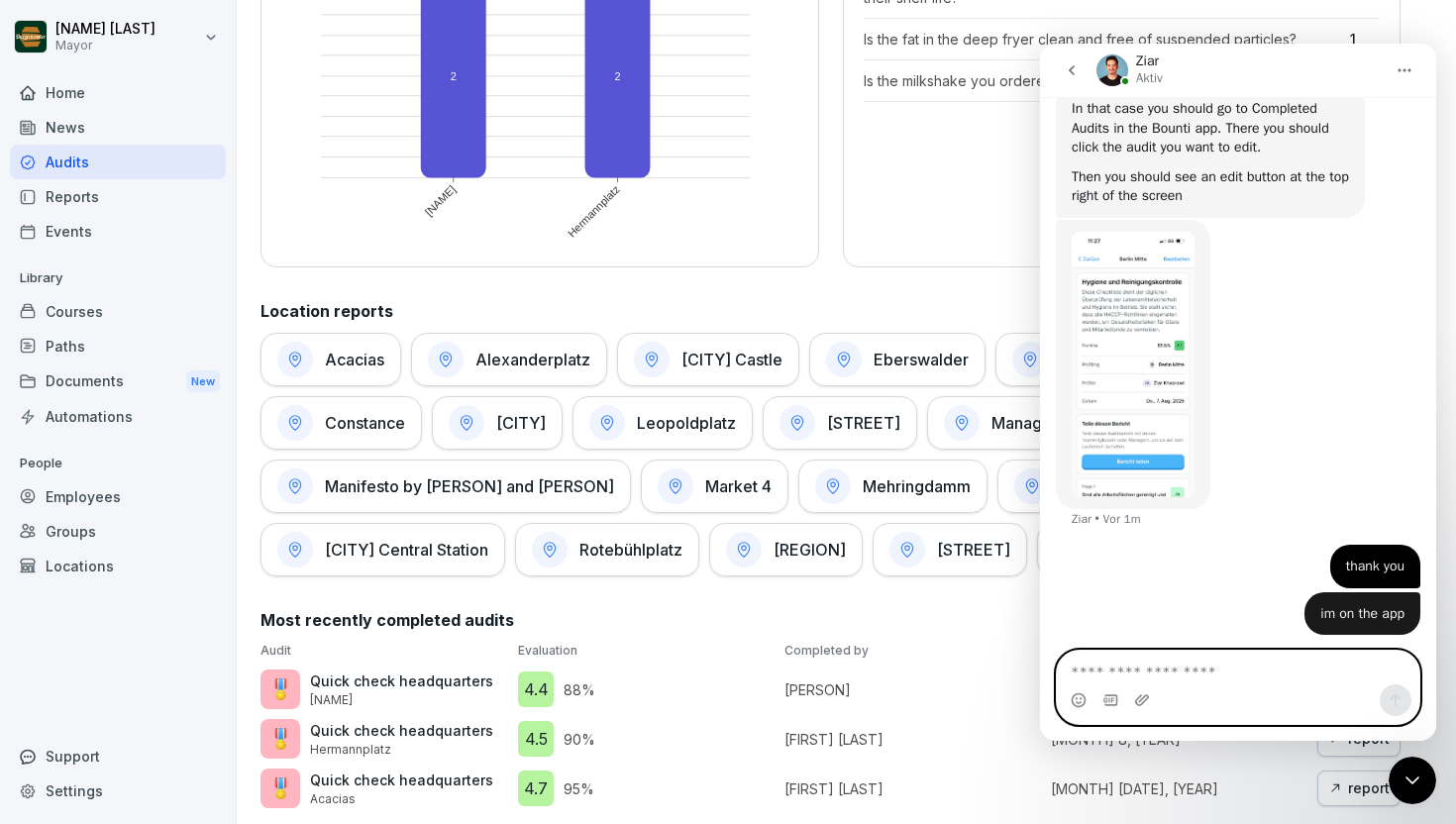 scroll, scrollTop: 598, scrollLeft: 0, axis: vertical 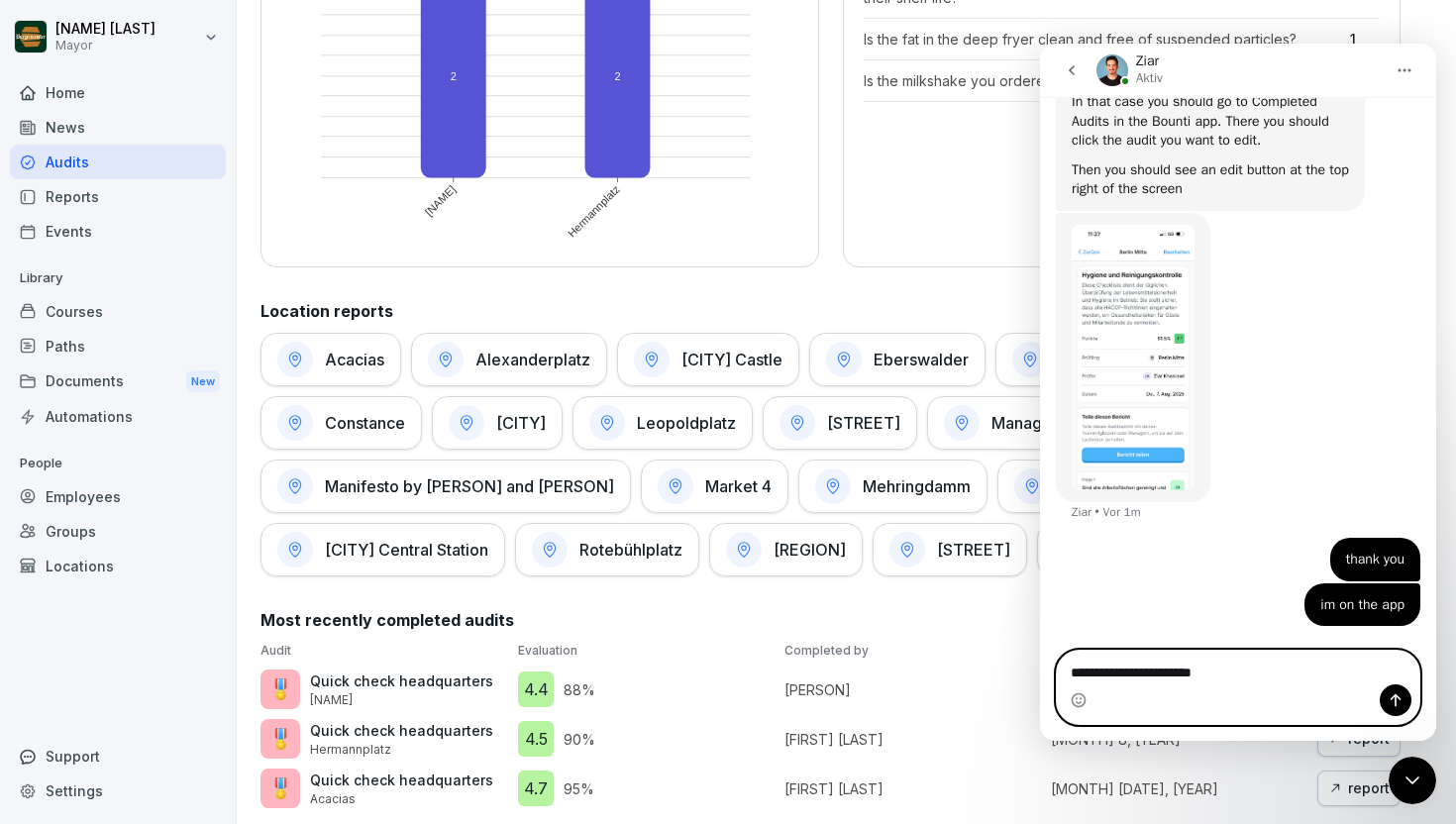 type on "**********" 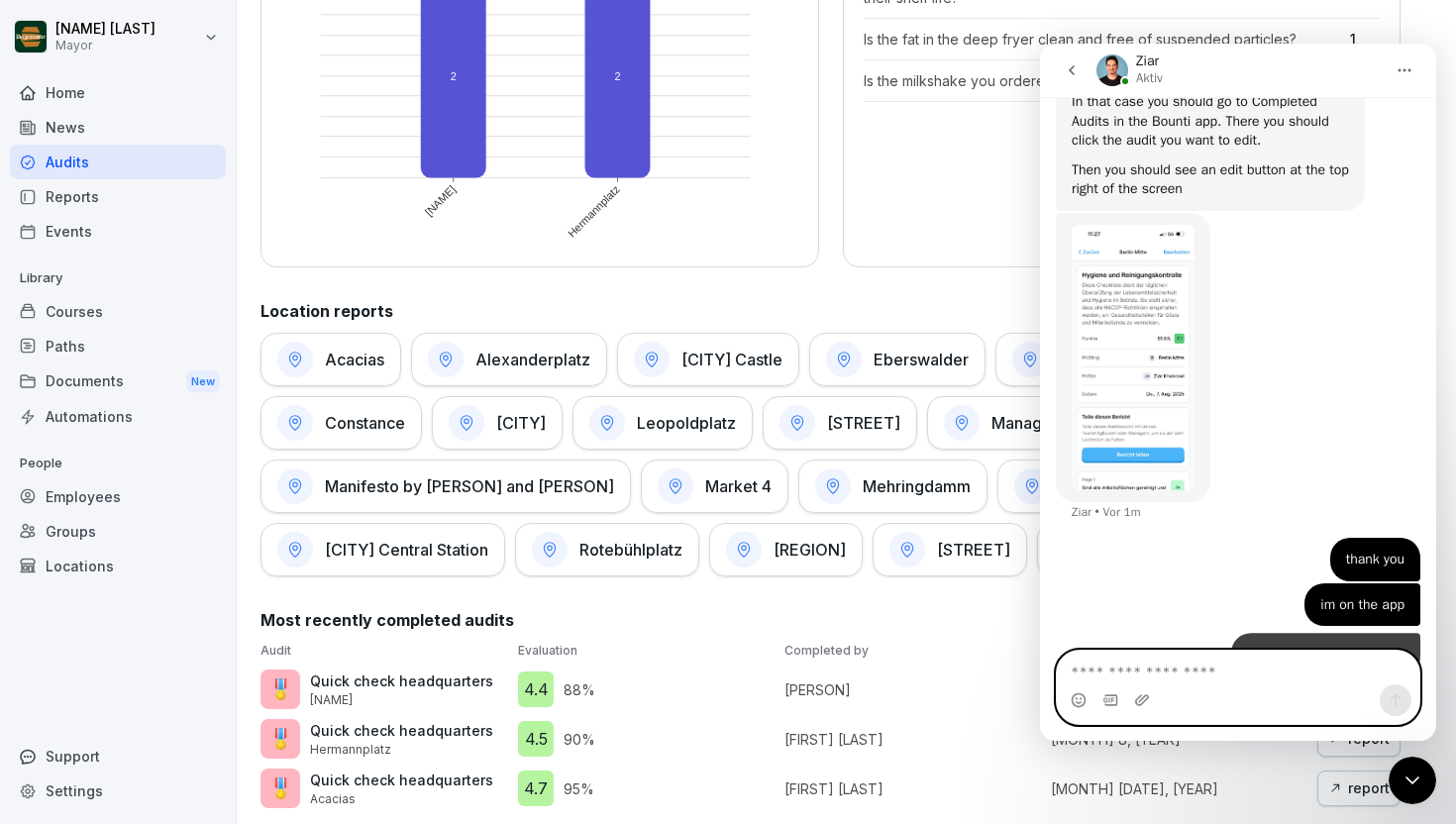 scroll, scrollTop: 644, scrollLeft: 0, axis: vertical 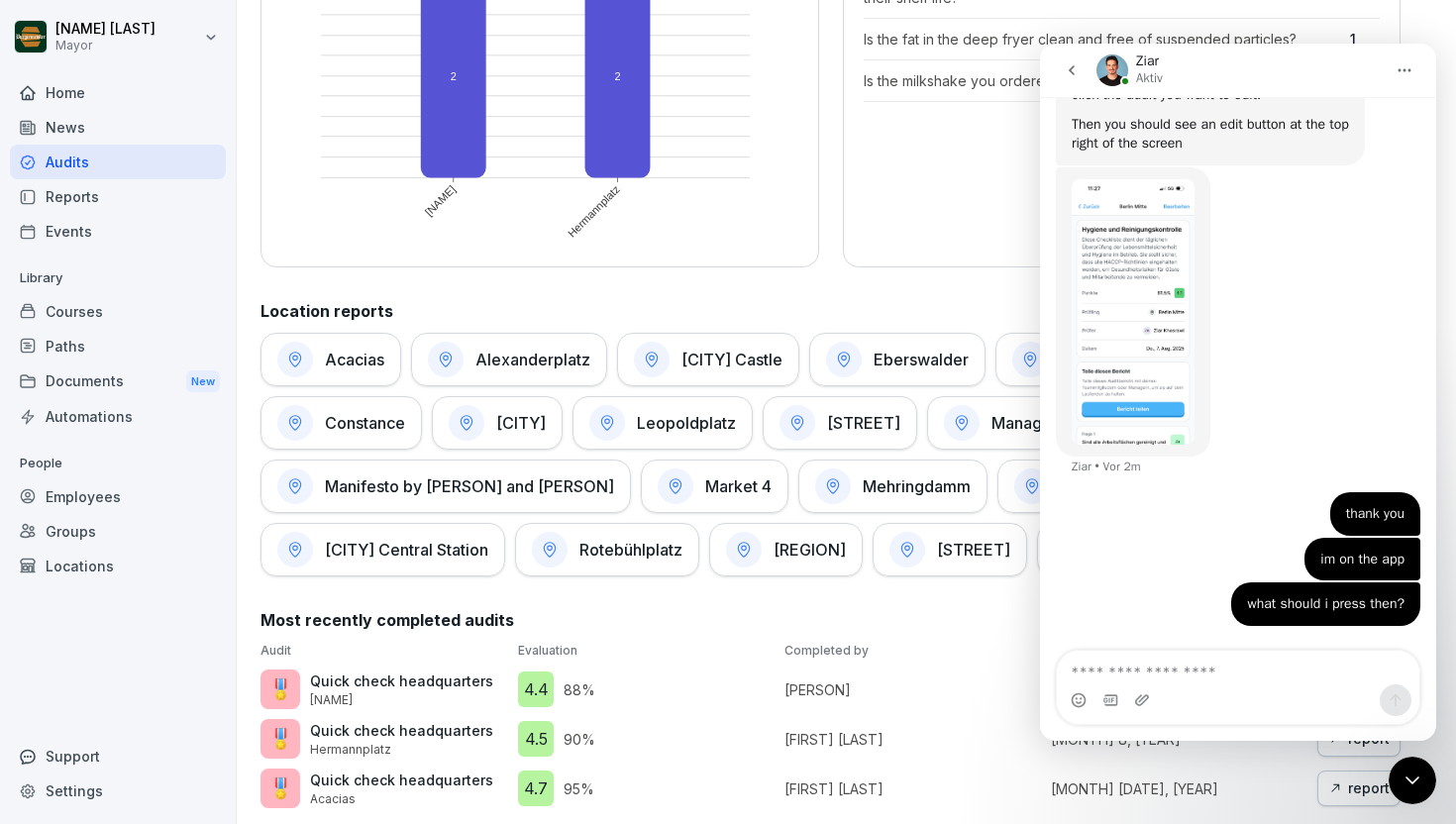 click at bounding box center (1133, 312) 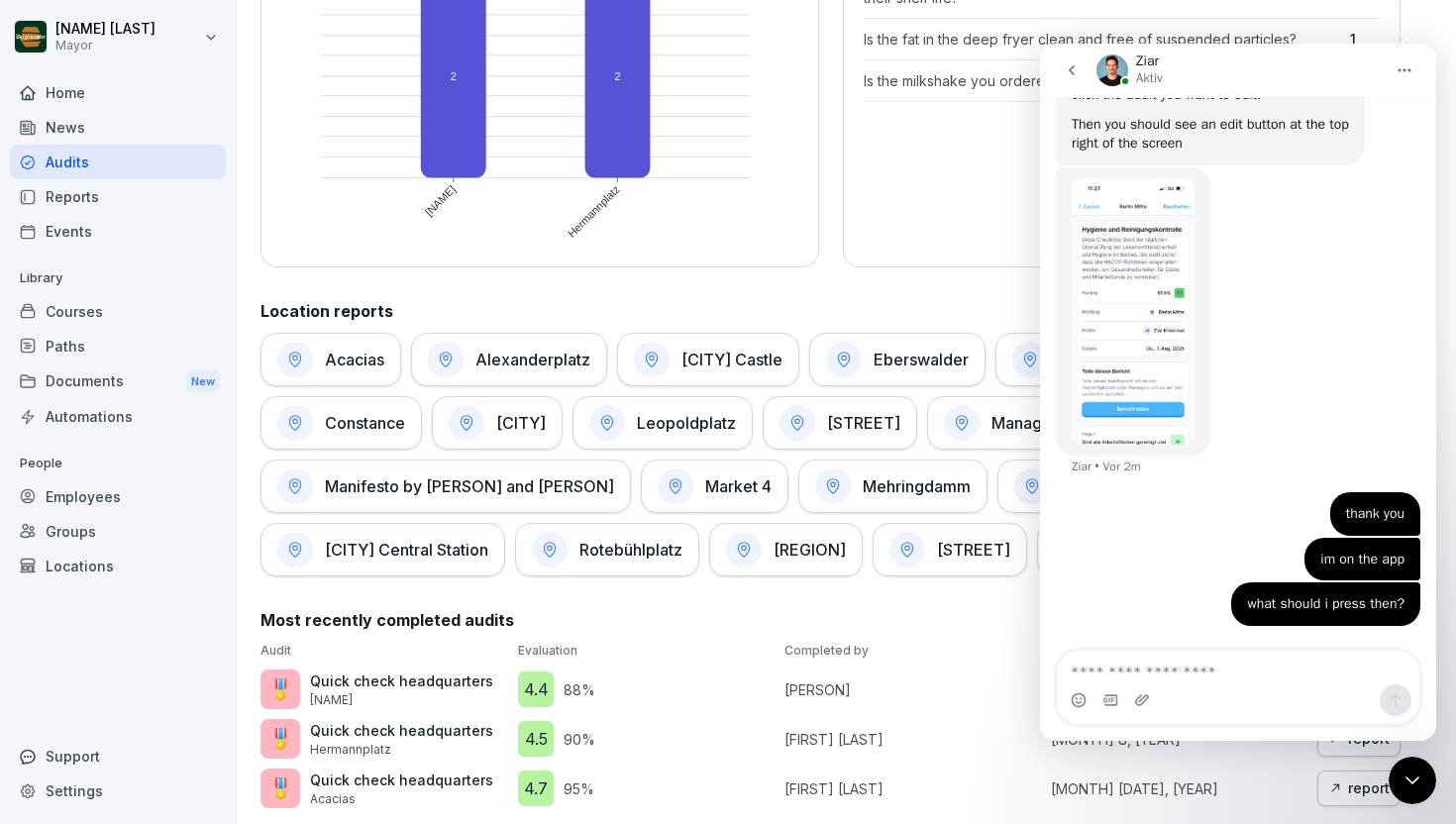 scroll, scrollTop: 0, scrollLeft: 0, axis: both 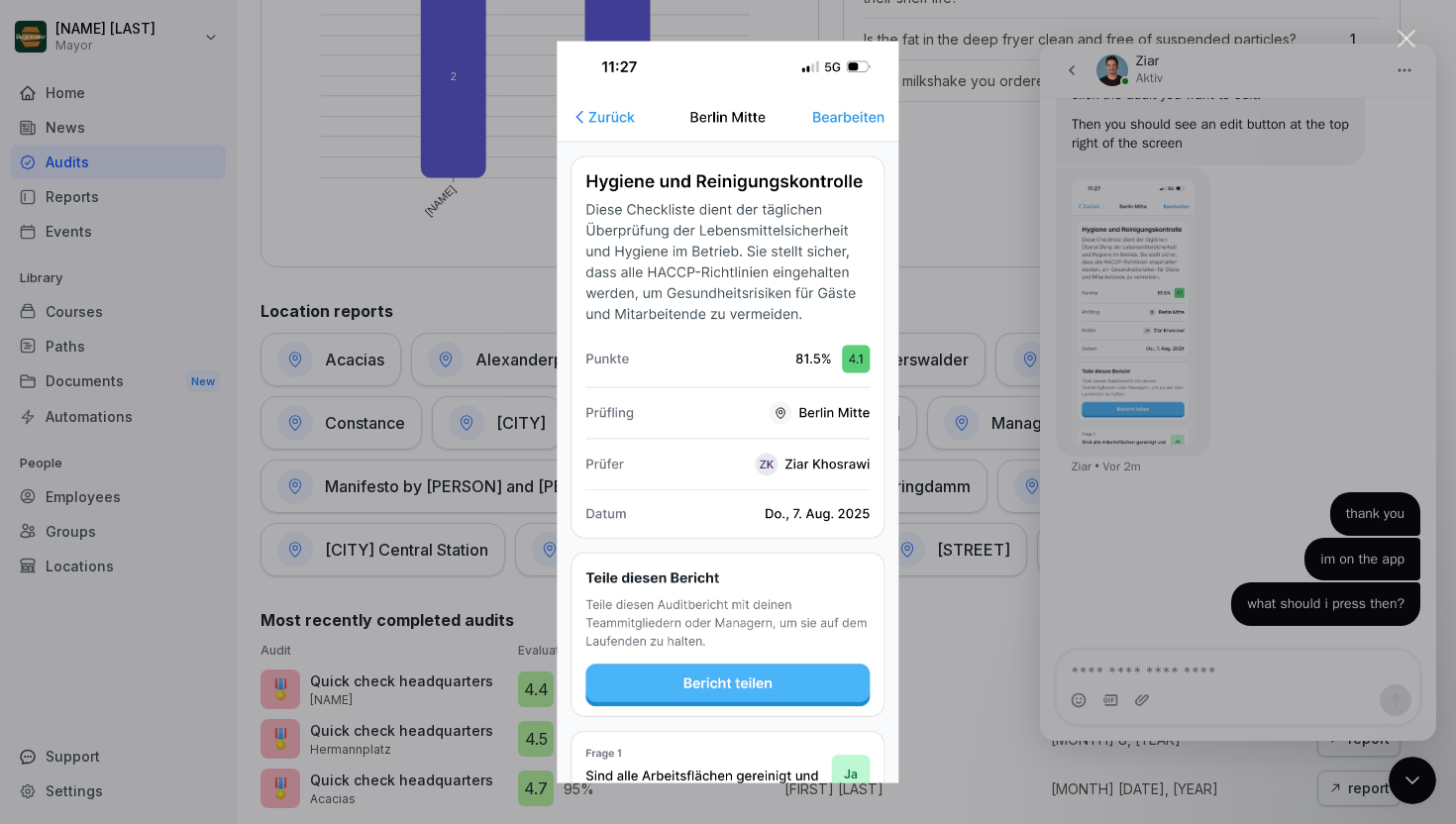 click at bounding box center [728, 412] 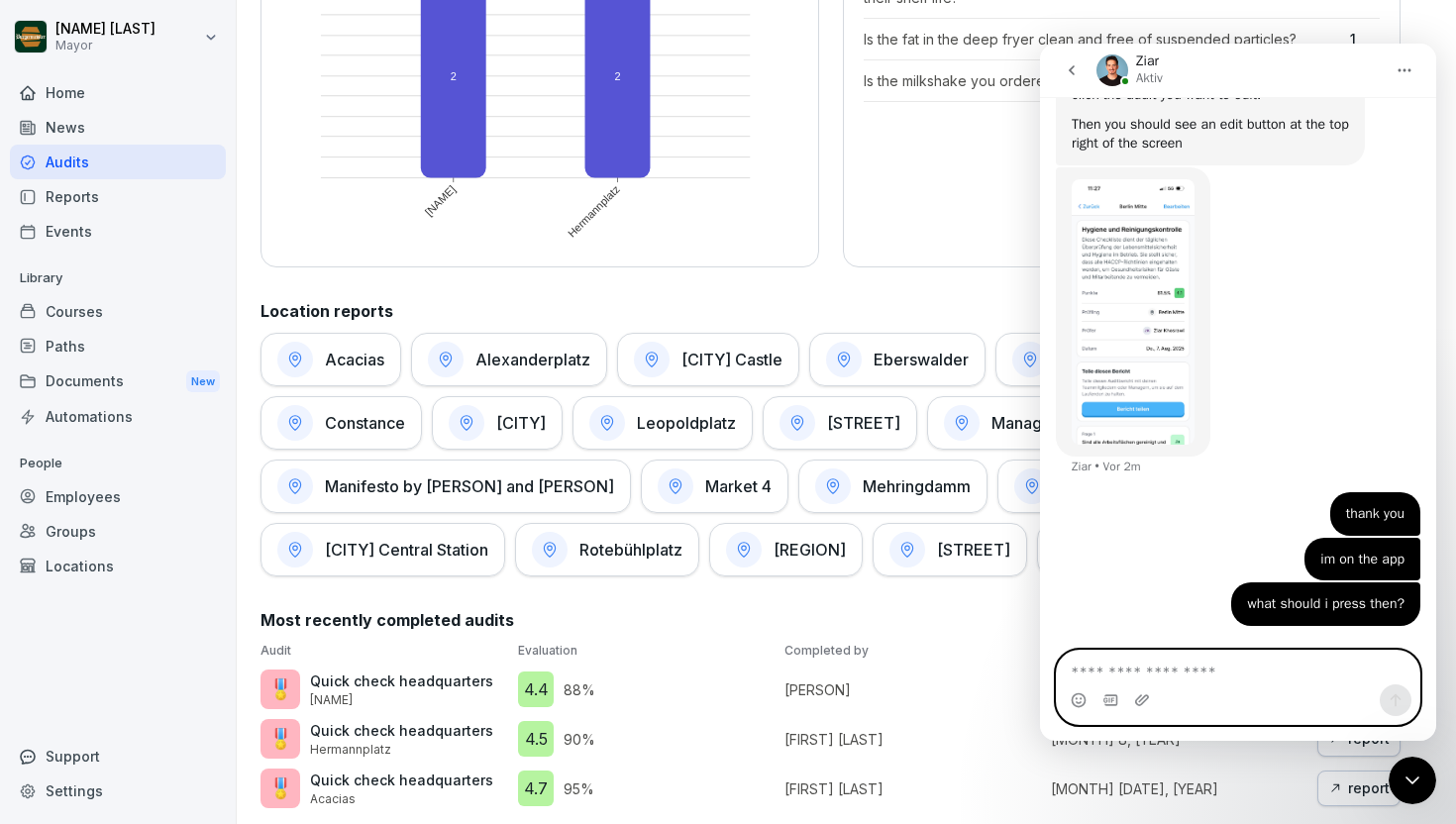 click at bounding box center (1238, 668) 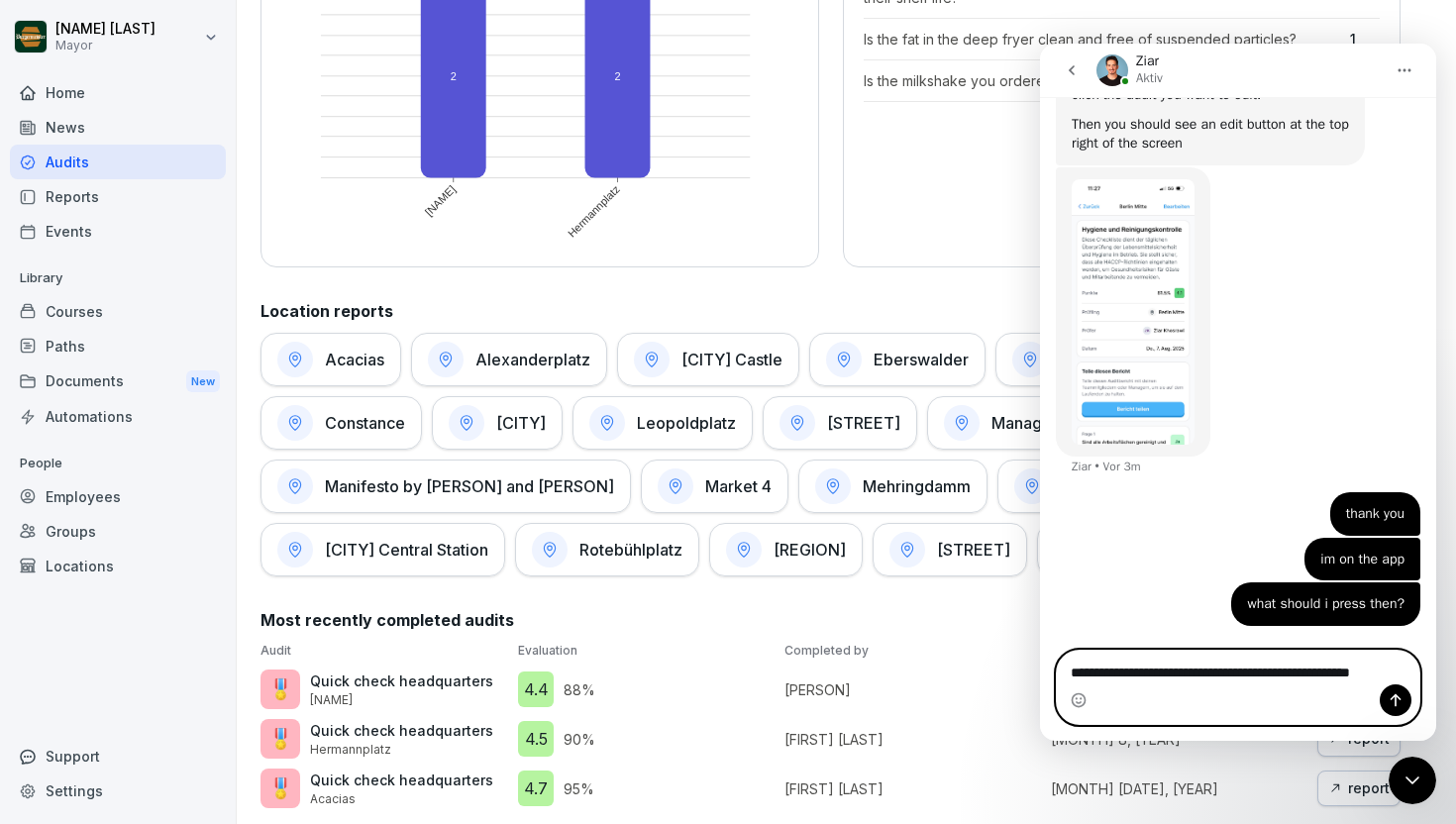 scroll, scrollTop: 664, scrollLeft: 0, axis: vertical 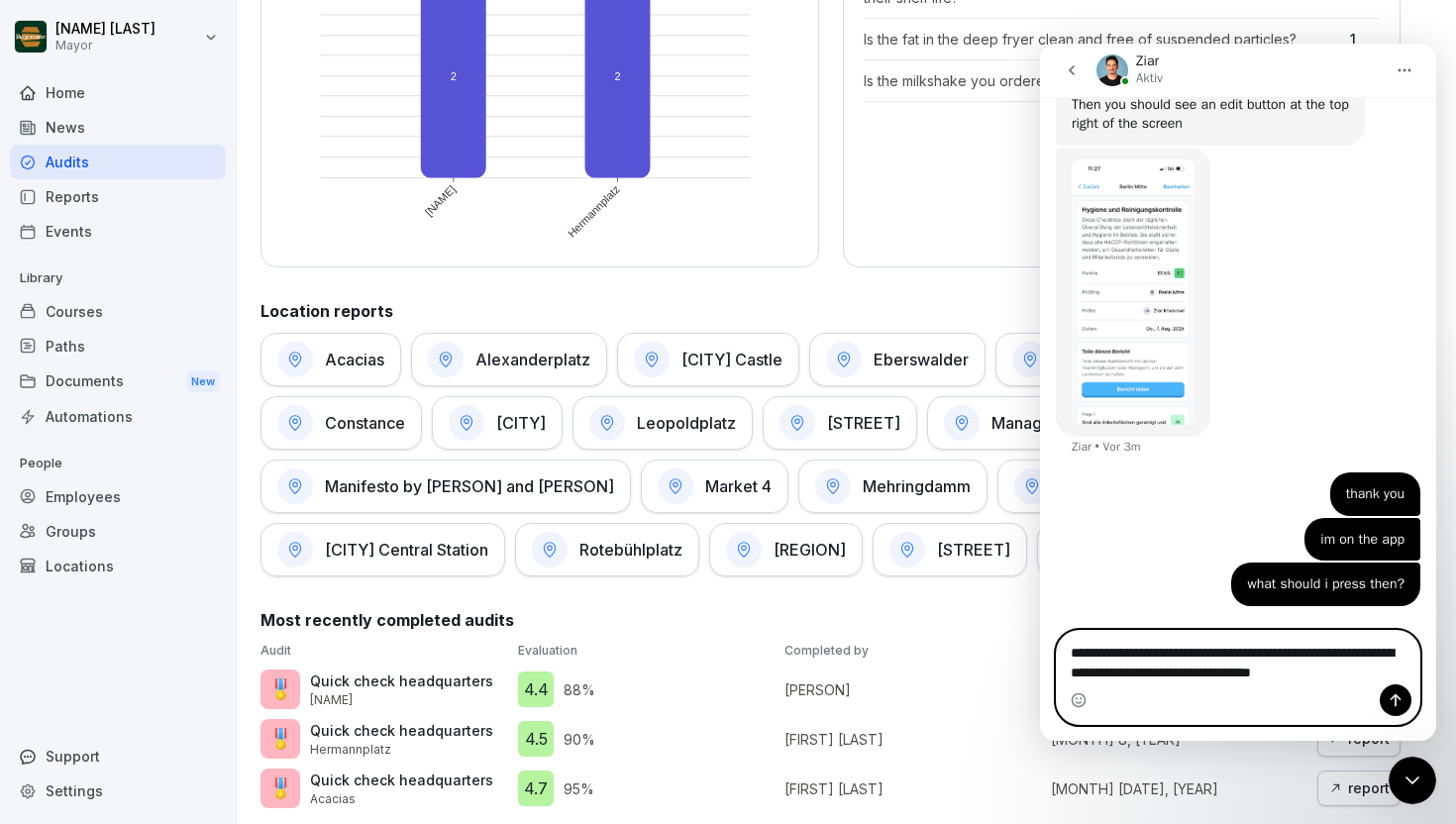 type on "**********" 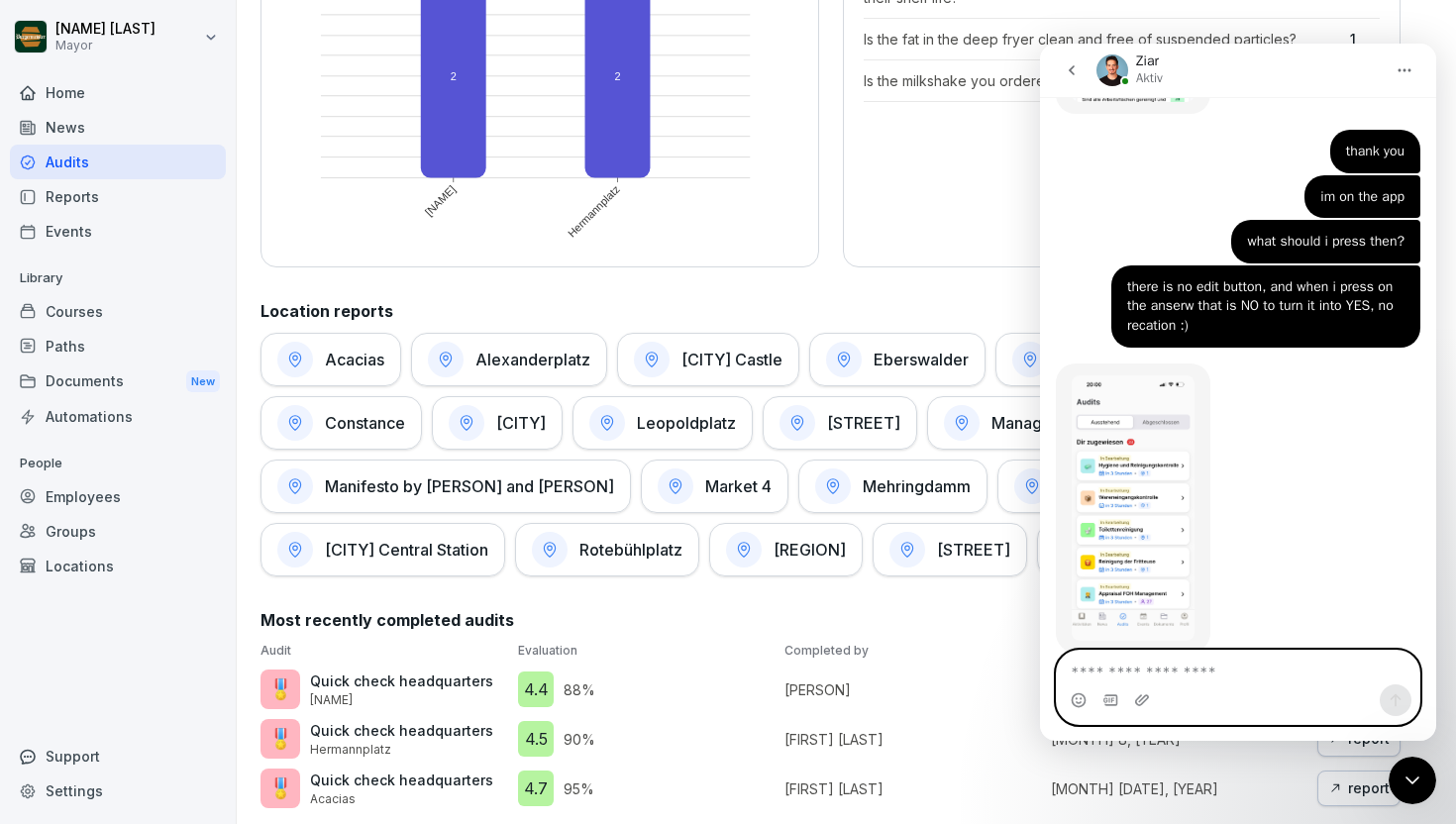 scroll, scrollTop: 1032, scrollLeft: 0, axis: vertical 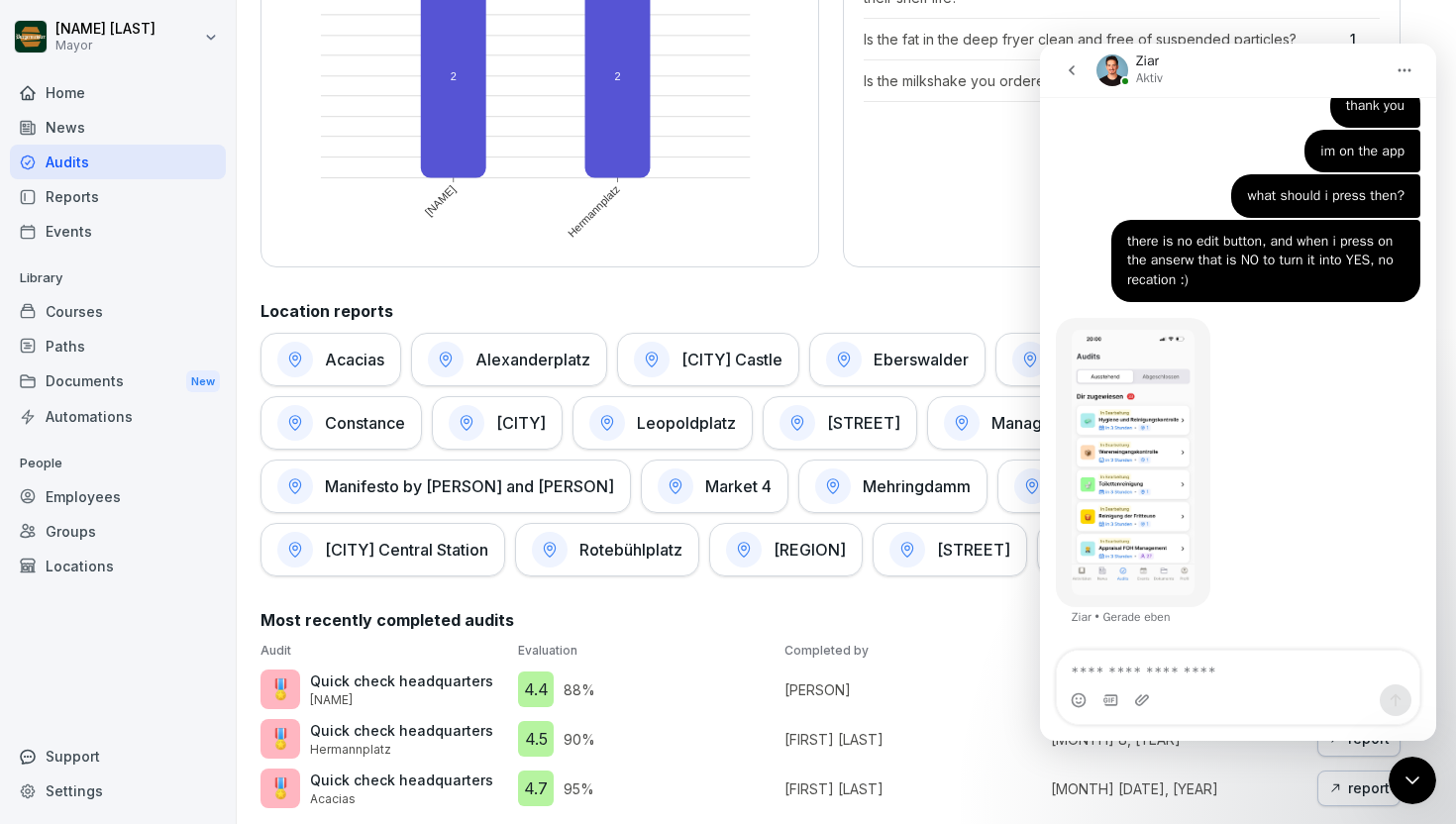 click at bounding box center [1133, 463] 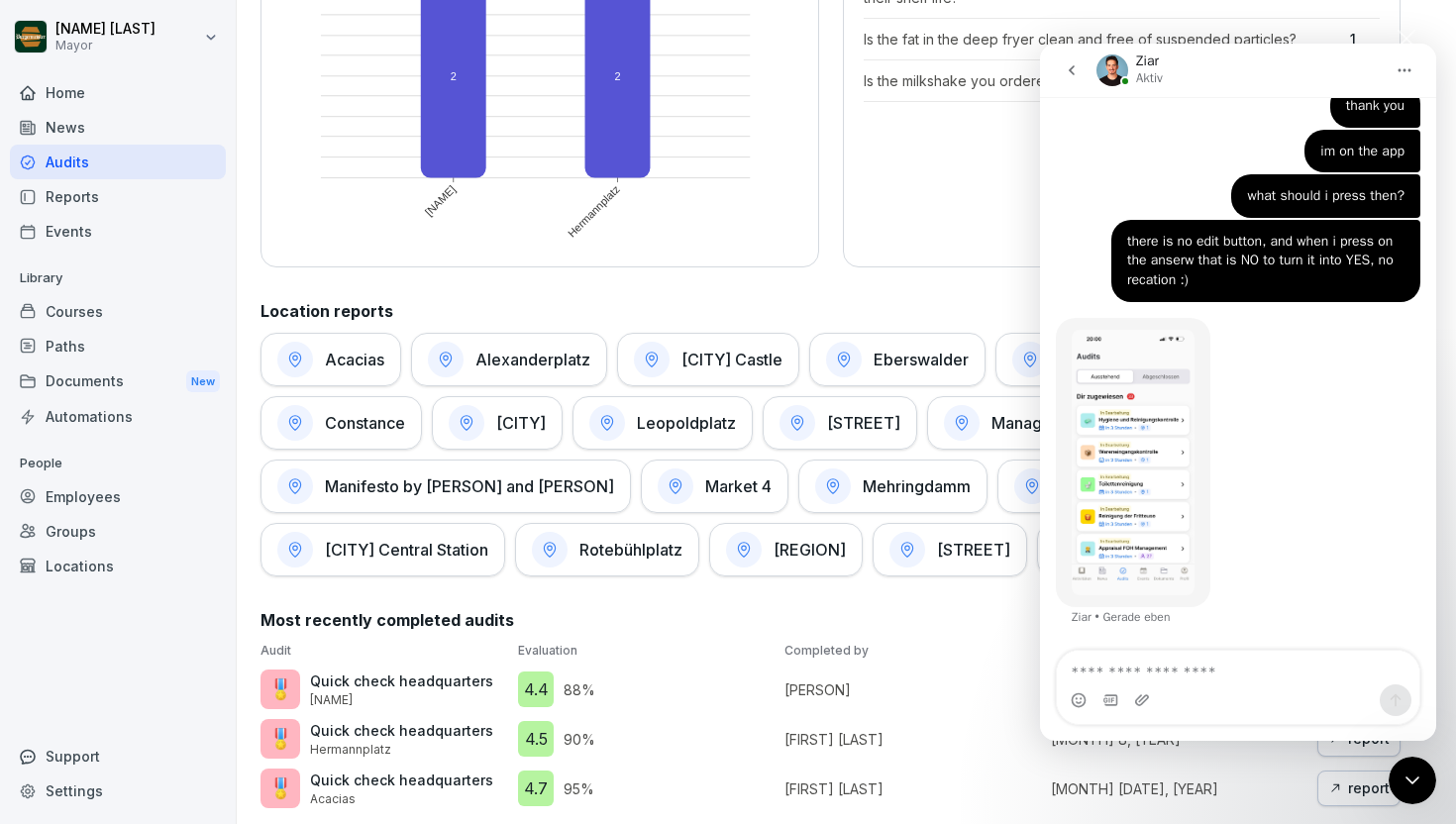 scroll, scrollTop: 0, scrollLeft: 0, axis: both 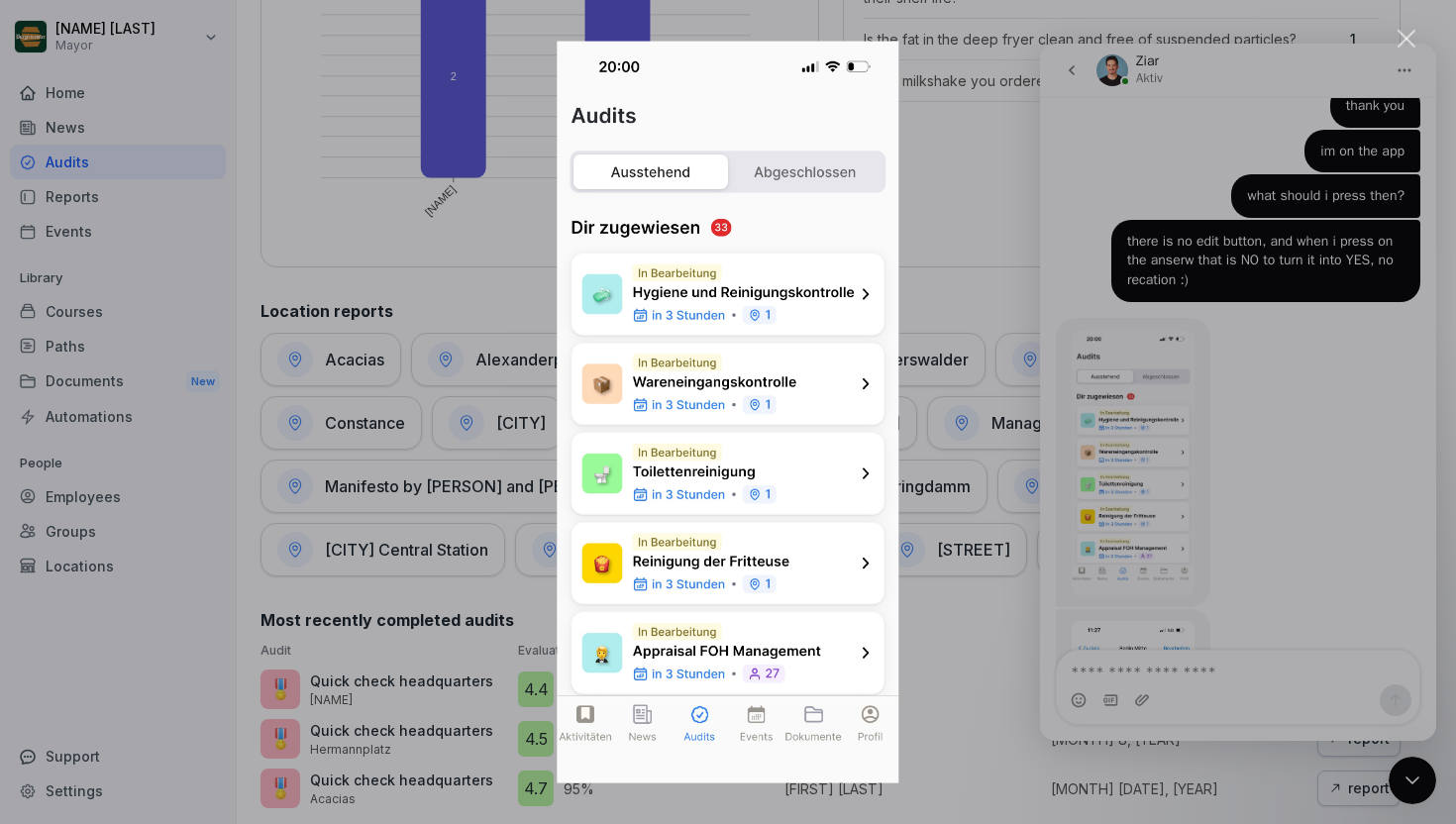 click at bounding box center [728, 412] 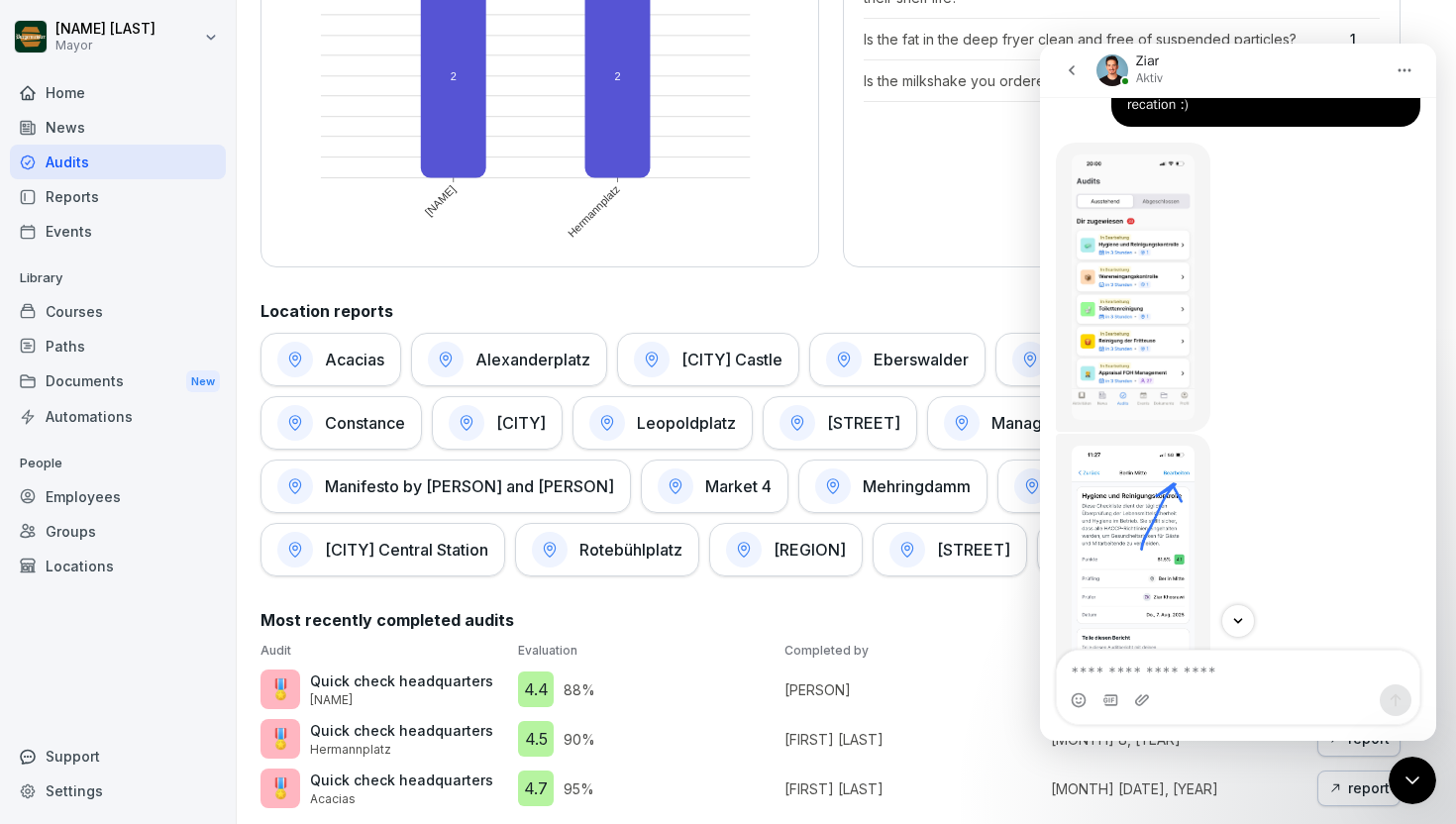 scroll, scrollTop: 1323, scrollLeft: 0, axis: vertical 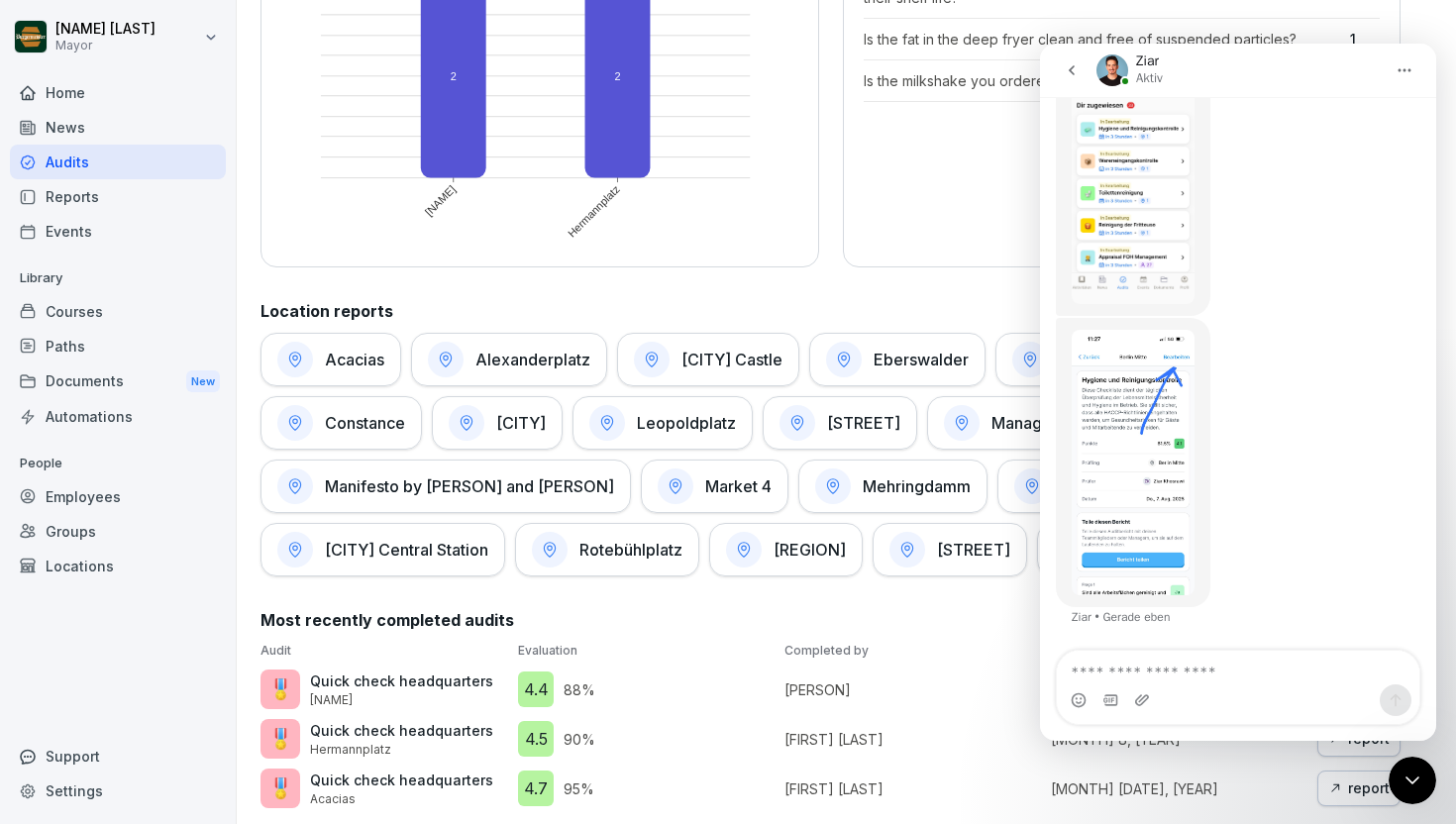 click at bounding box center (1133, 463) 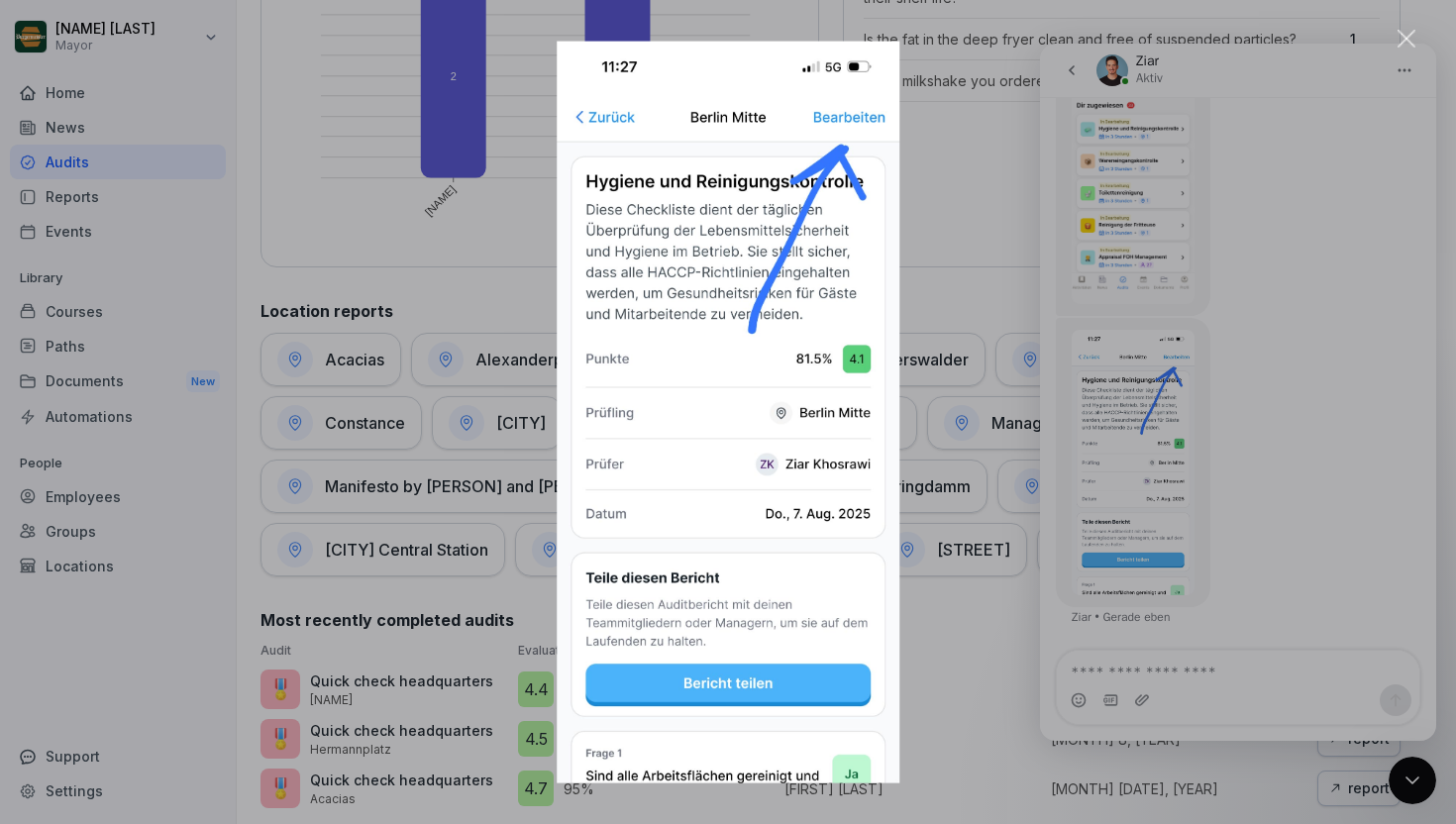 scroll, scrollTop: 0, scrollLeft: 0, axis: both 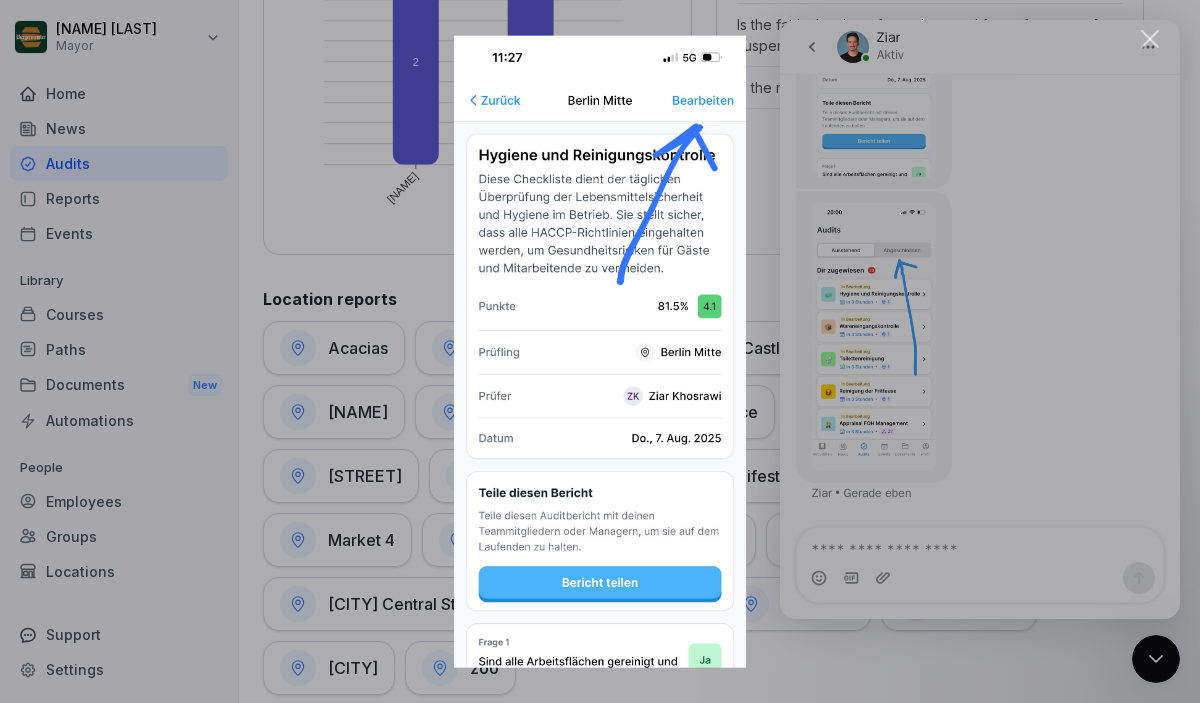 click at bounding box center [600, 351] 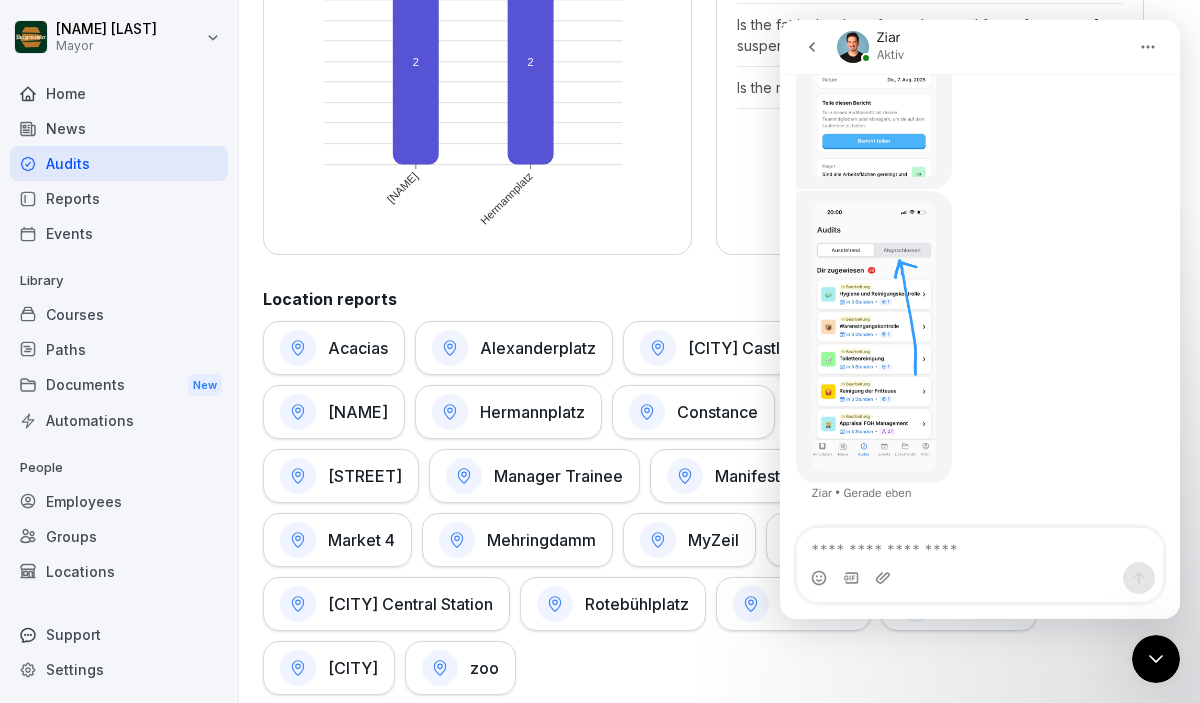 scroll, scrollTop: 1322, scrollLeft: 0, axis: vertical 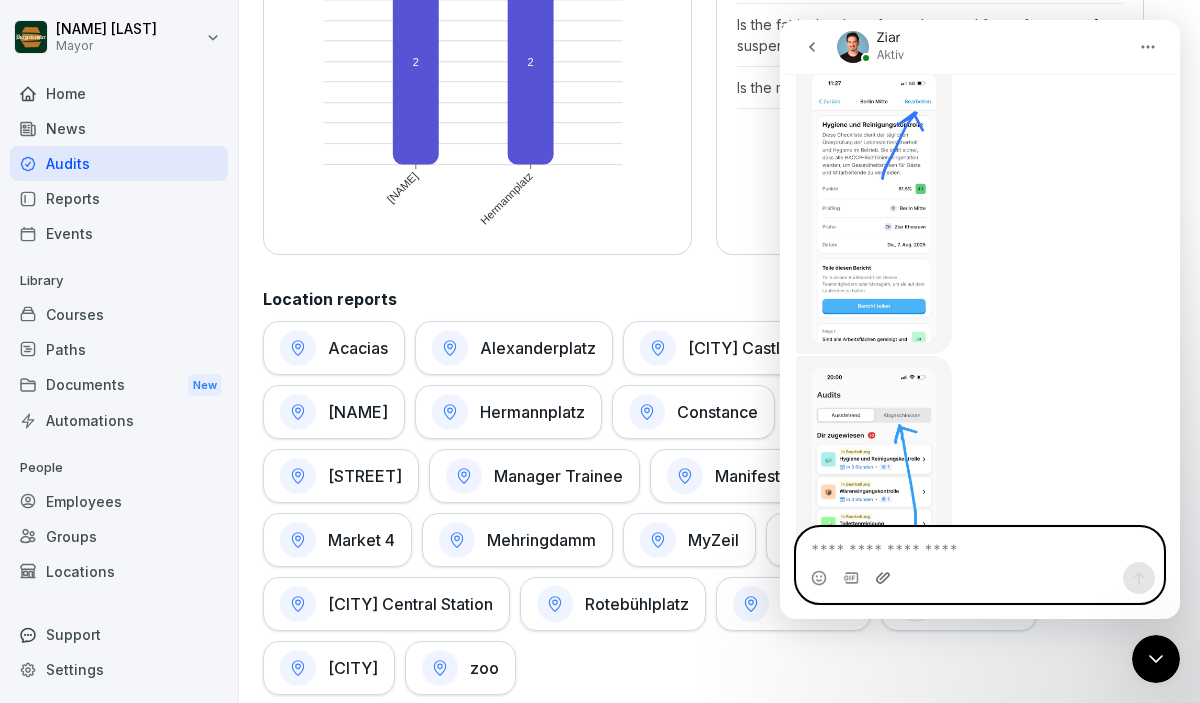 click 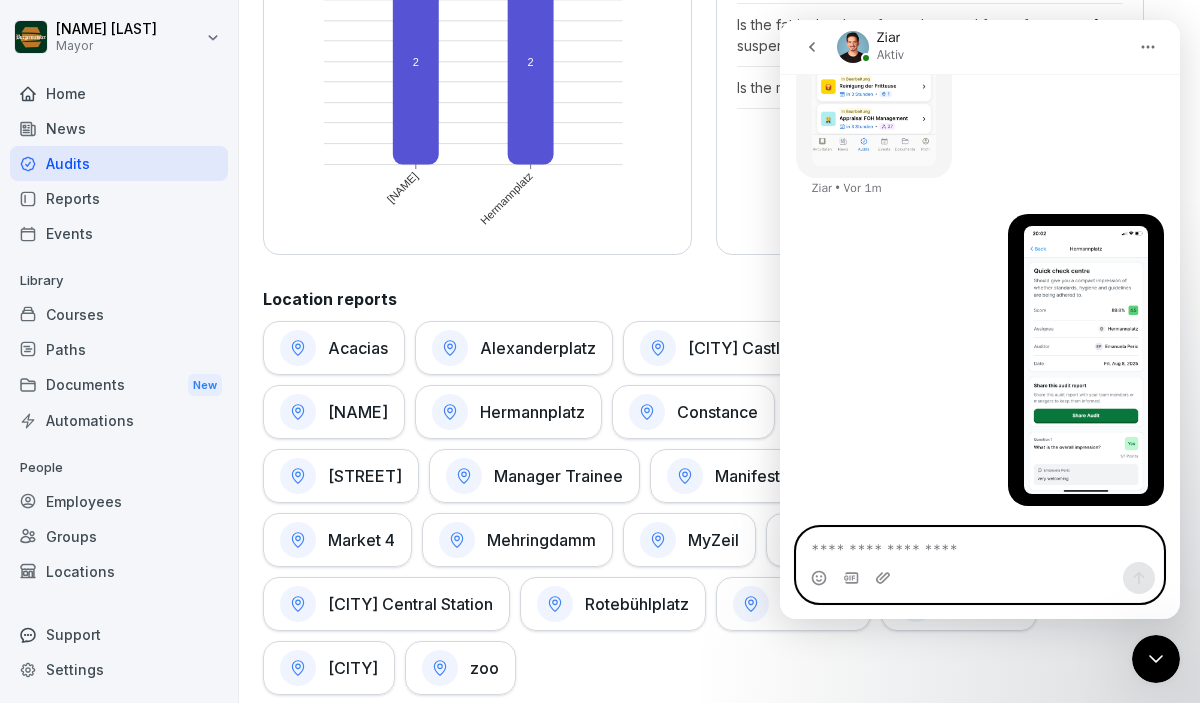 scroll, scrollTop: 1828, scrollLeft: 0, axis: vertical 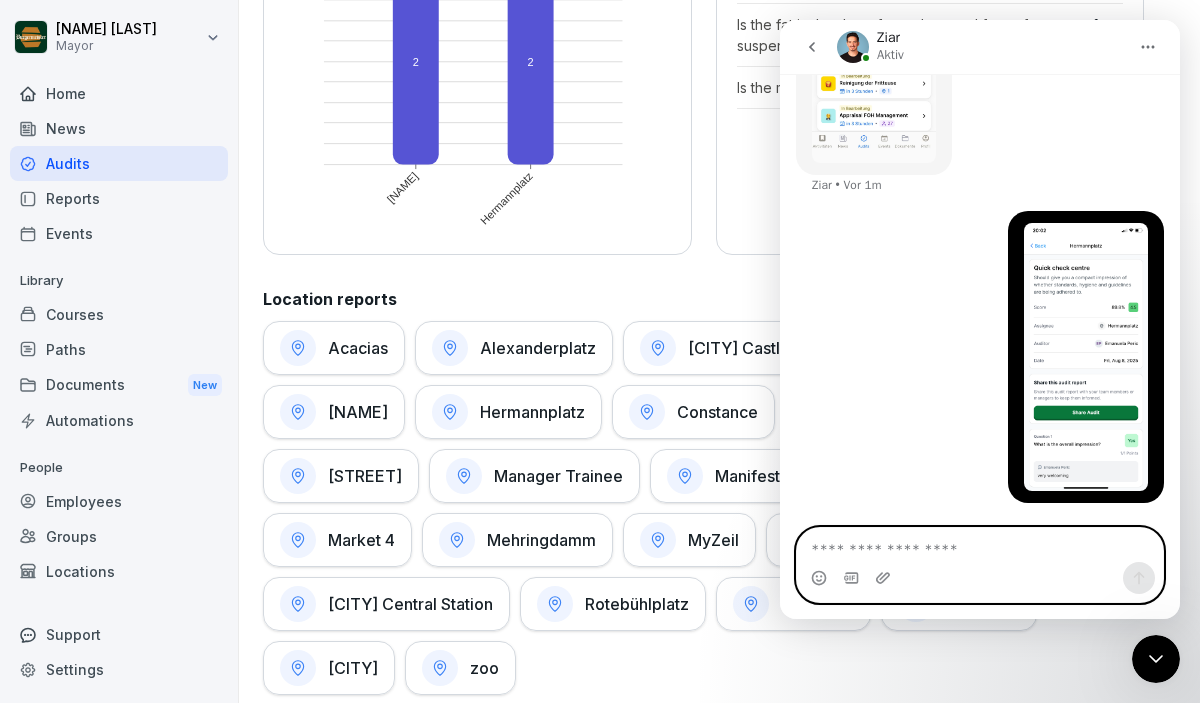 click at bounding box center (980, 545) 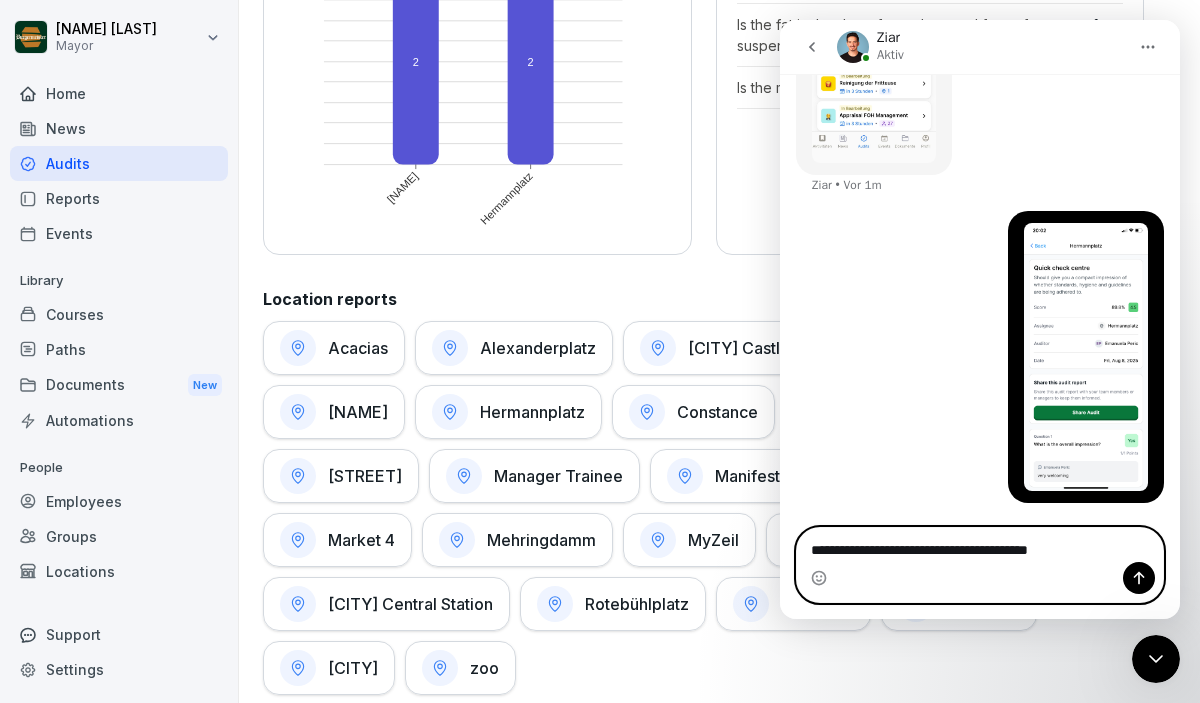 type on "**********" 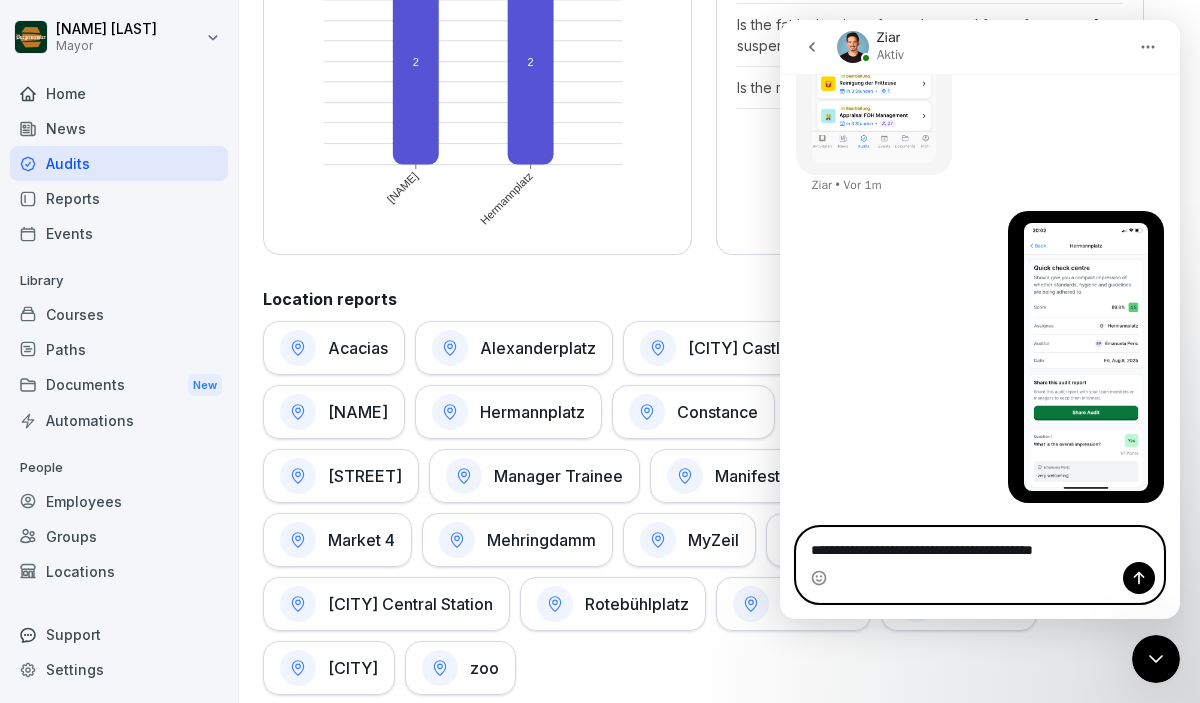 type 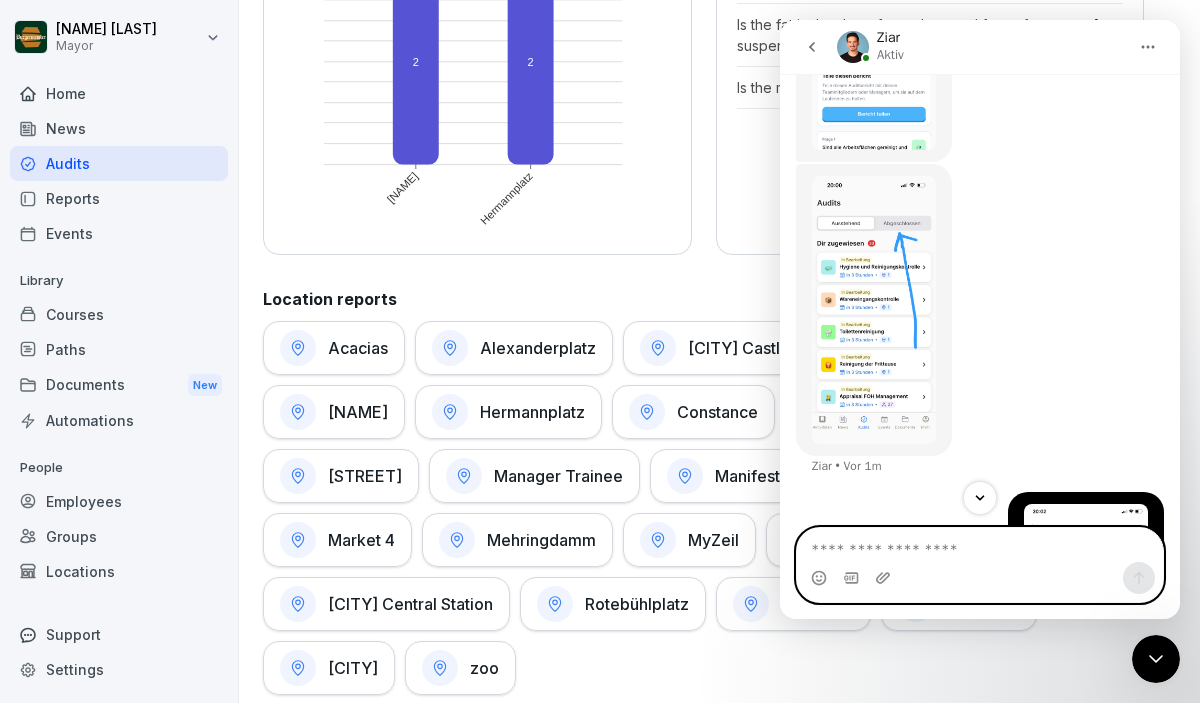 scroll, scrollTop: 1511, scrollLeft: 0, axis: vertical 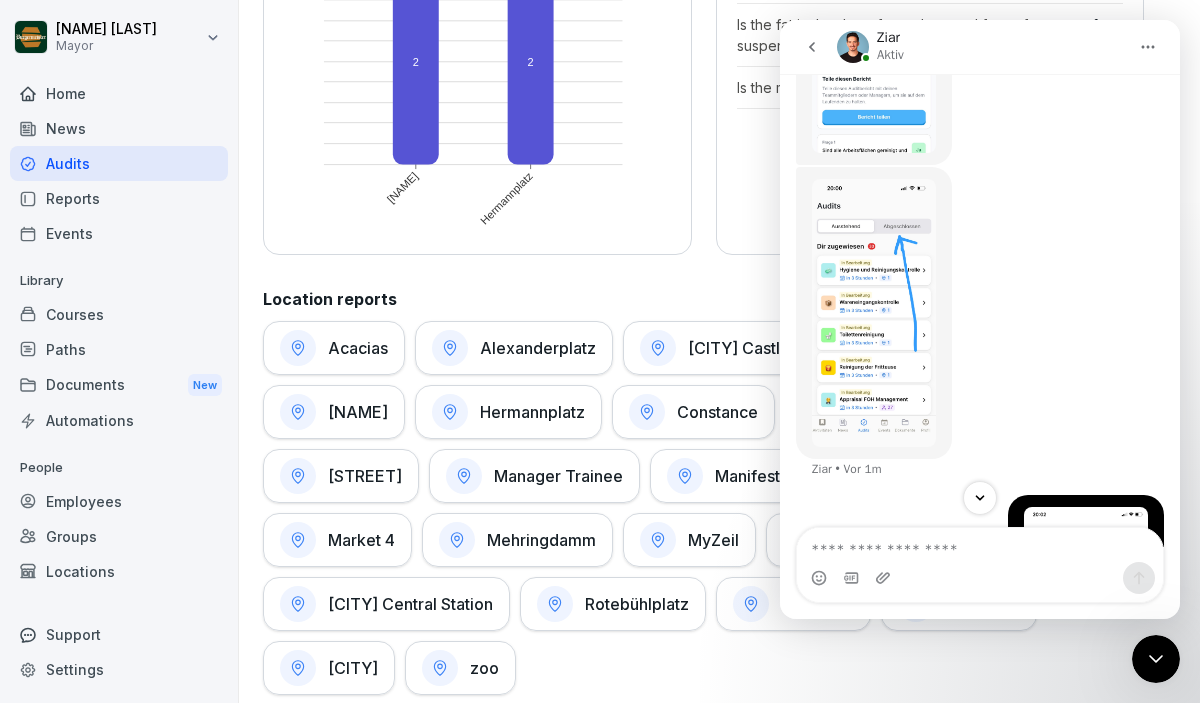 click at bounding box center (874, 313) 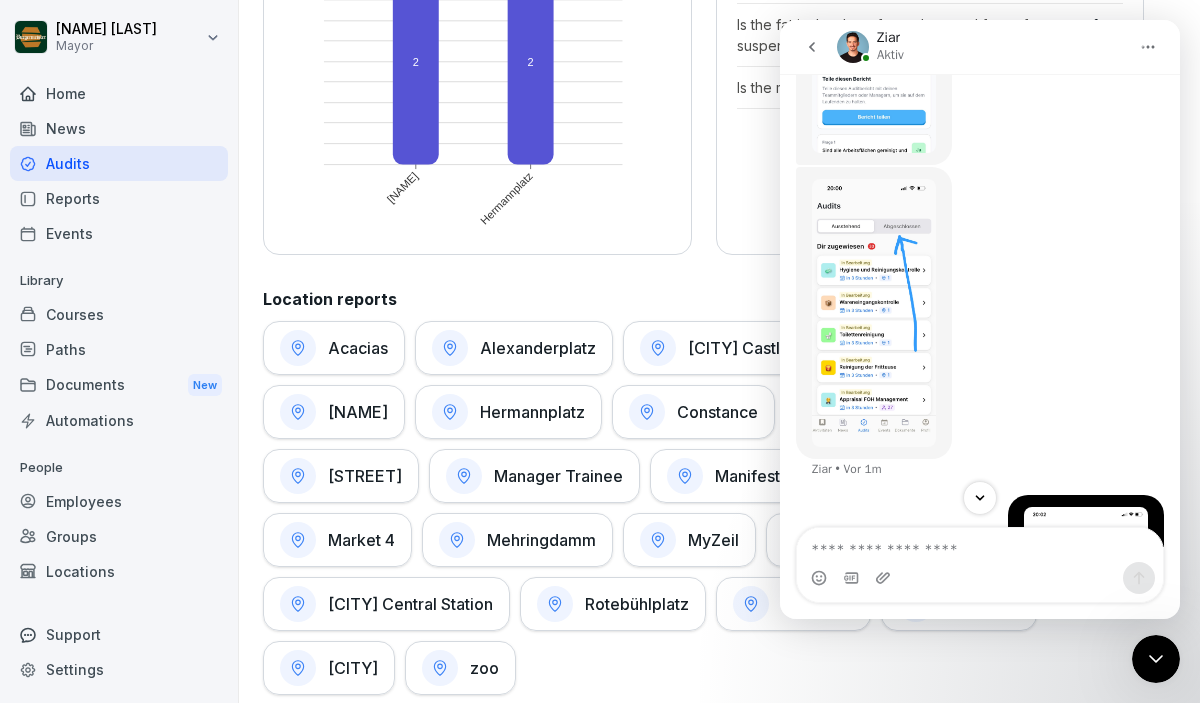 scroll, scrollTop: 0, scrollLeft: 0, axis: both 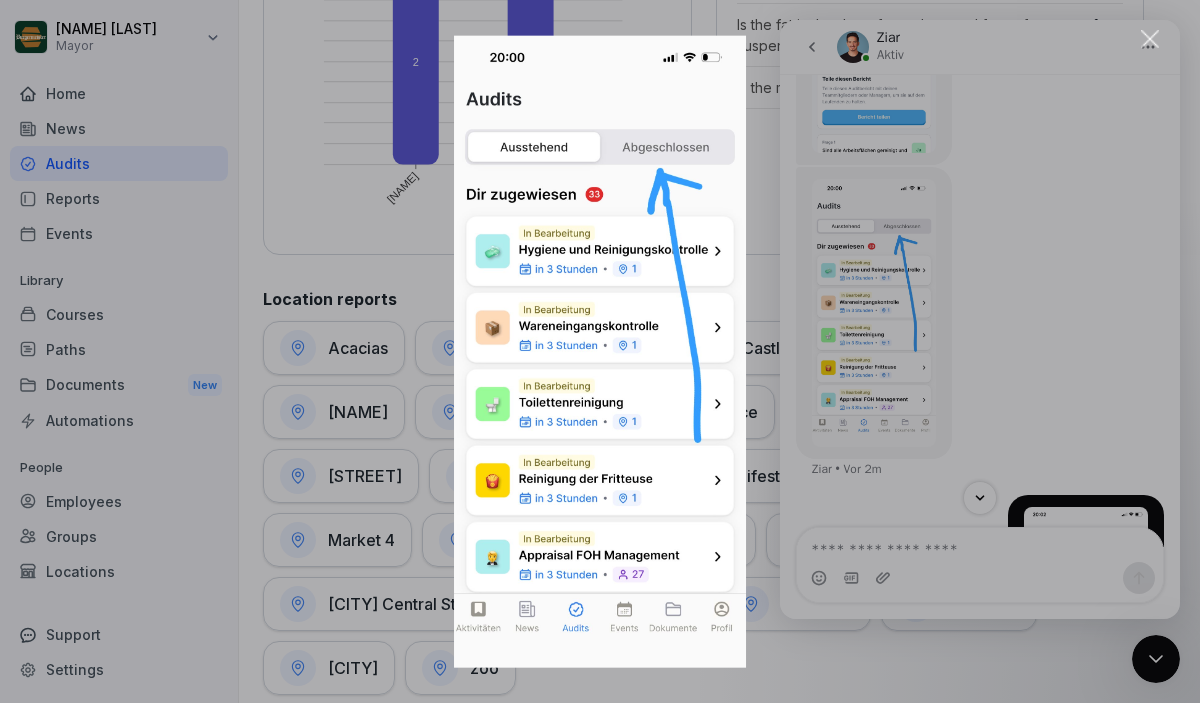 click at bounding box center [600, 351] 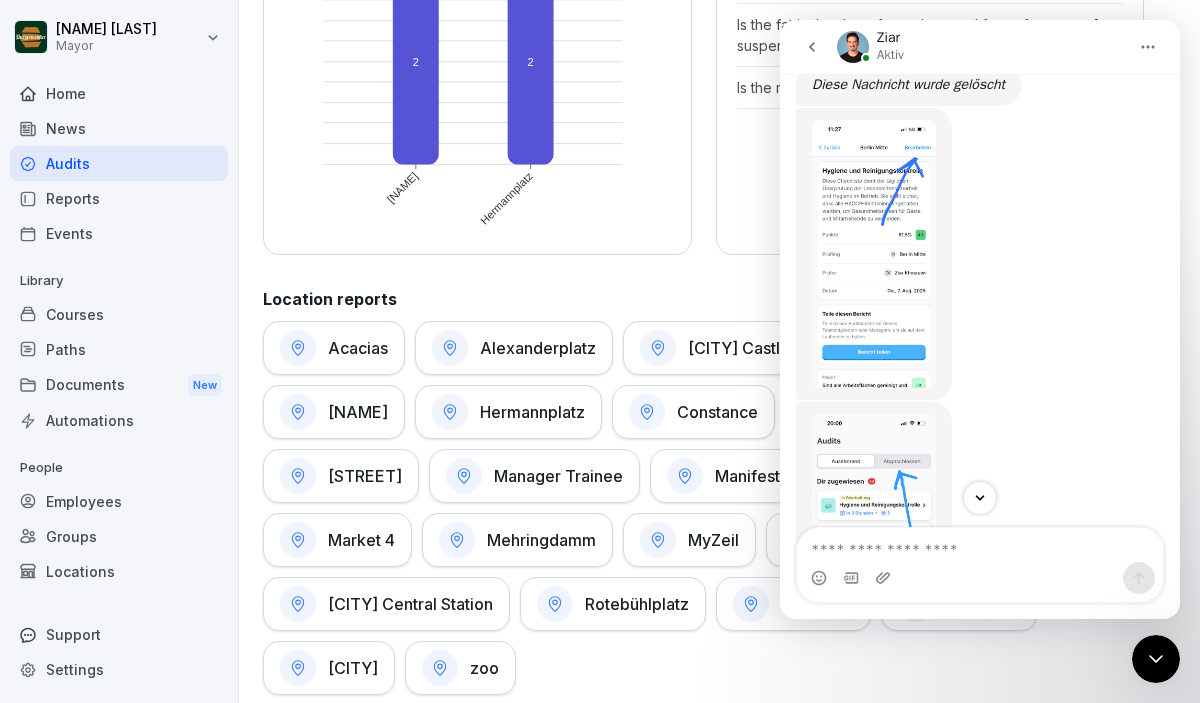 scroll, scrollTop: 1115, scrollLeft: 0, axis: vertical 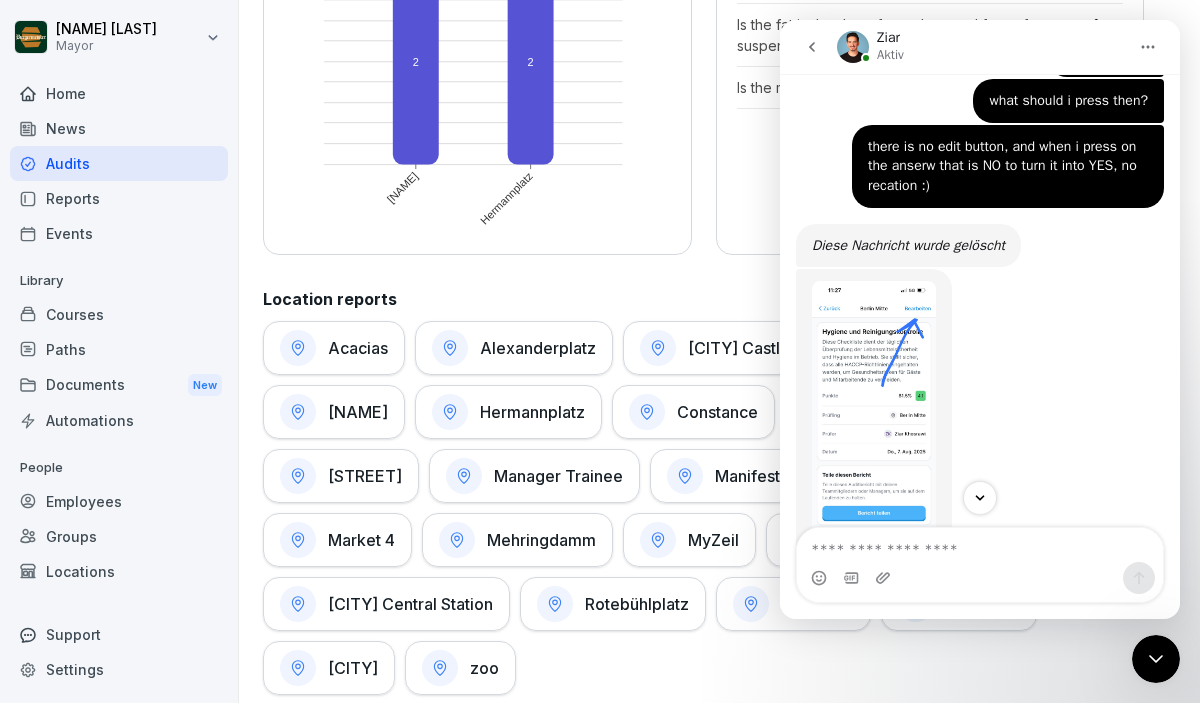 click at bounding box center [874, 415] 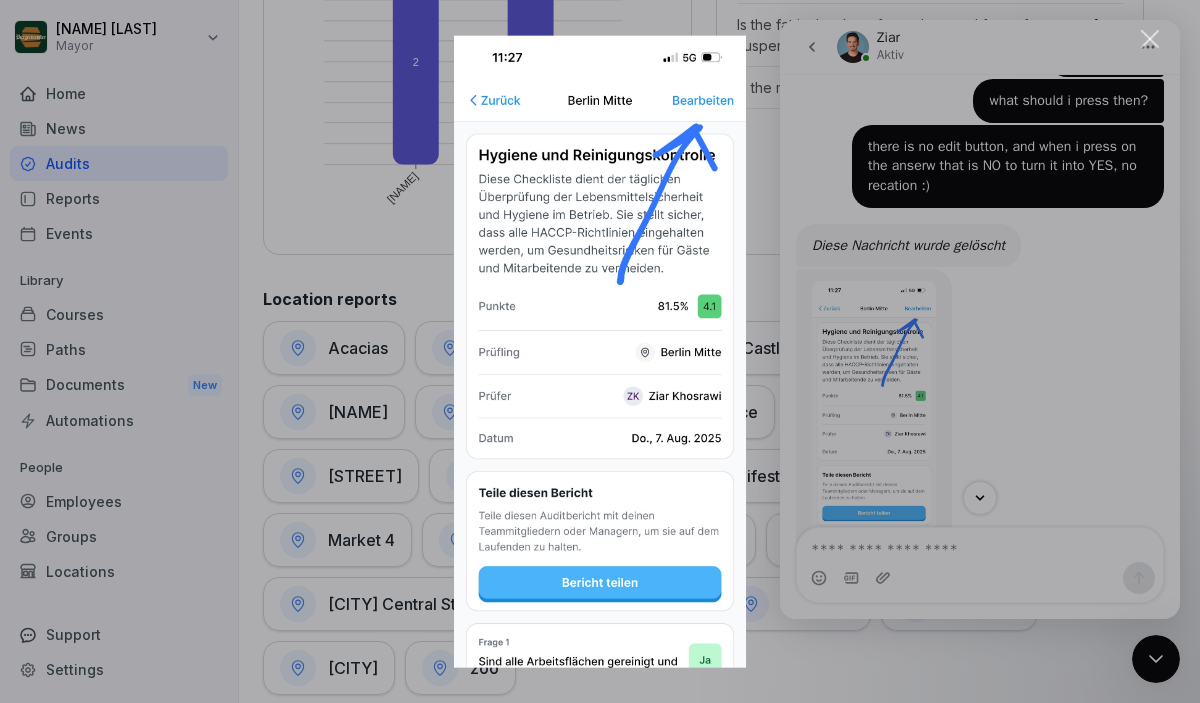 scroll, scrollTop: 0, scrollLeft: 0, axis: both 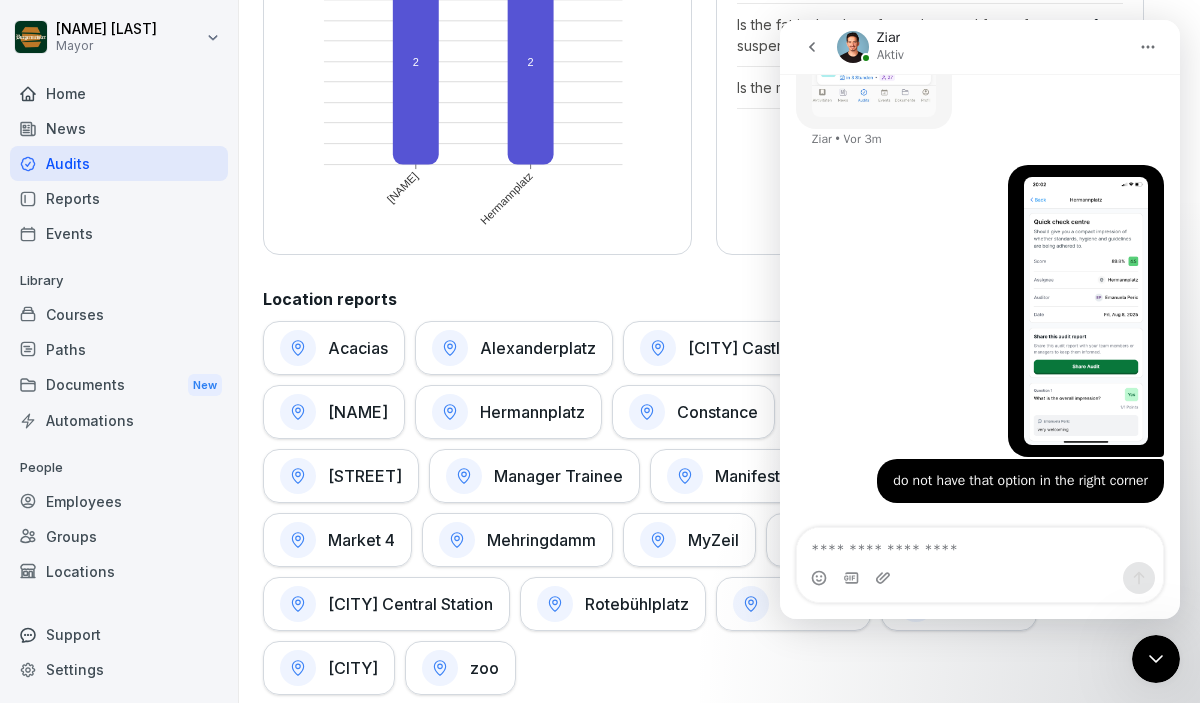 click at bounding box center [1086, 311] 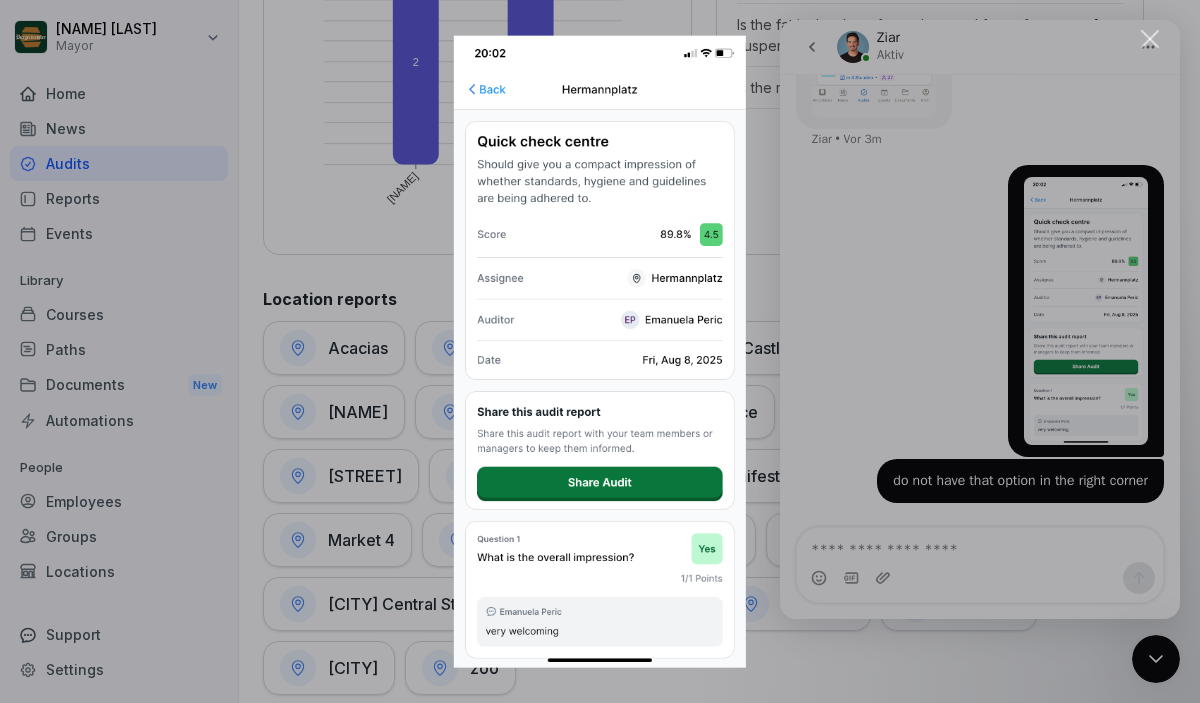 scroll, scrollTop: 0, scrollLeft: 0, axis: both 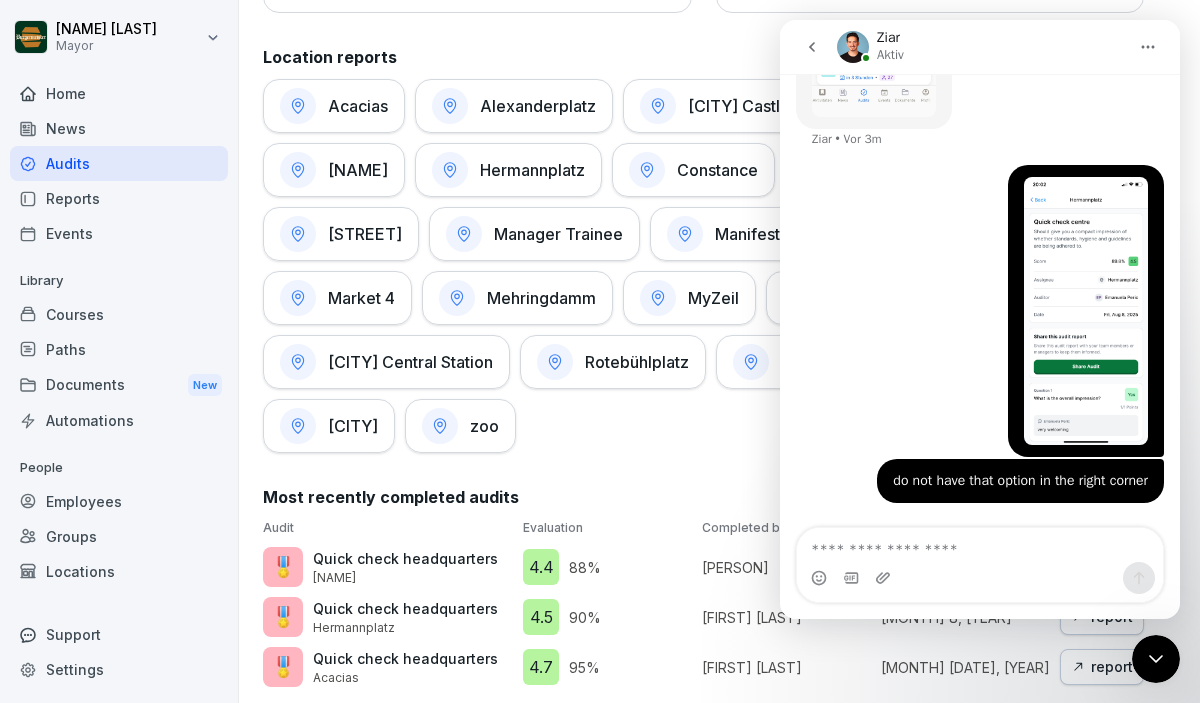 click 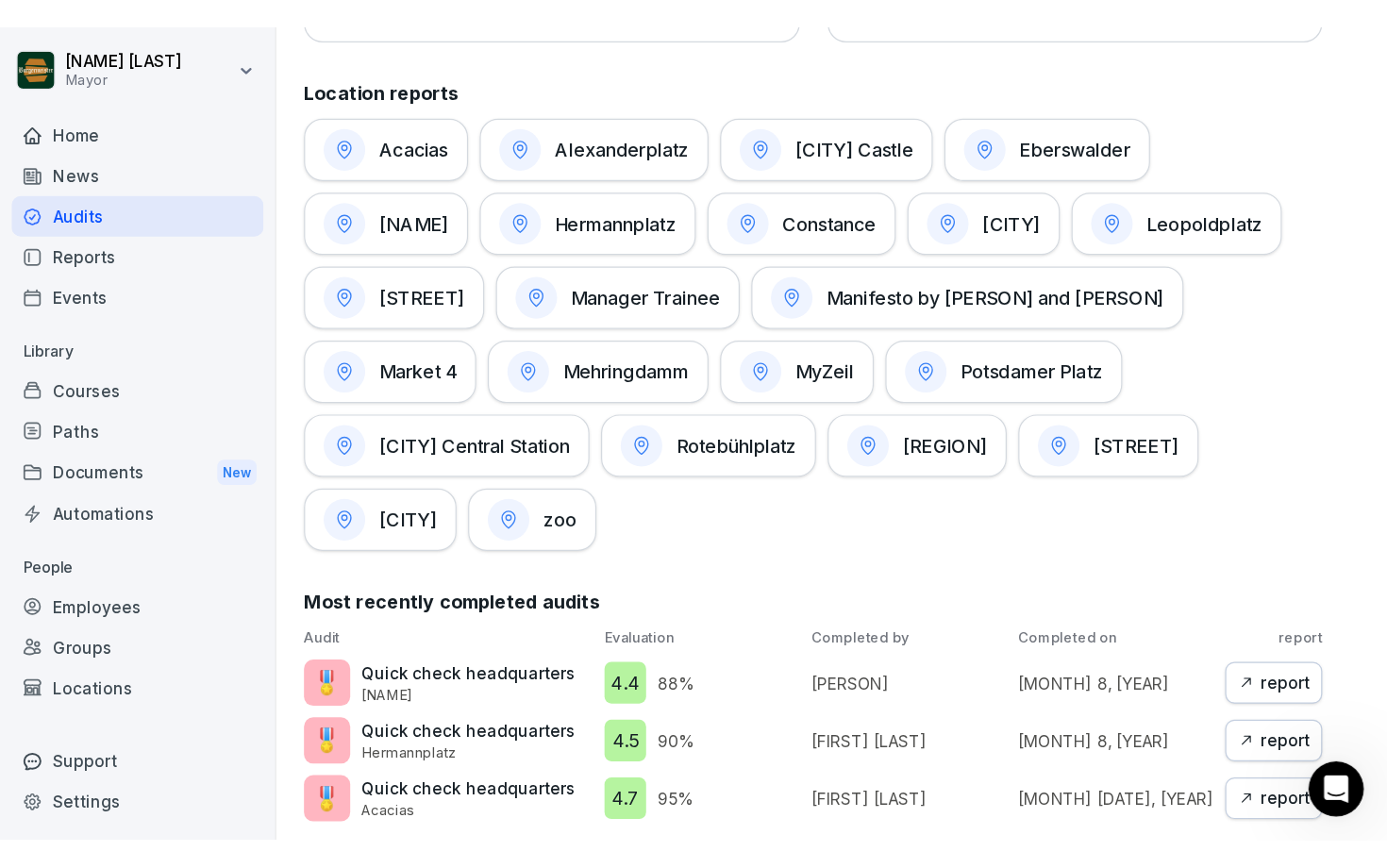 scroll, scrollTop: 625, scrollLeft: 0, axis: vertical 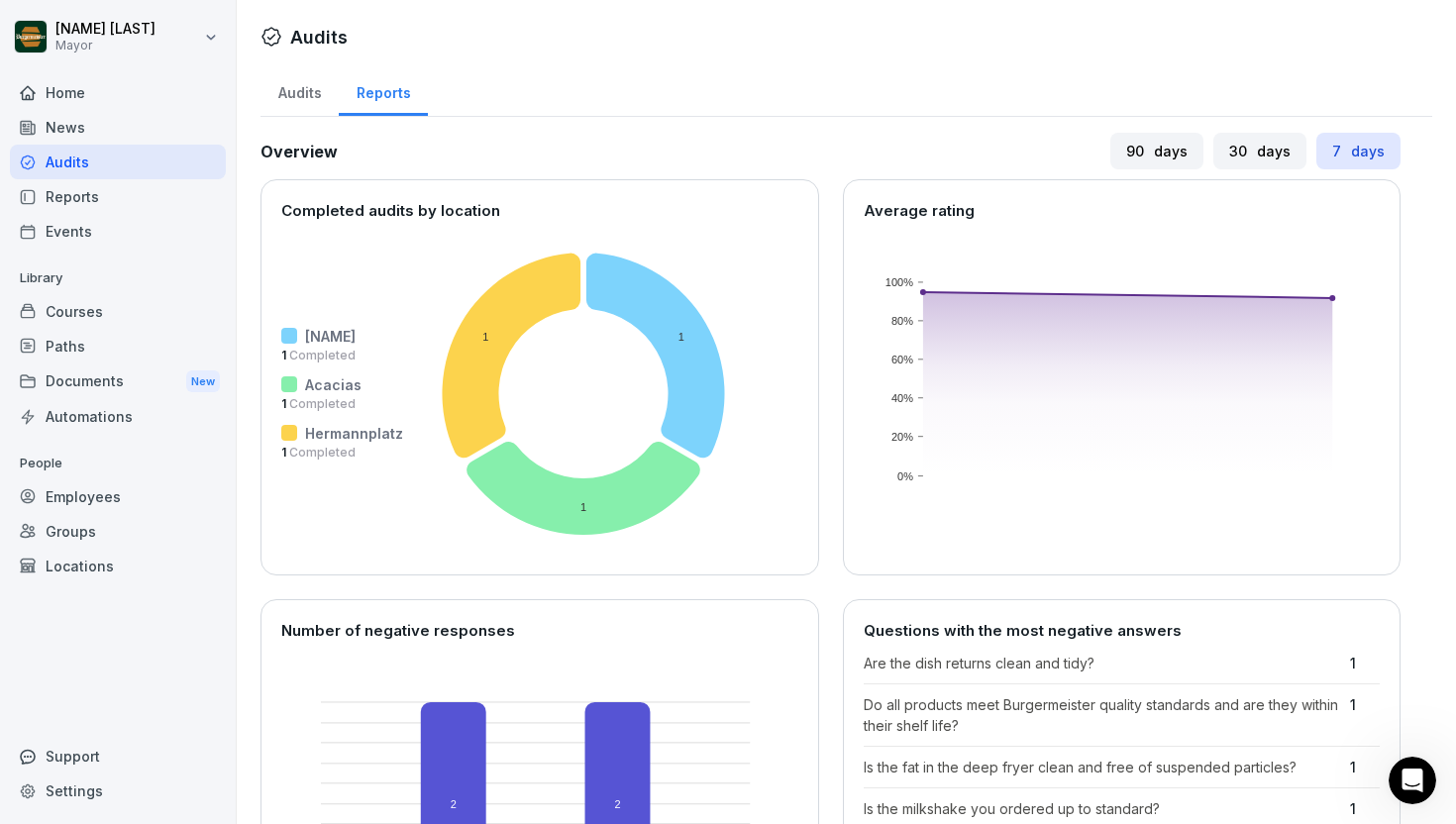click on "30" at bounding box center [1238, 151] 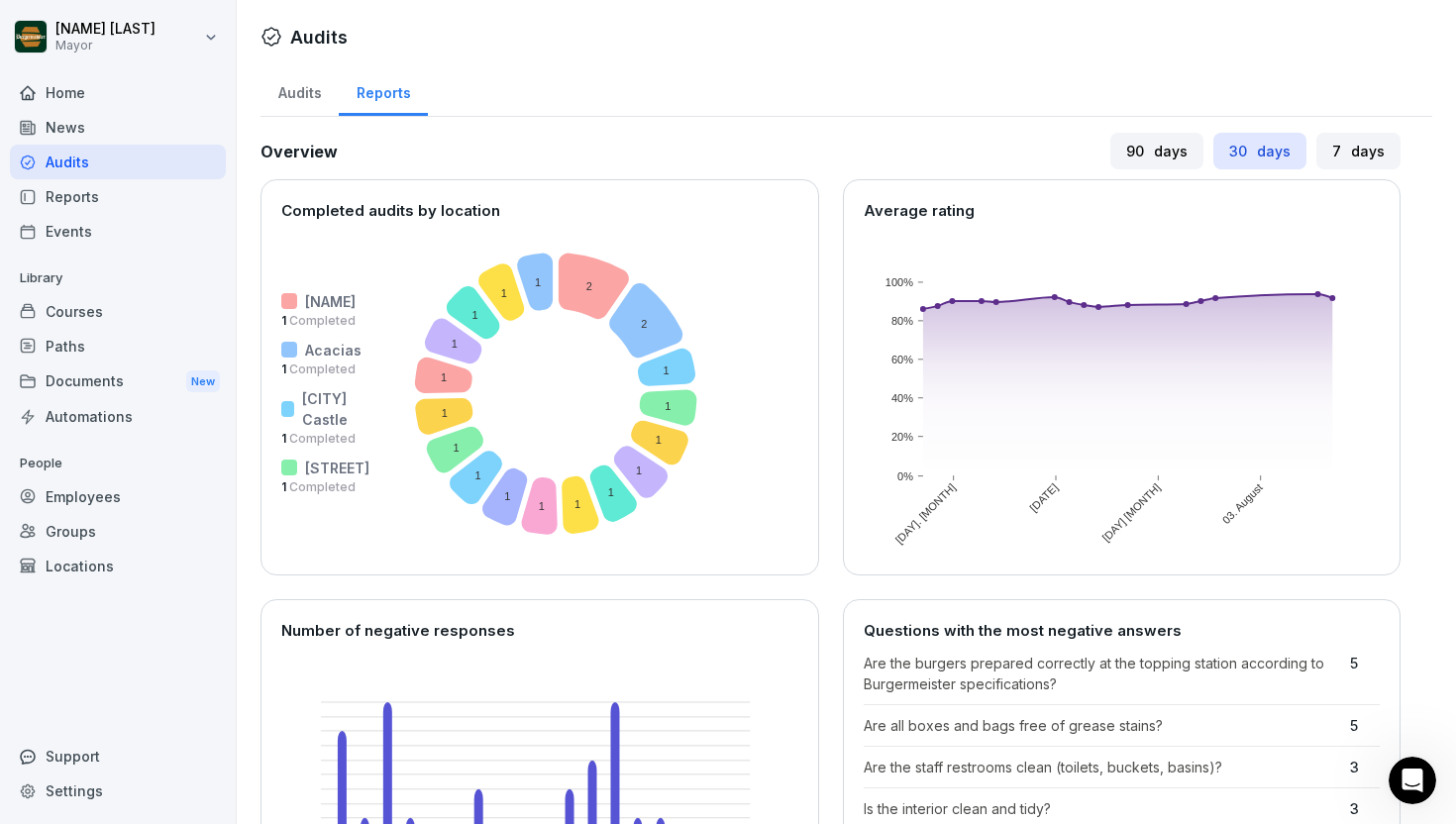 click on "7" at bounding box center (1336, 151) 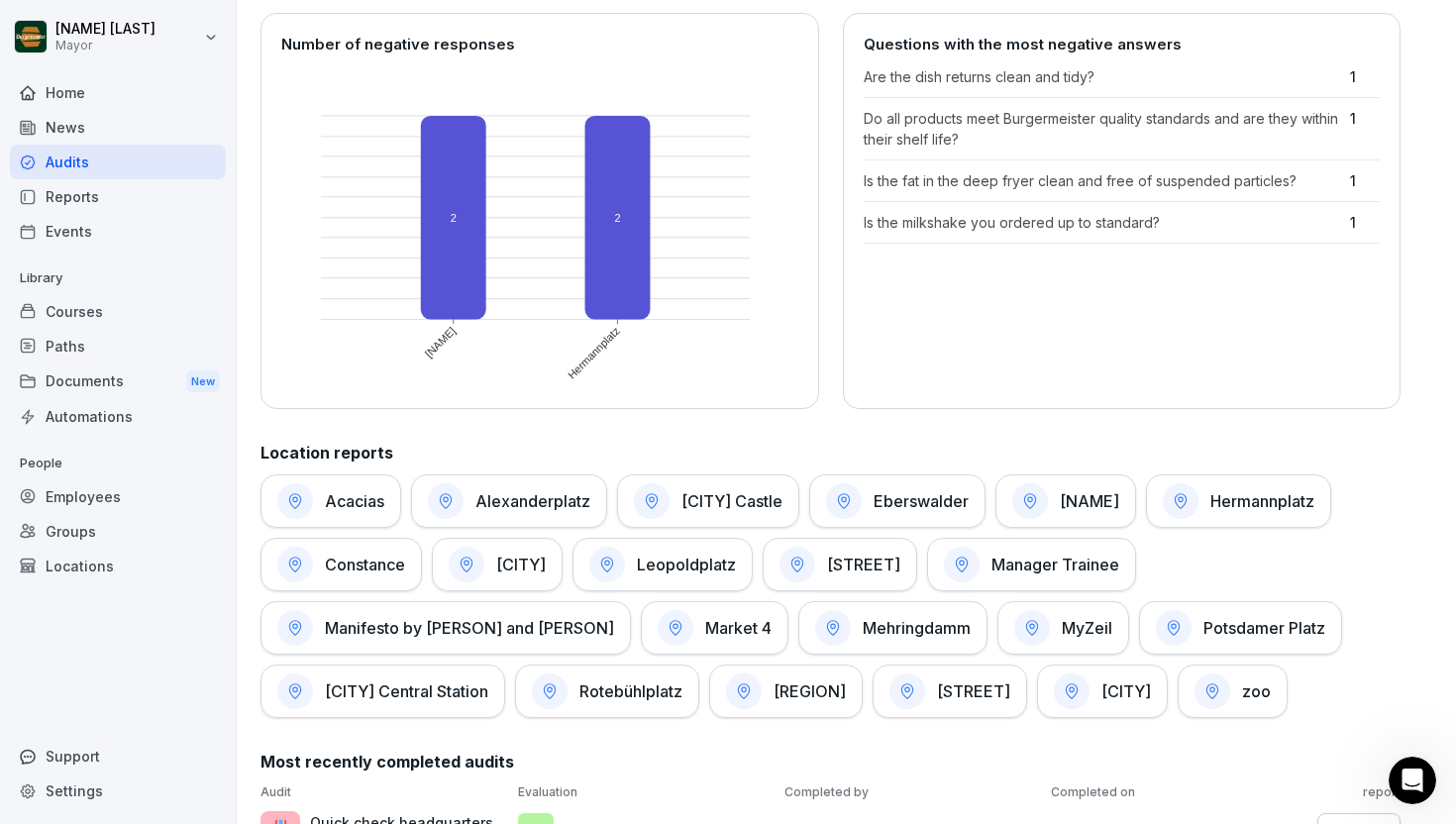 scroll, scrollTop: 586, scrollLeft: 0, axis: vertical 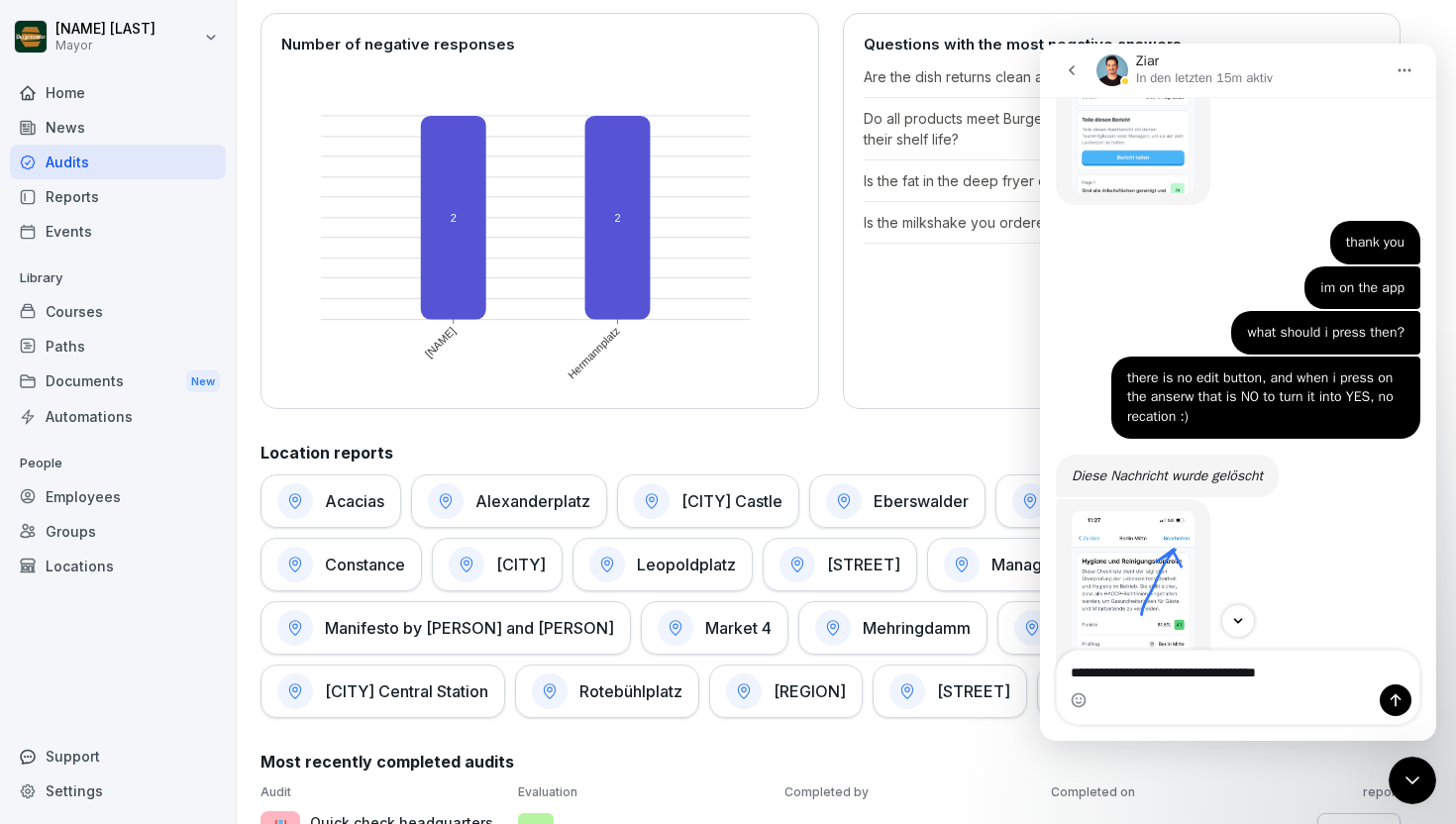 click at bounding box center (1133, 644) 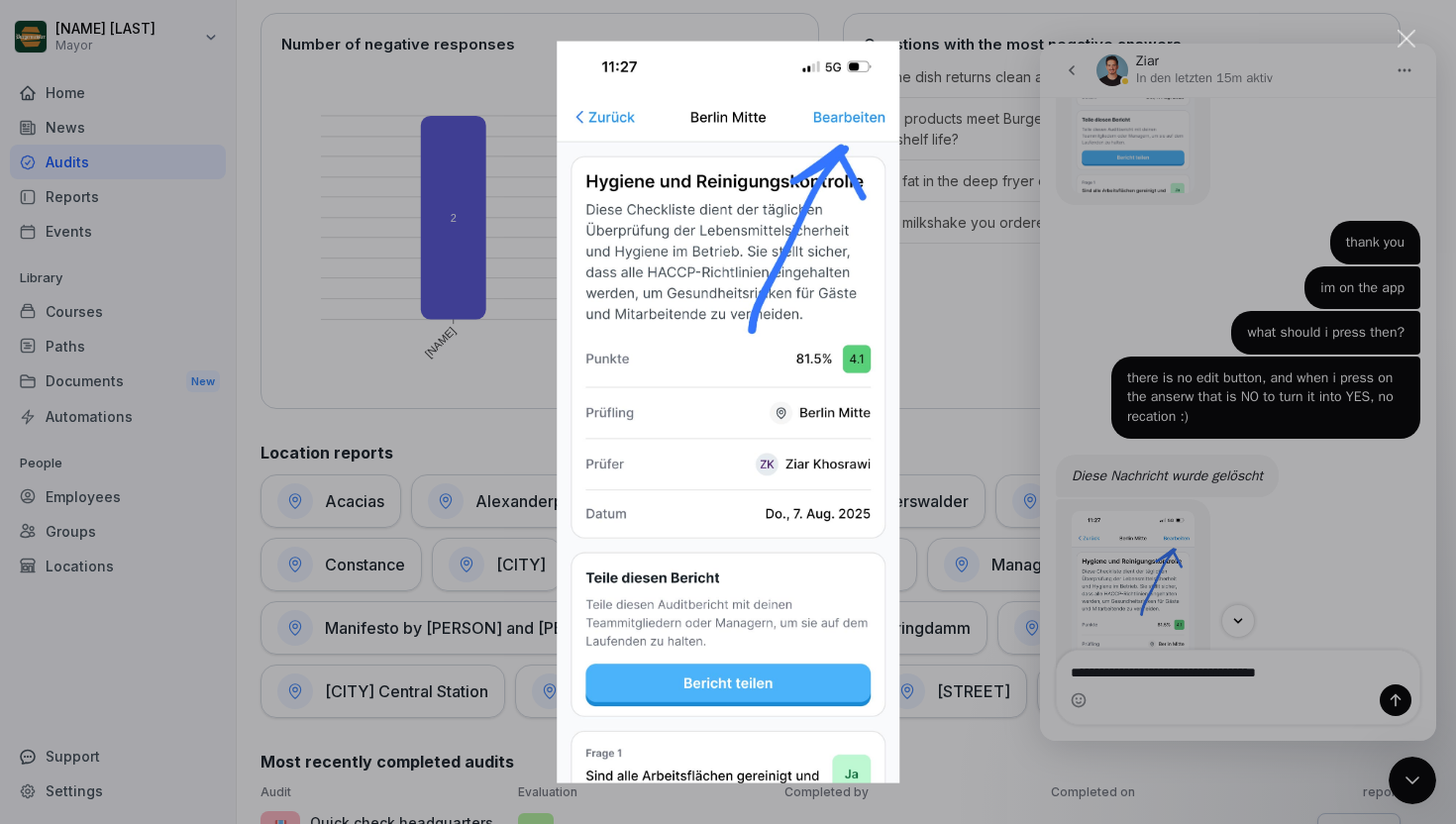 scroll, scrollTop: 0, scrollLeft: 0, axis: both 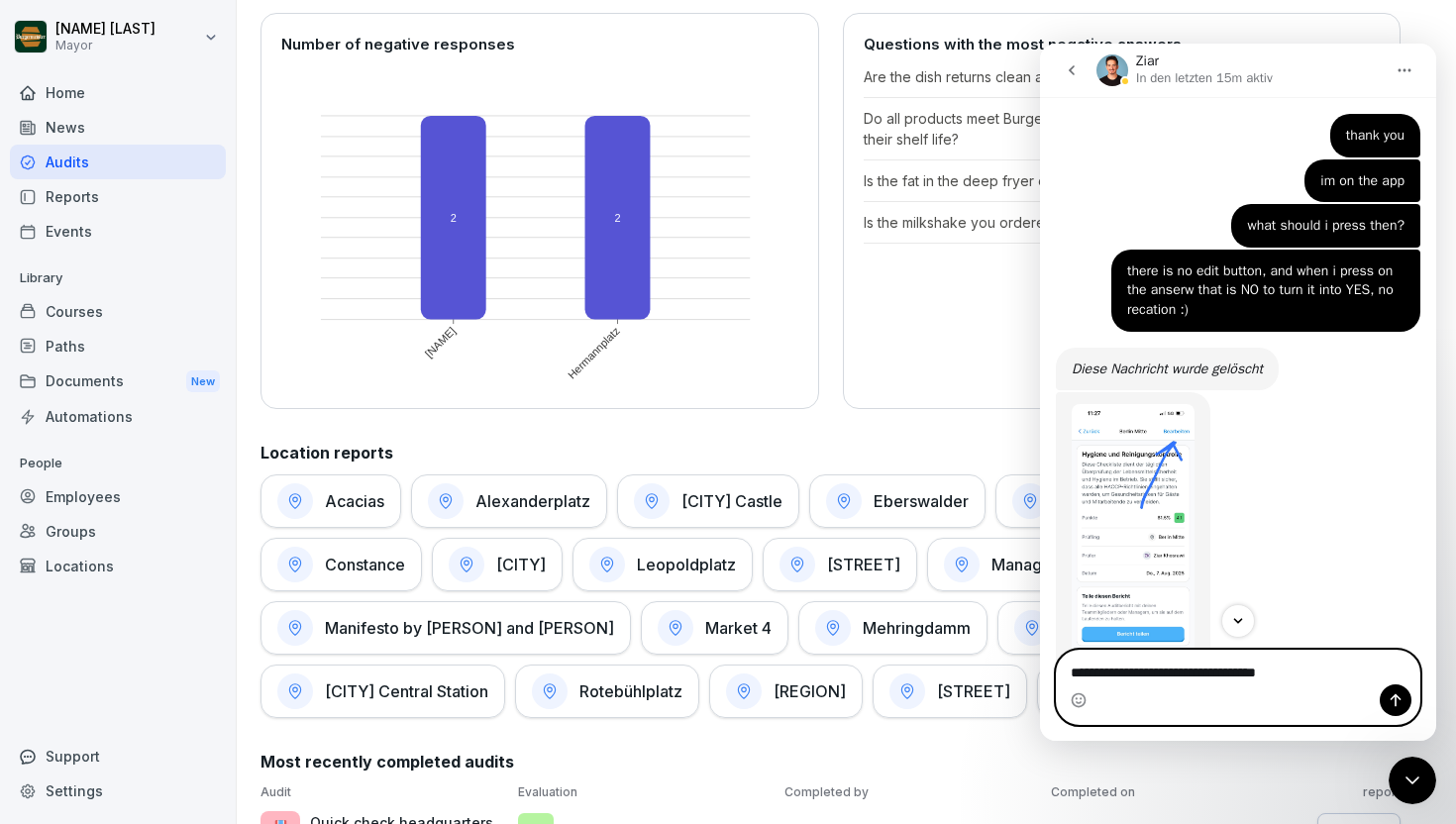 click on "**********" at bounding box center (1238, 668) 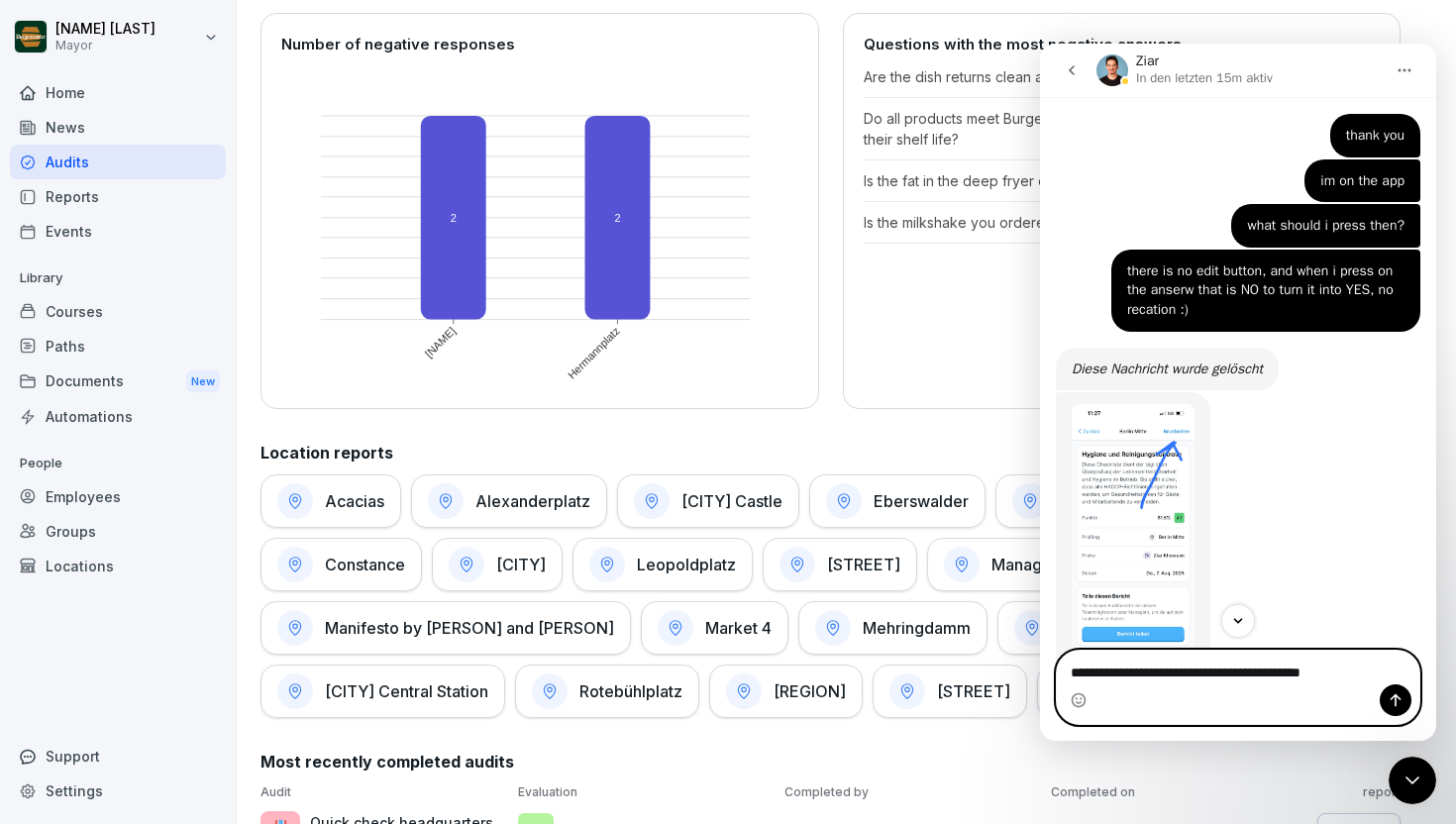 type on "**********" 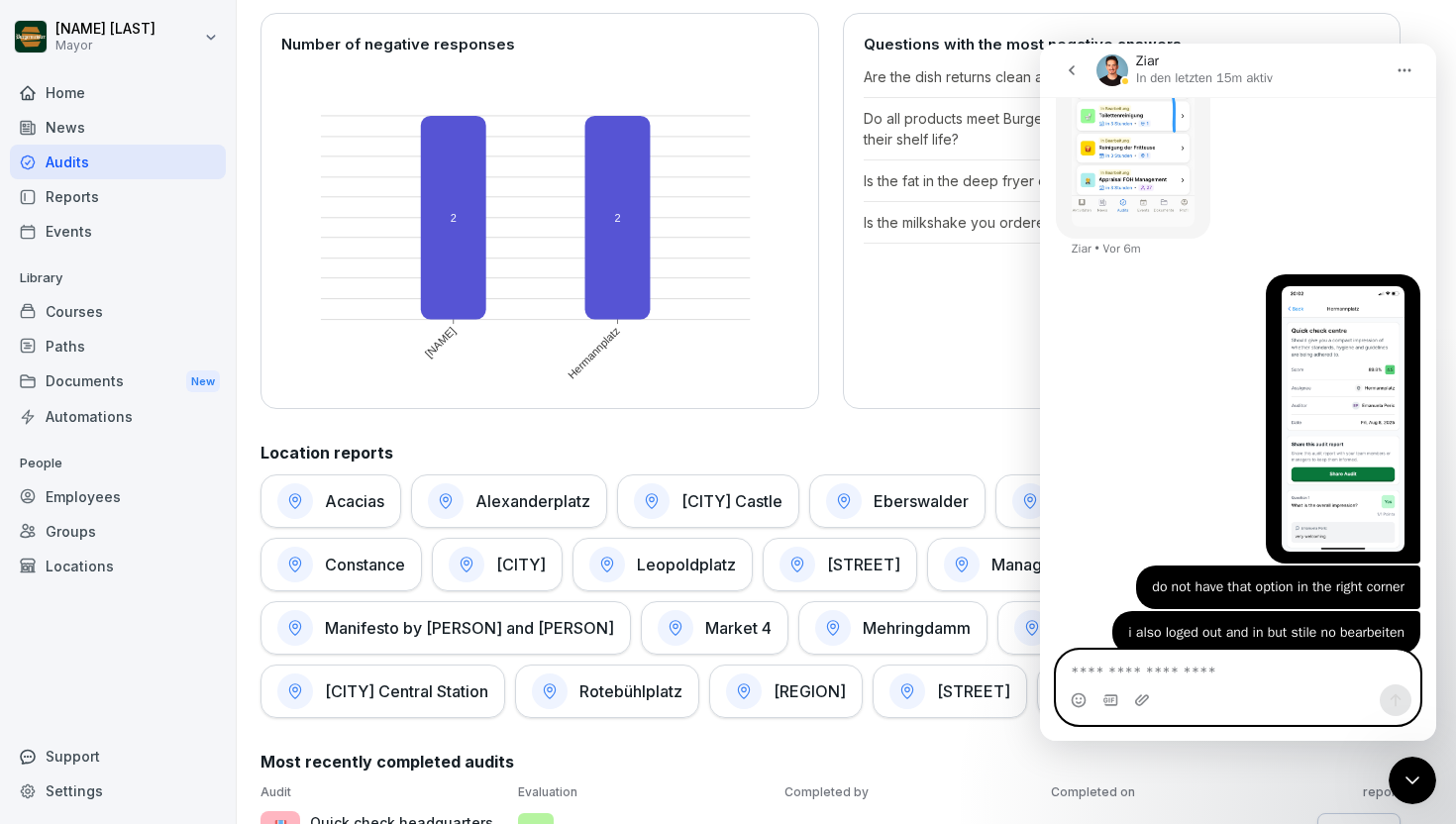 scroll, scrollTop: 1784, scrollLeft: 0, axis: vertical 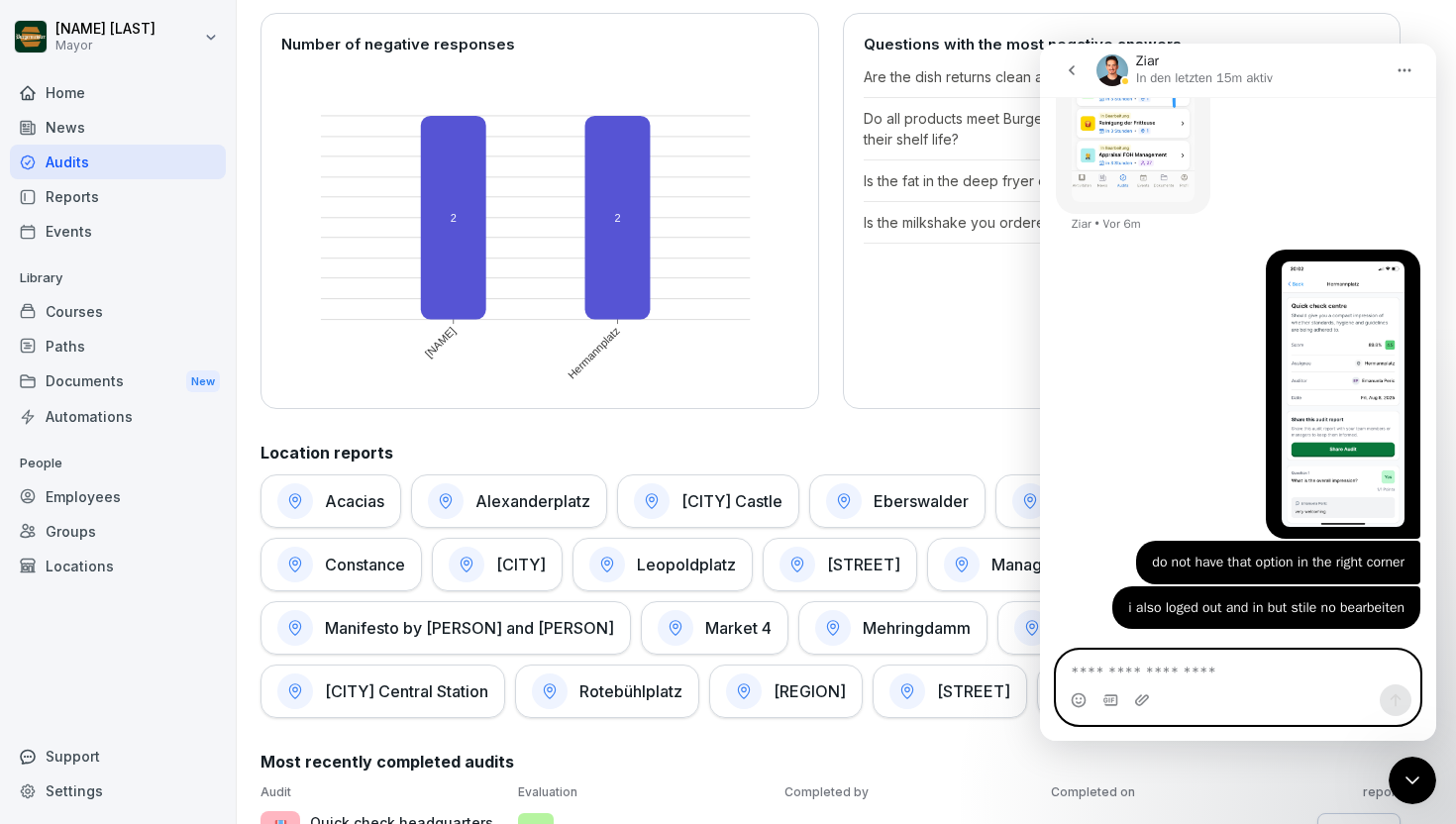 type 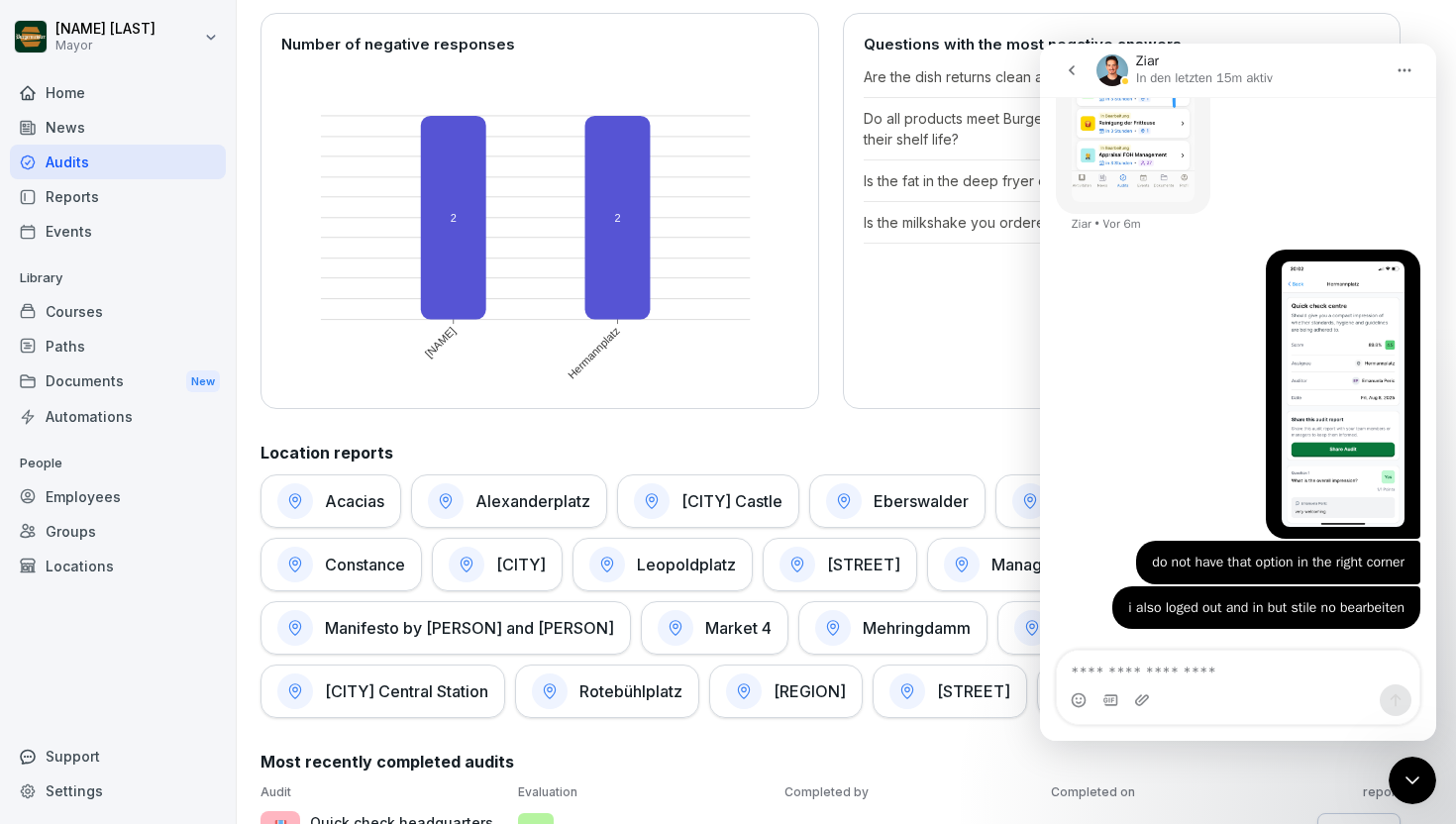 click 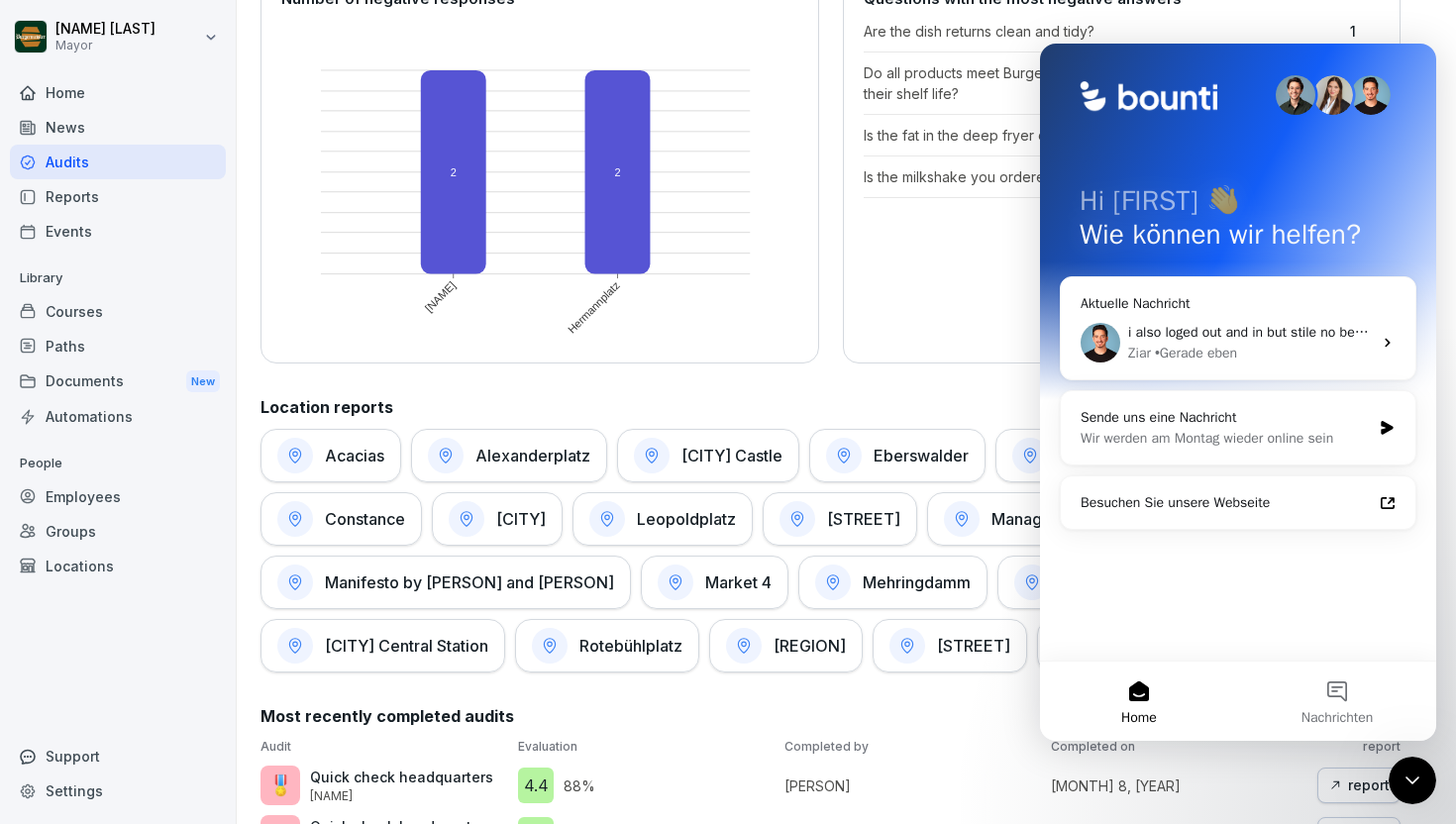 scroll, scrollTop: 743, scrollLeft: 0, axis: vertical 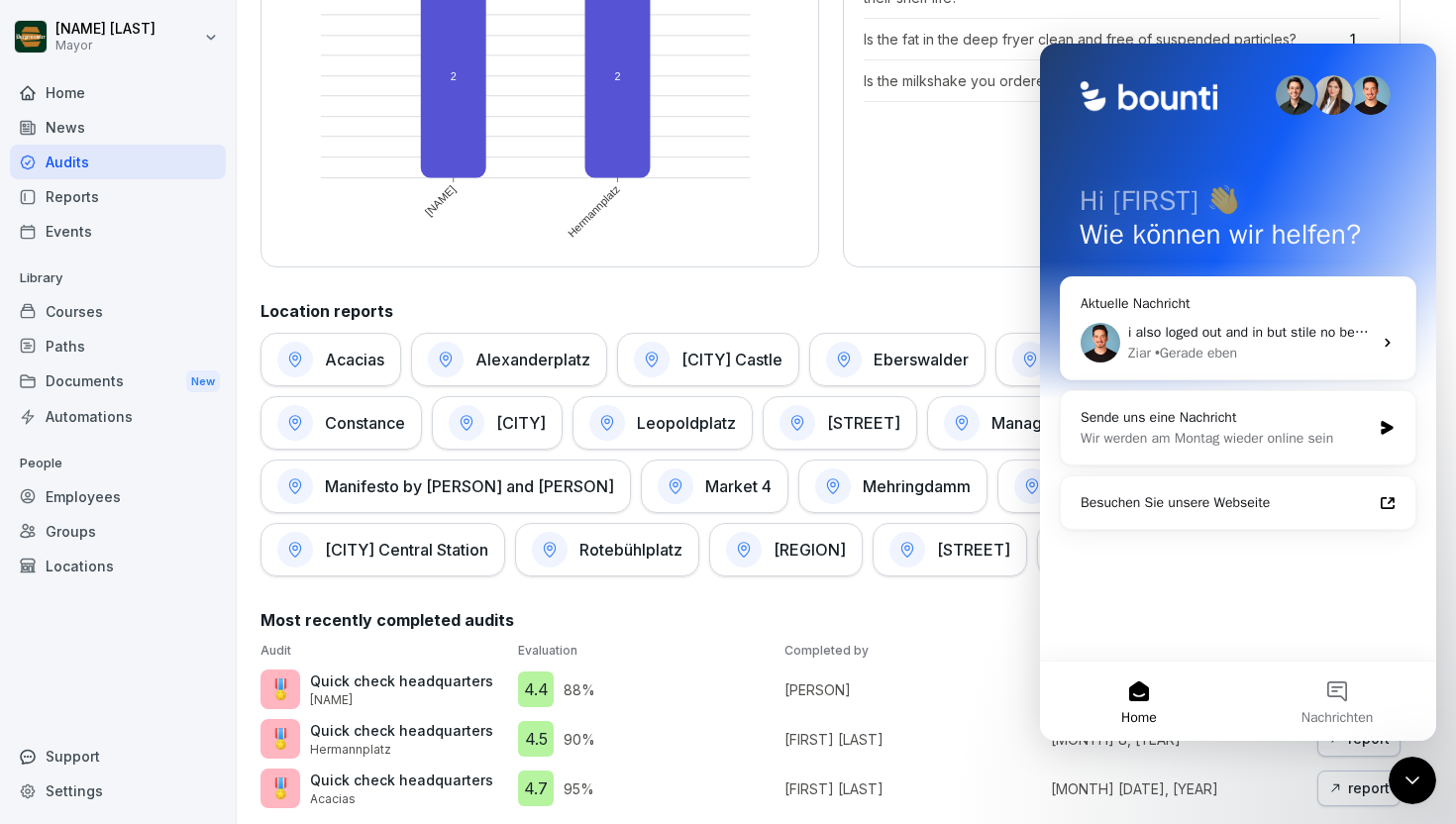 click on "[NAME]" at bounding box center [401, 700] 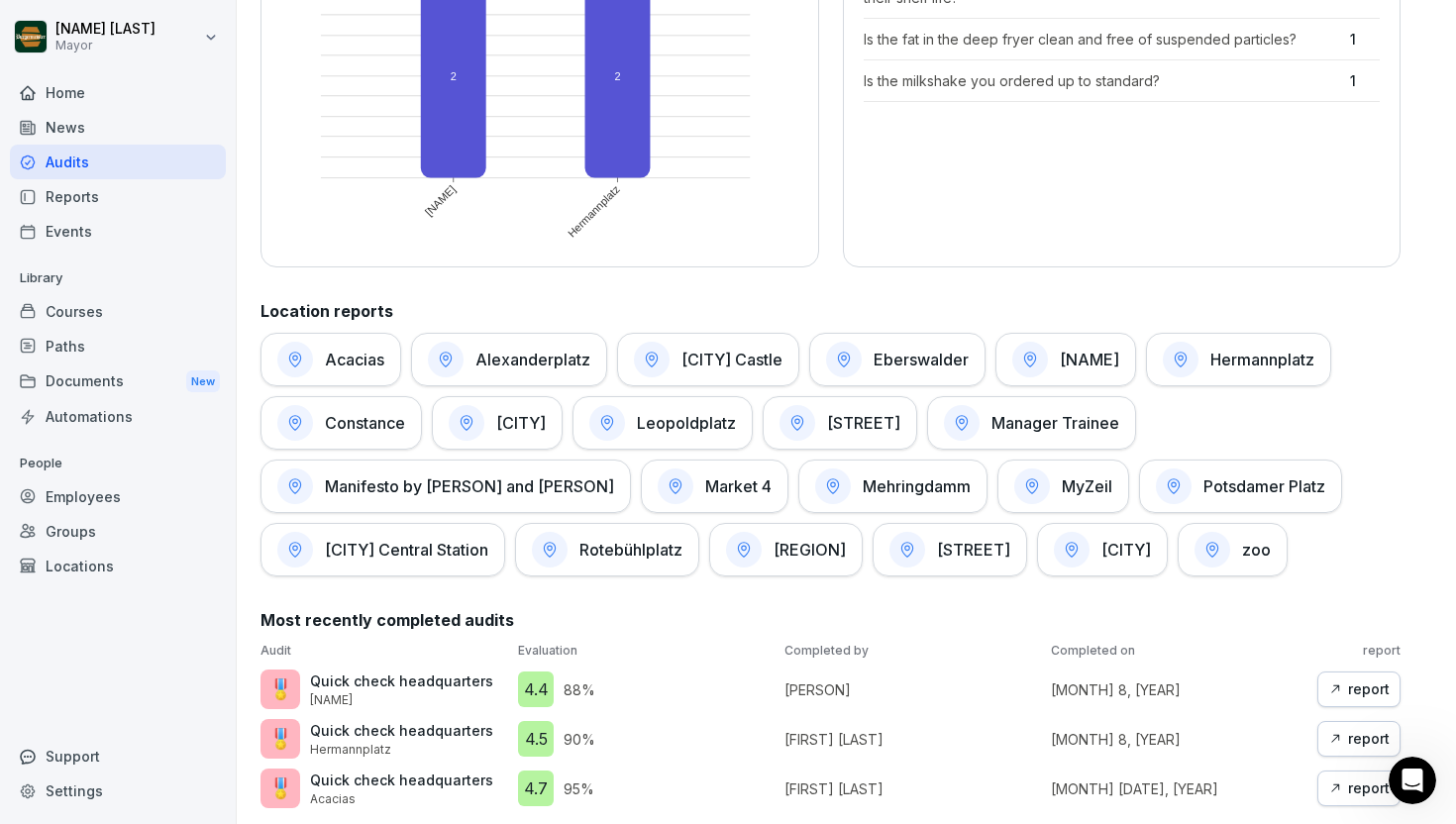 click on "report" at bounding box center [1359, 689] 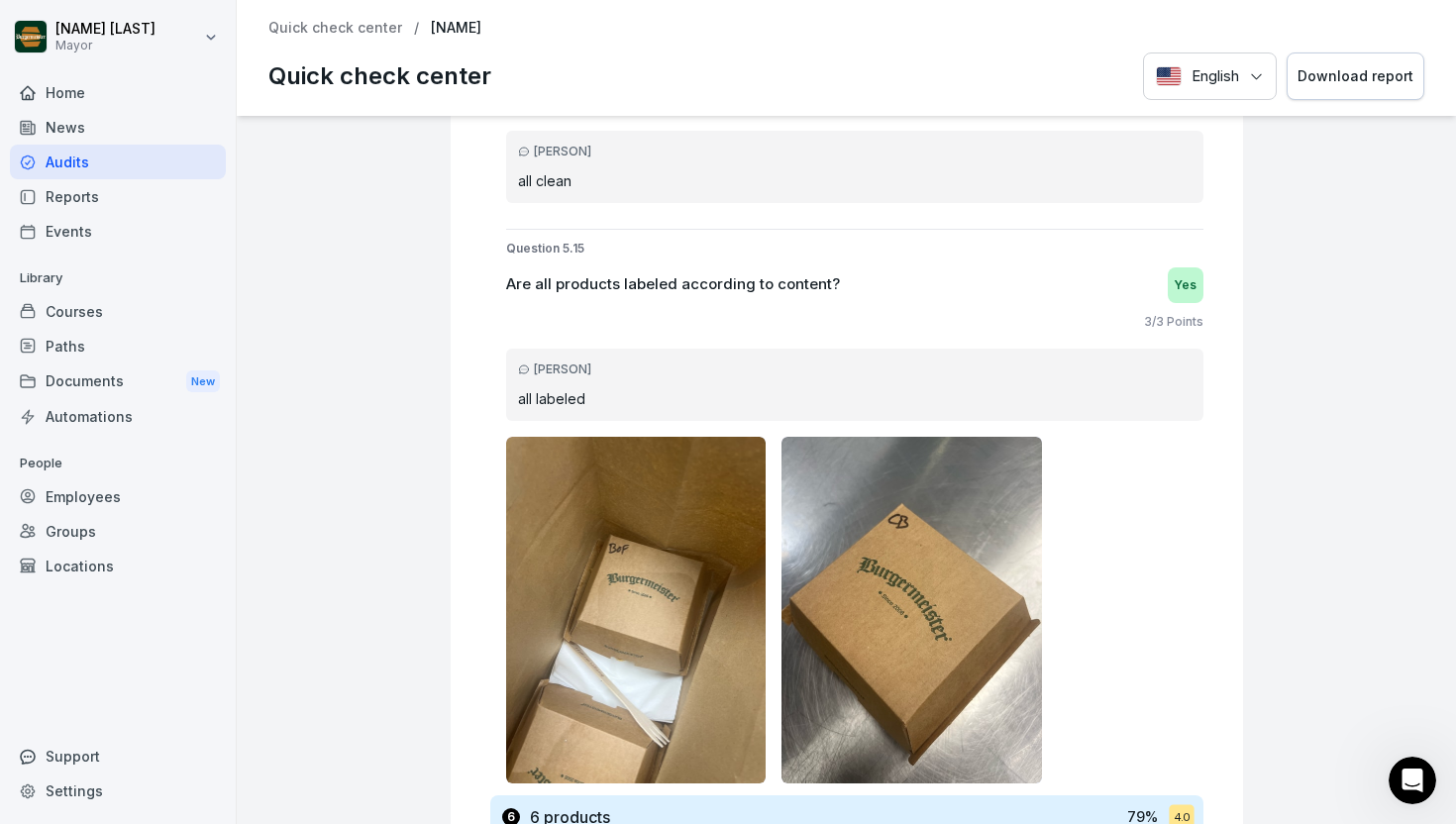 scroll, scrollTop: 20887, scrollLeft: 0, axis: vertical 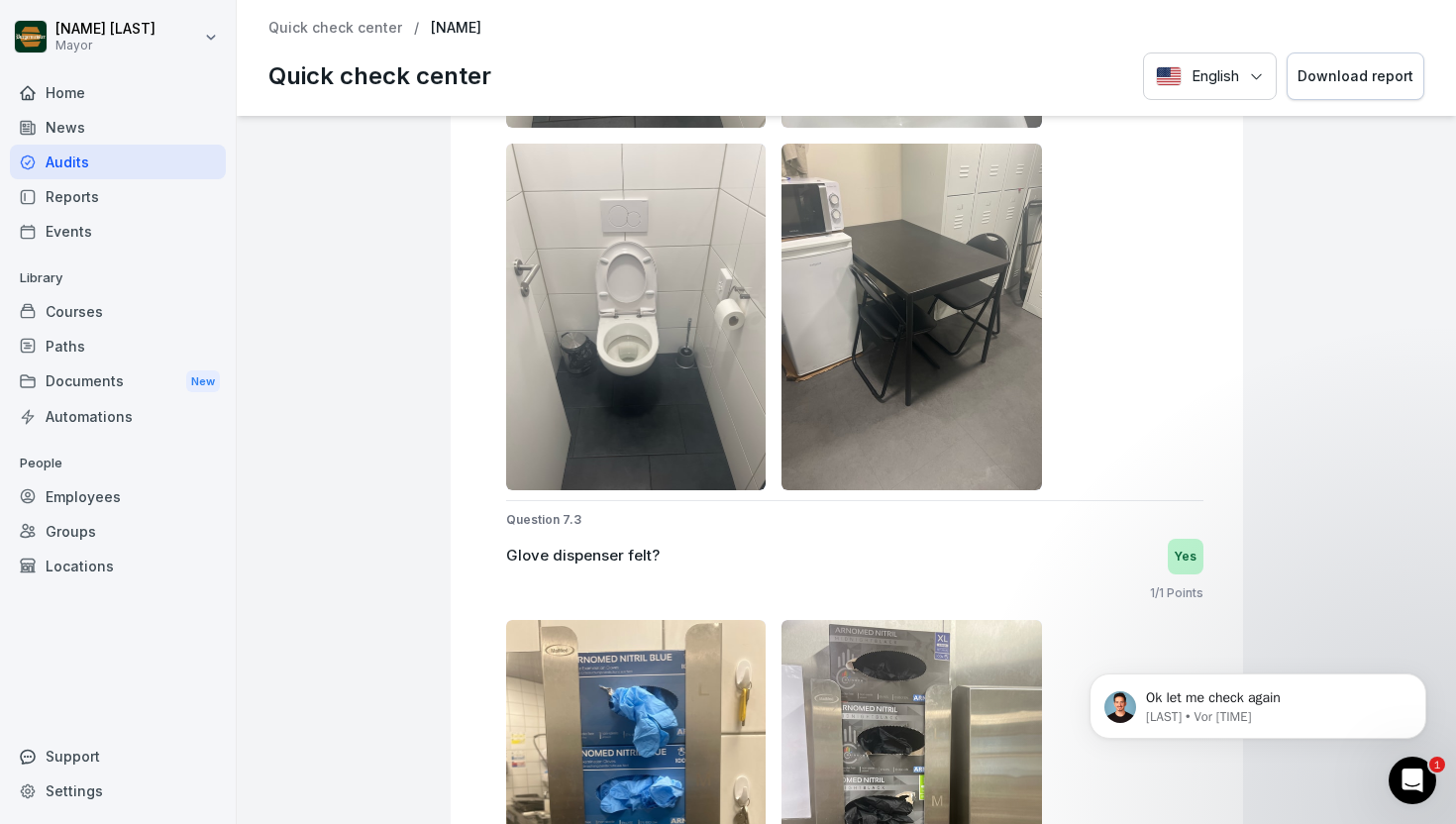 click 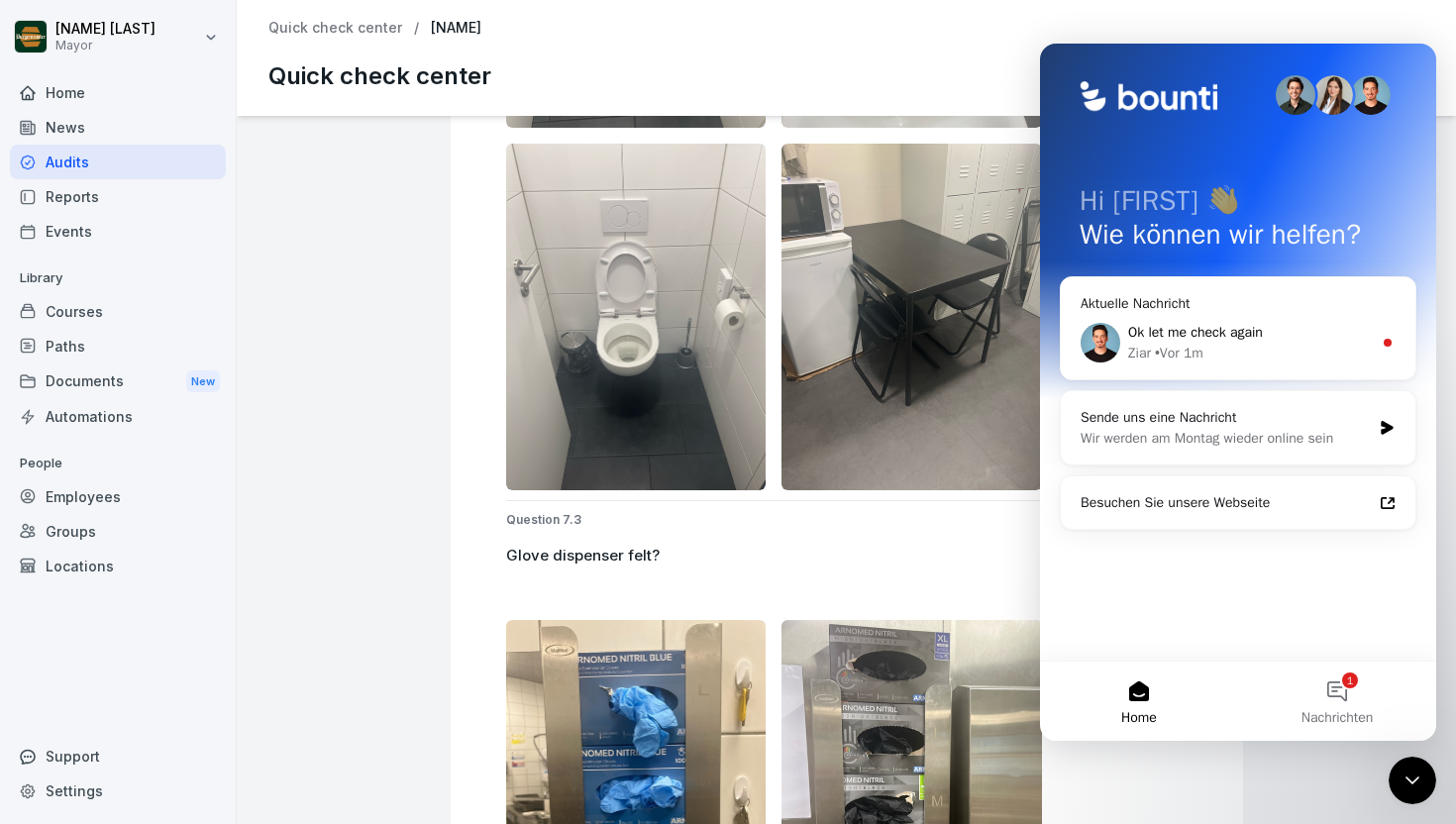 click on "[LAST] • Vor [TIME]" at bounding box center [1250, 353] 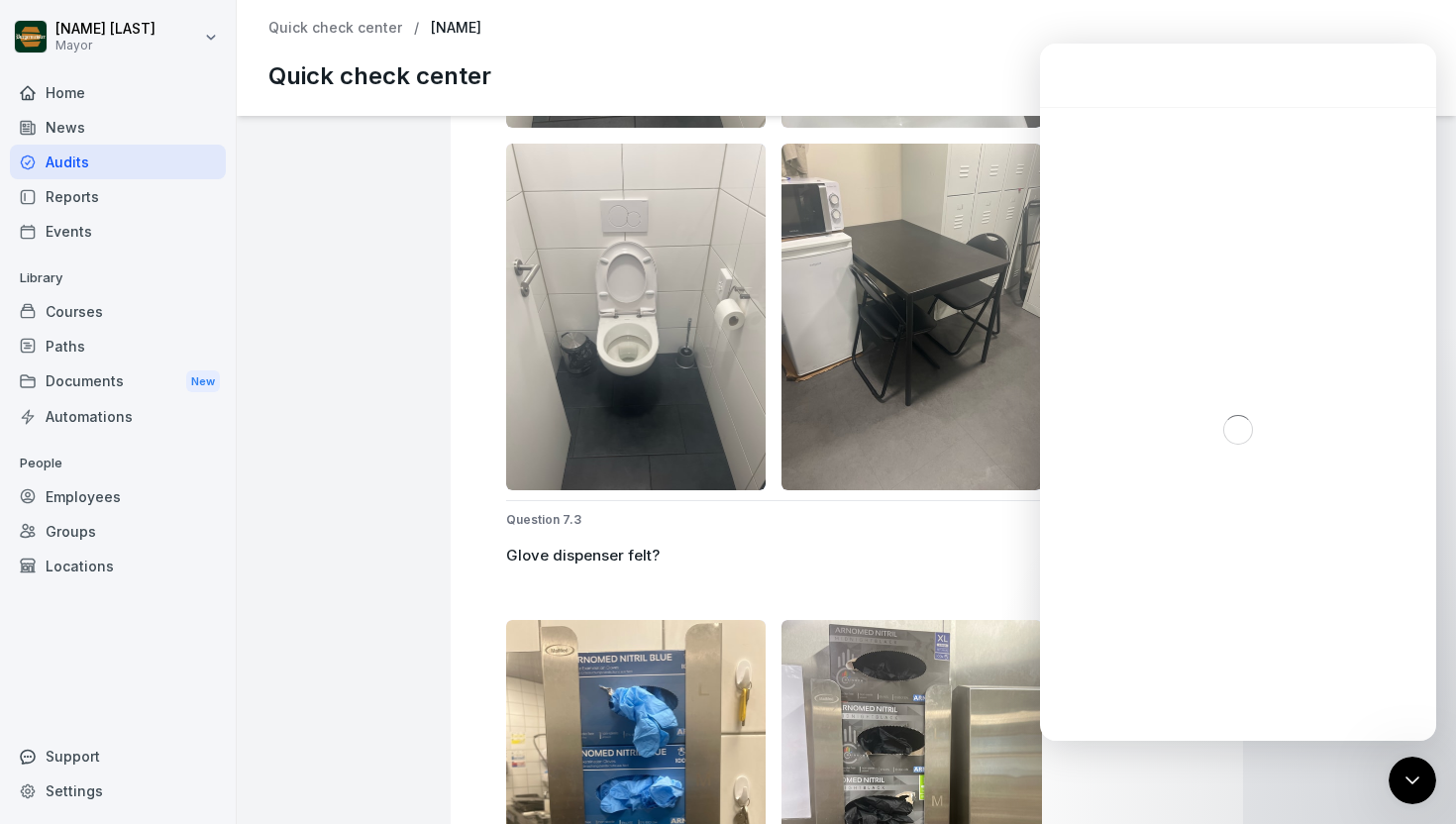 scroll, scrollTop: 3, scrollLeft: 0, axis: vertical 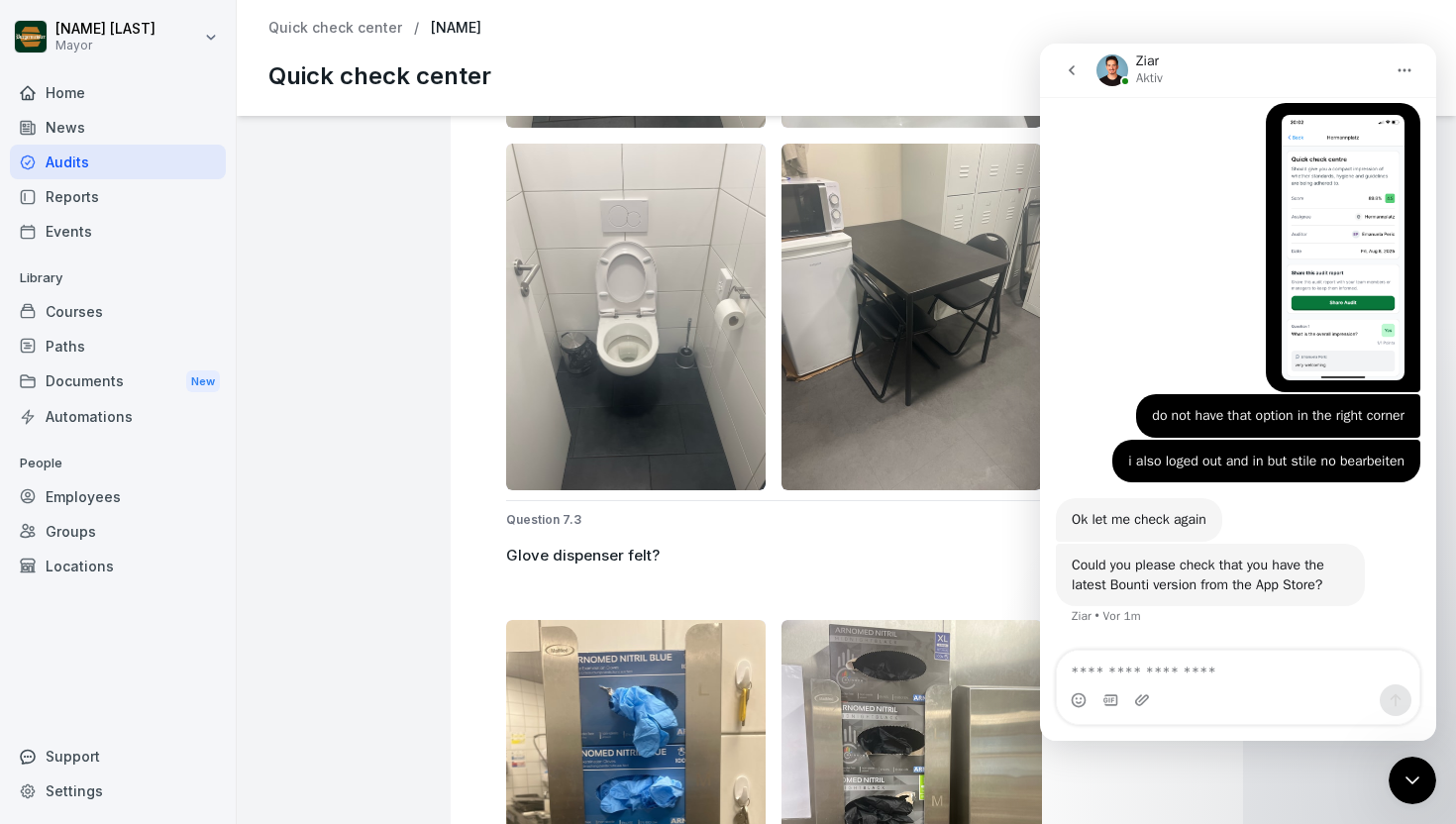 click at bounding box center (1238, 668) 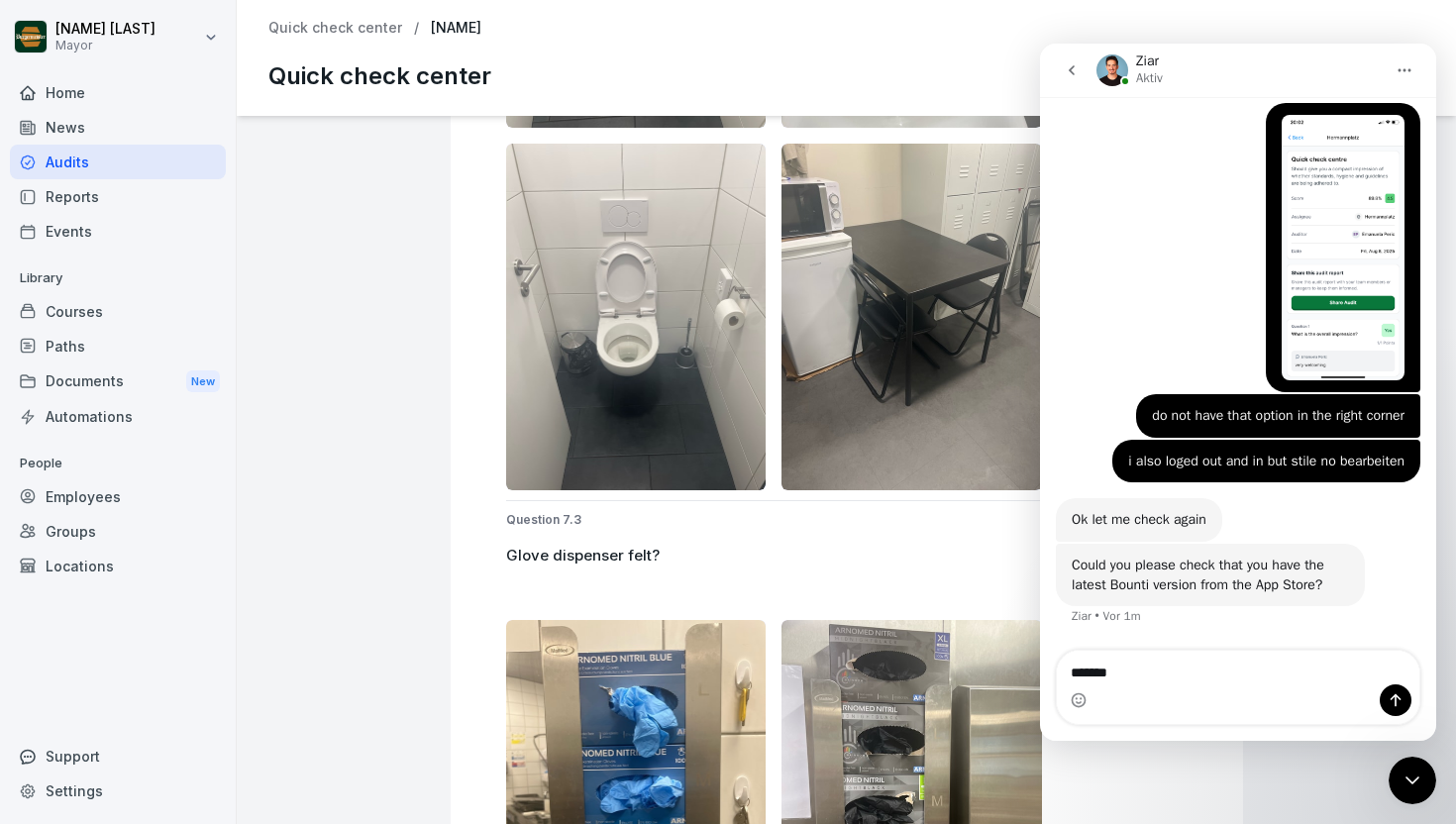 type on "********" 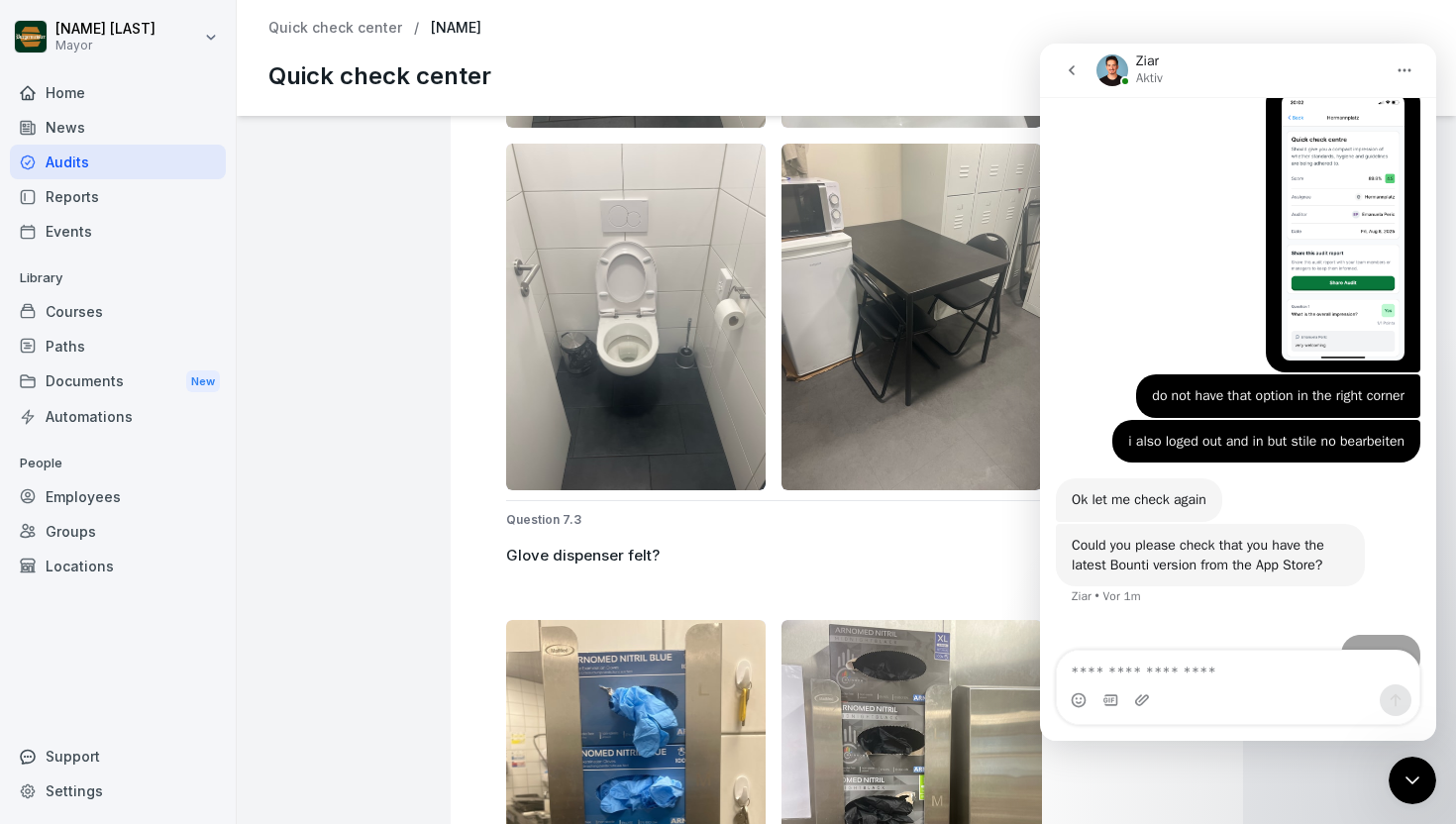 scroll, scrollTop: 1966, scrollLeft: 0, axis: vertical 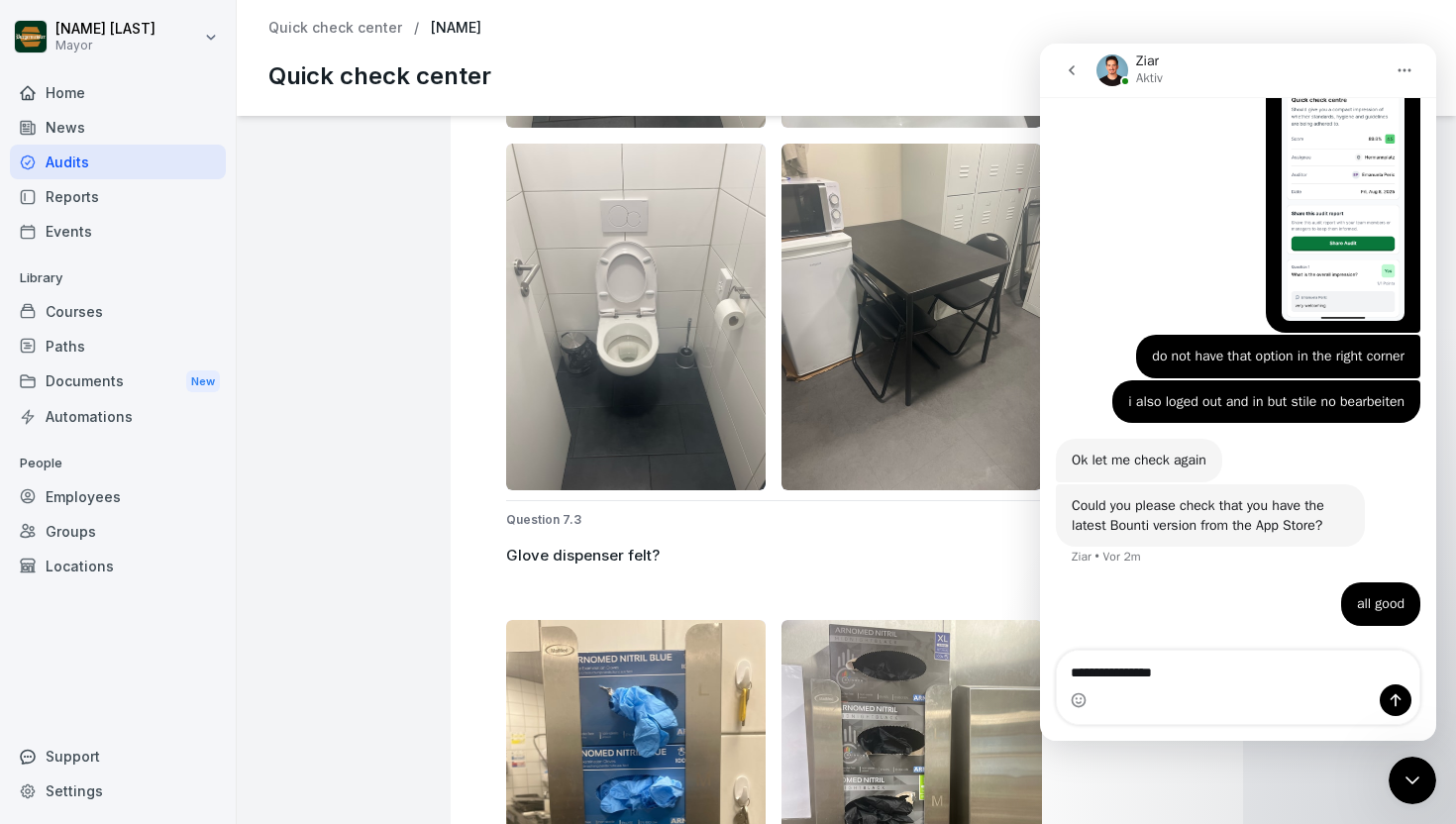 type on "**********" 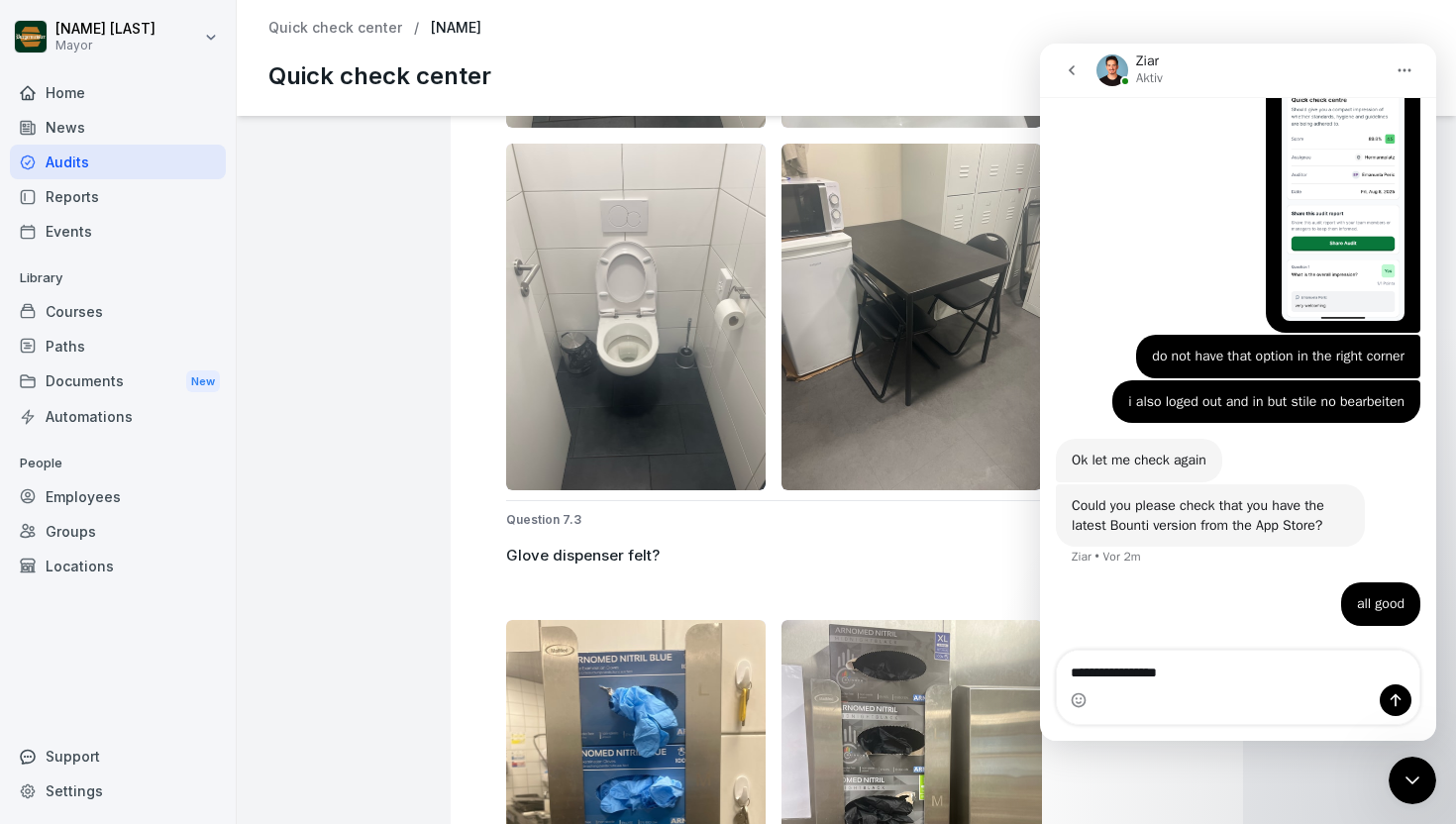 type 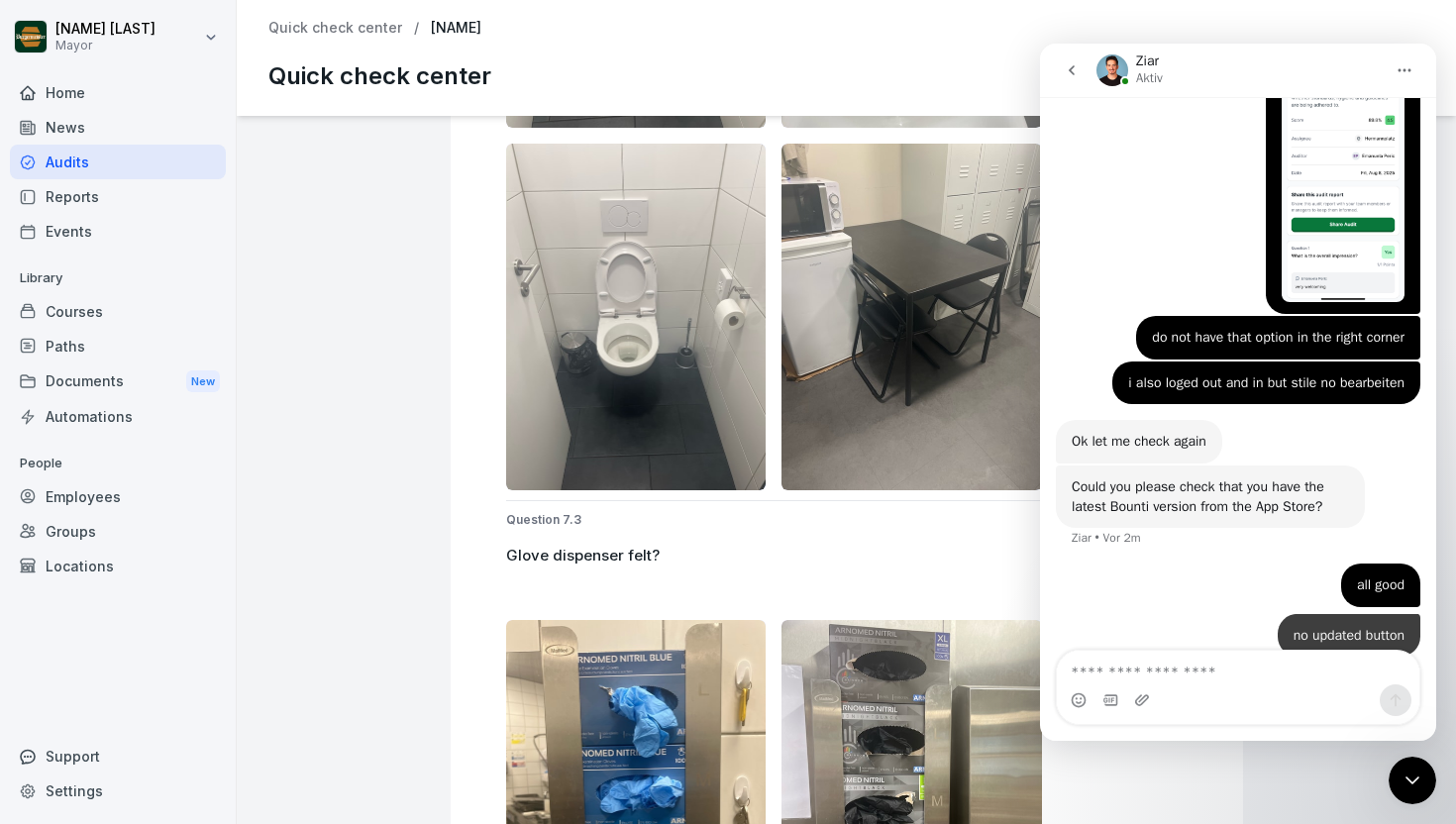 scroll, scrollTop: 2011, scrollLeft: 0, axis: vertical 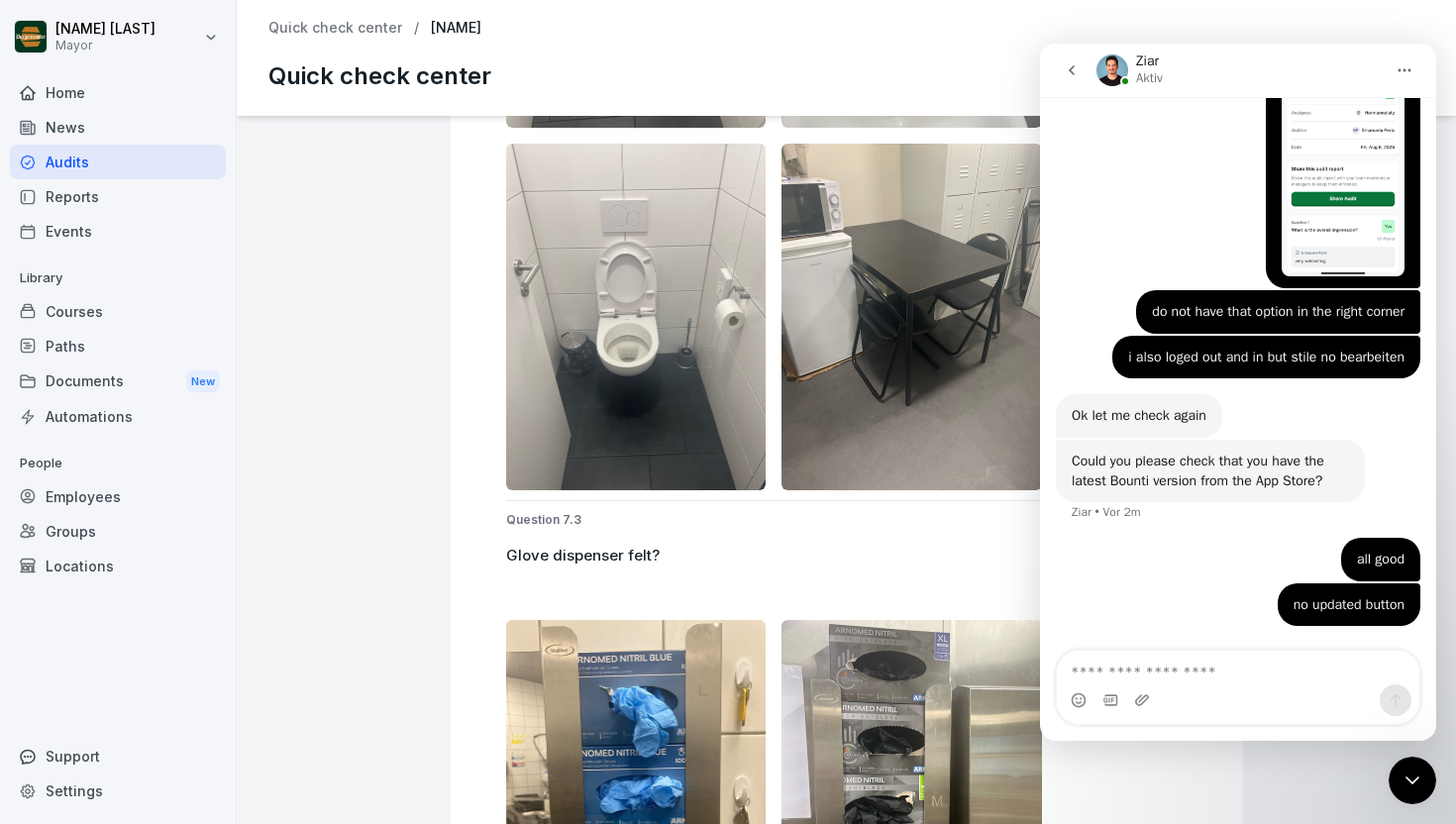 click 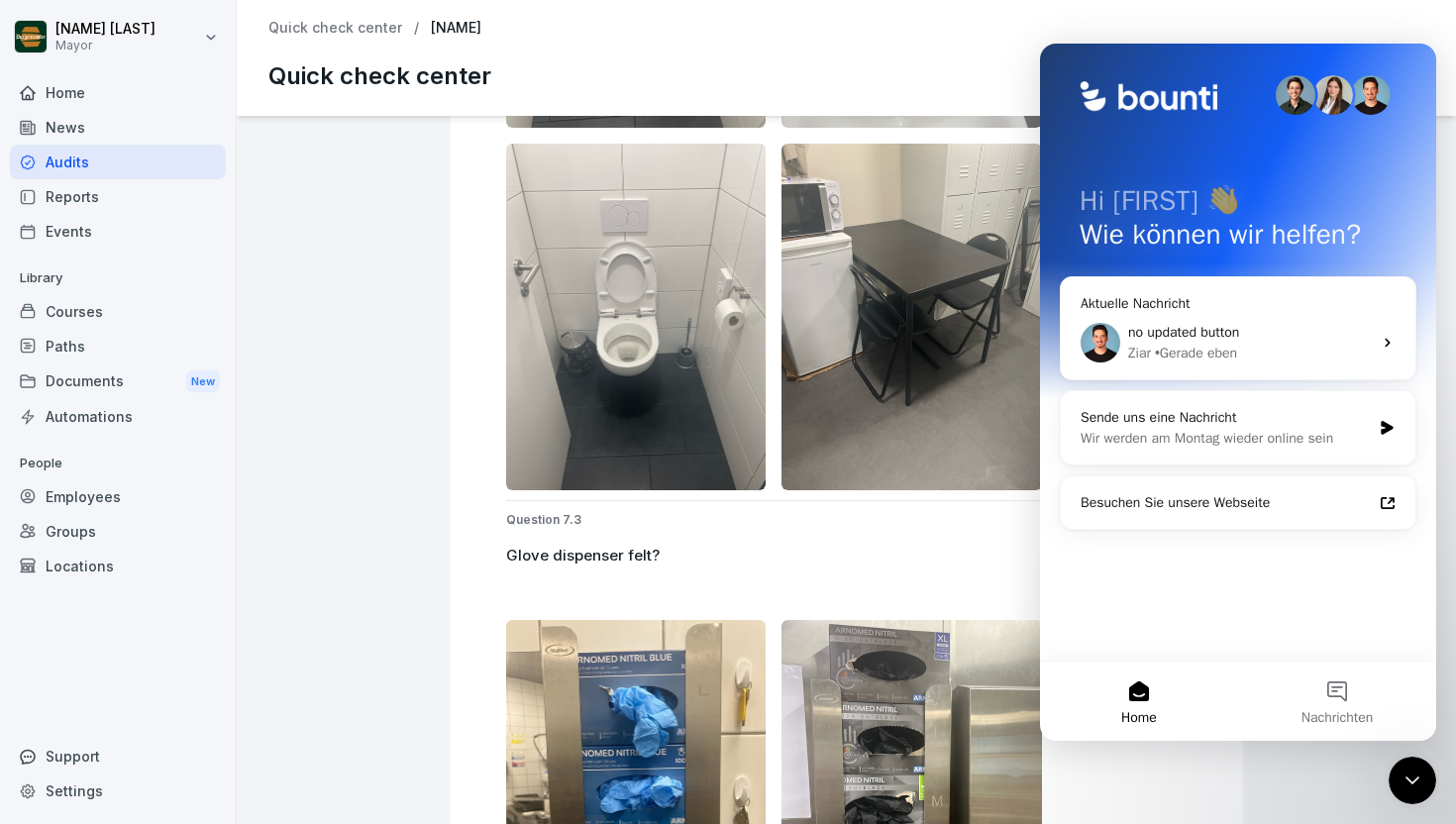 click on "Gropius Quick check center 4.4 Evaluation: 88  % Reviewed by: [FIRST] [LAST] [LAST] Date: [MONTH] [DAY], [YEAR] 1 Appearance 100  % 5.0 2 Service quality 100  % 5.0 3 Cash register 100  % 5.0 4 Output 100  % 5.0 5 Cleanliness 80  % 4.0 6 products 79  % 4.0 7 staff rooms 100  % 5.0 Safe and cash in hand 100  % 5.0 Security 100  % 5.0 1 1 Appearance 100  % 5.0 Question 1.1 What is the overall impression? Yes 1  /  1    Points [FIRST] [LAST] [LAST] cozy, clean and organize Question 1.2 Is the exterior lighting fully functional and clean (including neon signs)? Yes 3  /  3    Points Question 1.3 Is the music playing at an appropriate volume for the shop? Yes 3  /  3    Points [FIRST] [LAST] [LAST] a bit low, but is okay Question 1.4 Is Burgermeister radio the only music playing? Yes 3  /  3    Points Question 1.5 Did all the delivery drivers wait outside? Yes 3  /  3    Points [FIRST] [LAST] [LAST] yes bringing the bags and waiting outside 2 2 Service quality 100  % 5.0 Question 2.1 Yes 3  /  3" at bounding box center (846, 469) 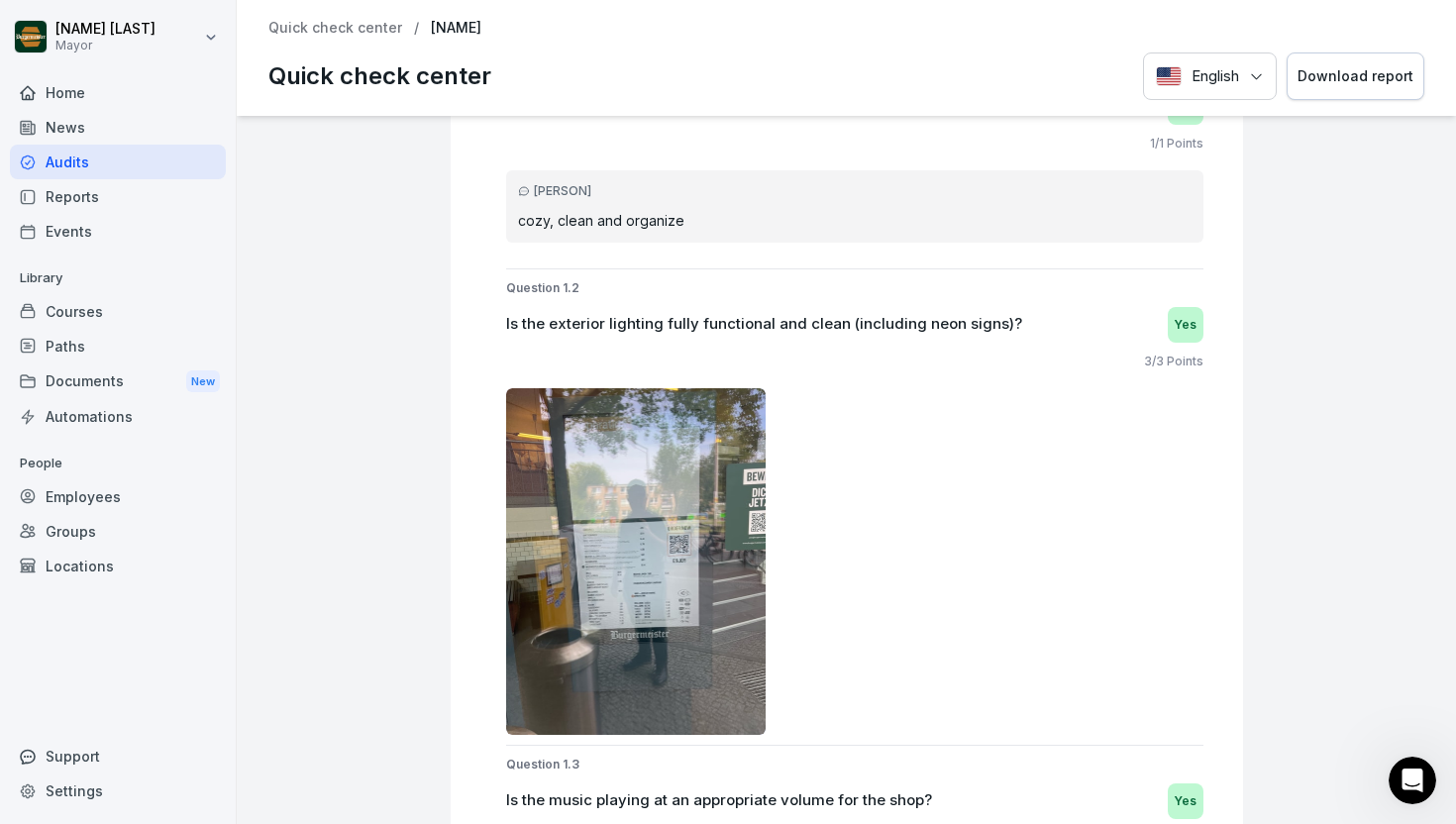 scroll, scrollTop: 0, scrollLeft: 0, axis: both 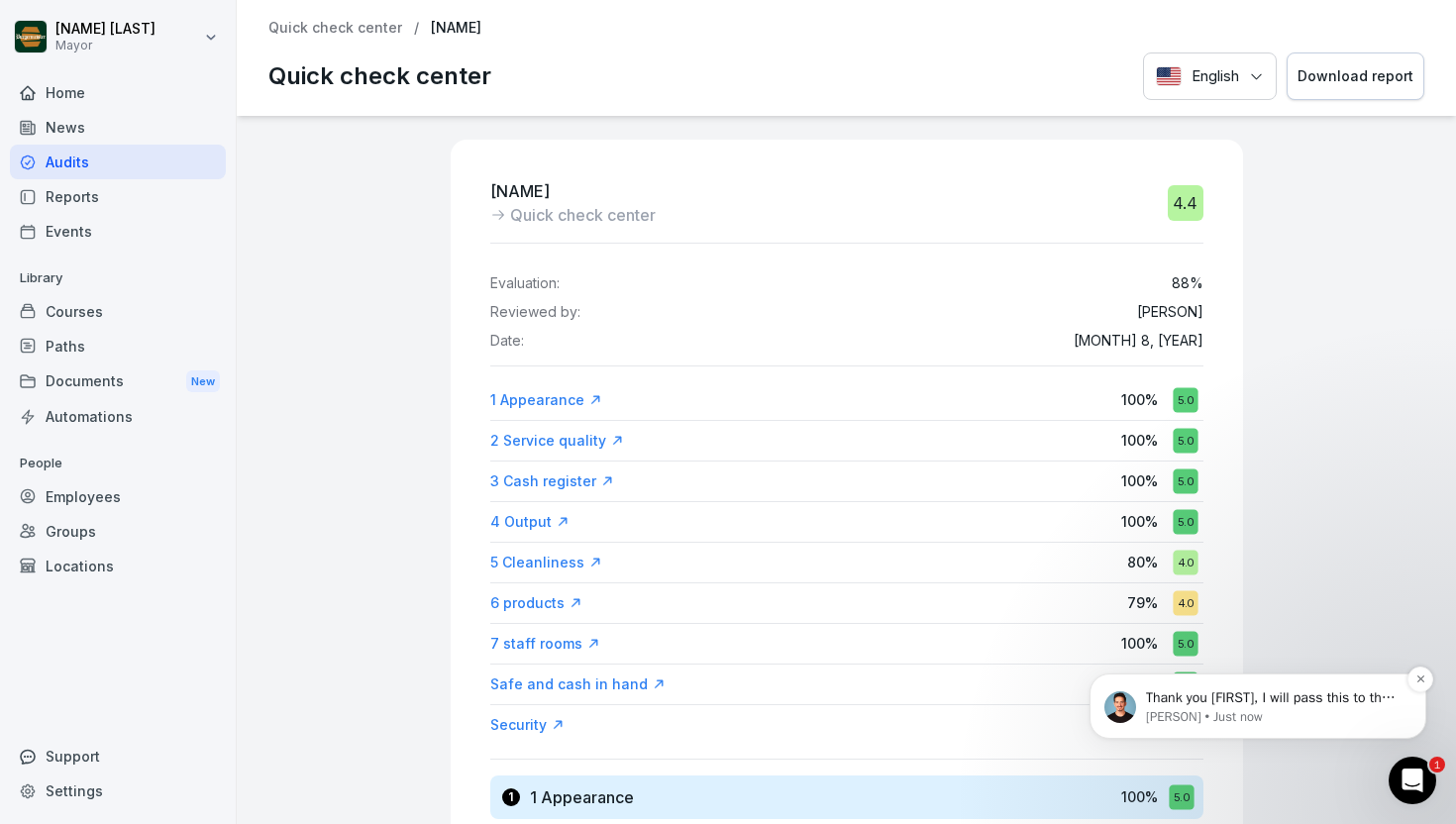 click on "Thank you [FIRST], I will pass this to the team to investigate further and get back to you as soon as I hear more!" at bounding box center [1274, 698] 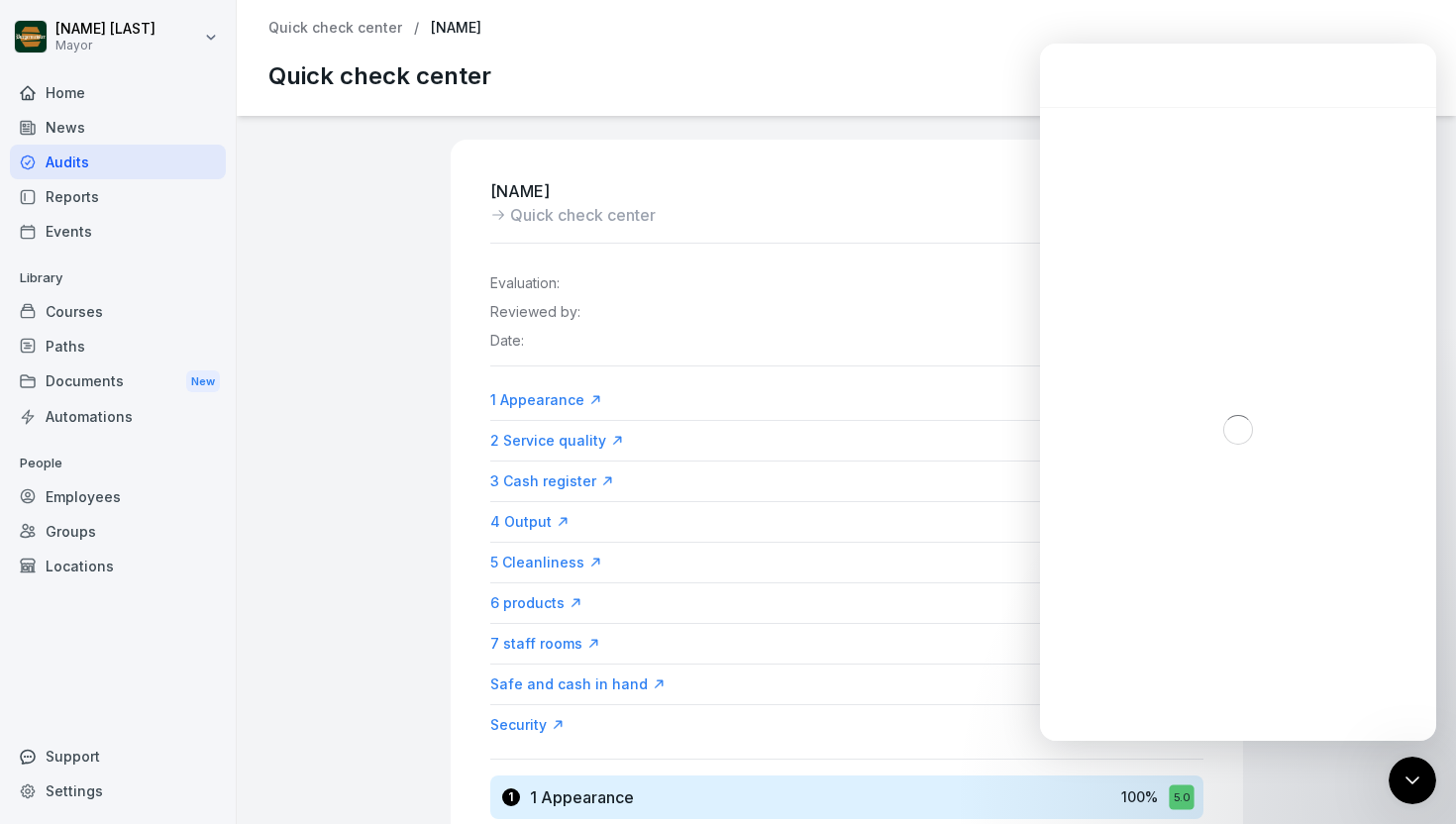 scroll, scrollTop: 3, scrollLeft: 0, axis: vertical 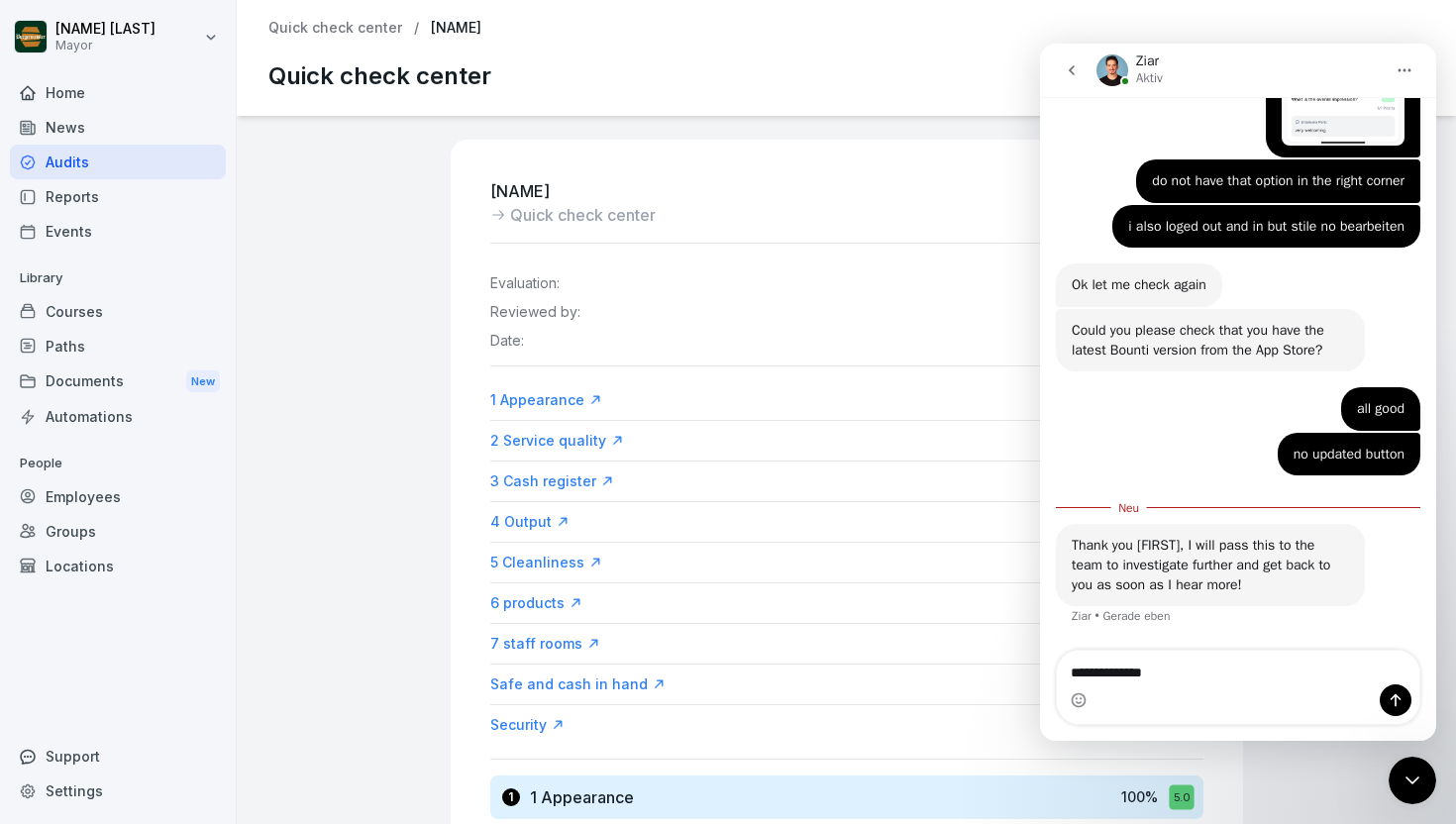 type on "**********" 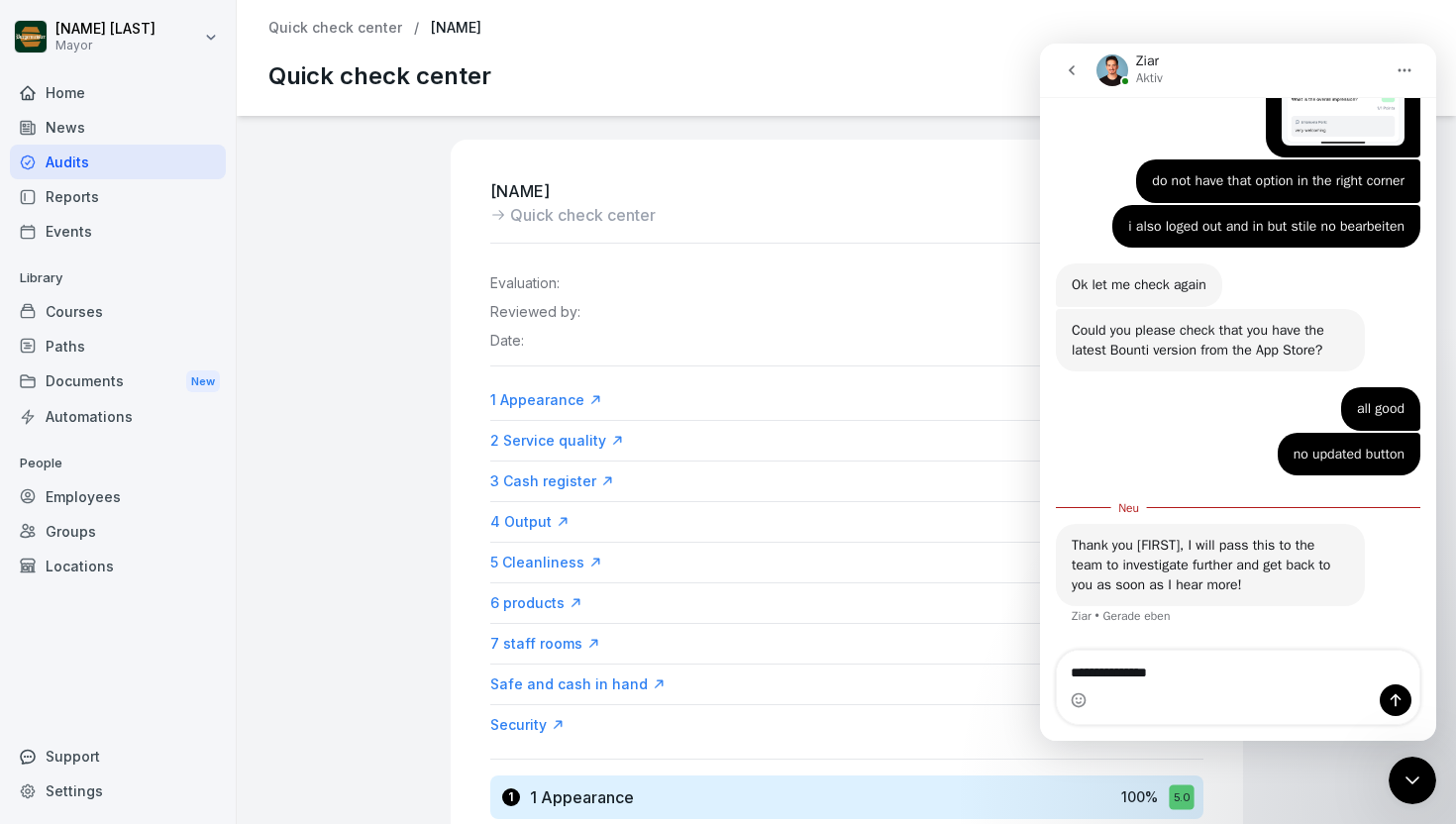 type 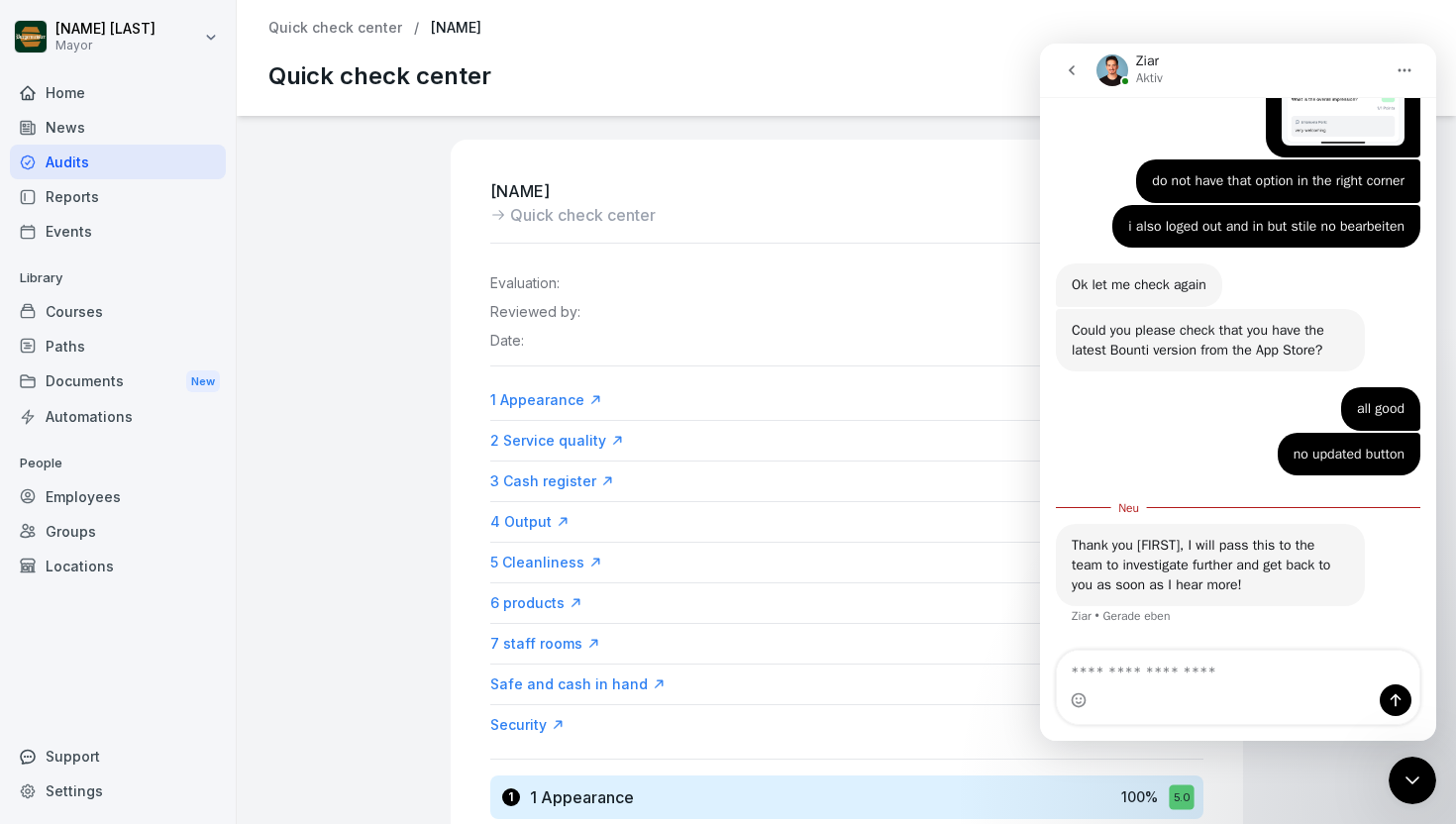 scroll, scrollTop: 2168, scrollLeft: 0, axis: vertical 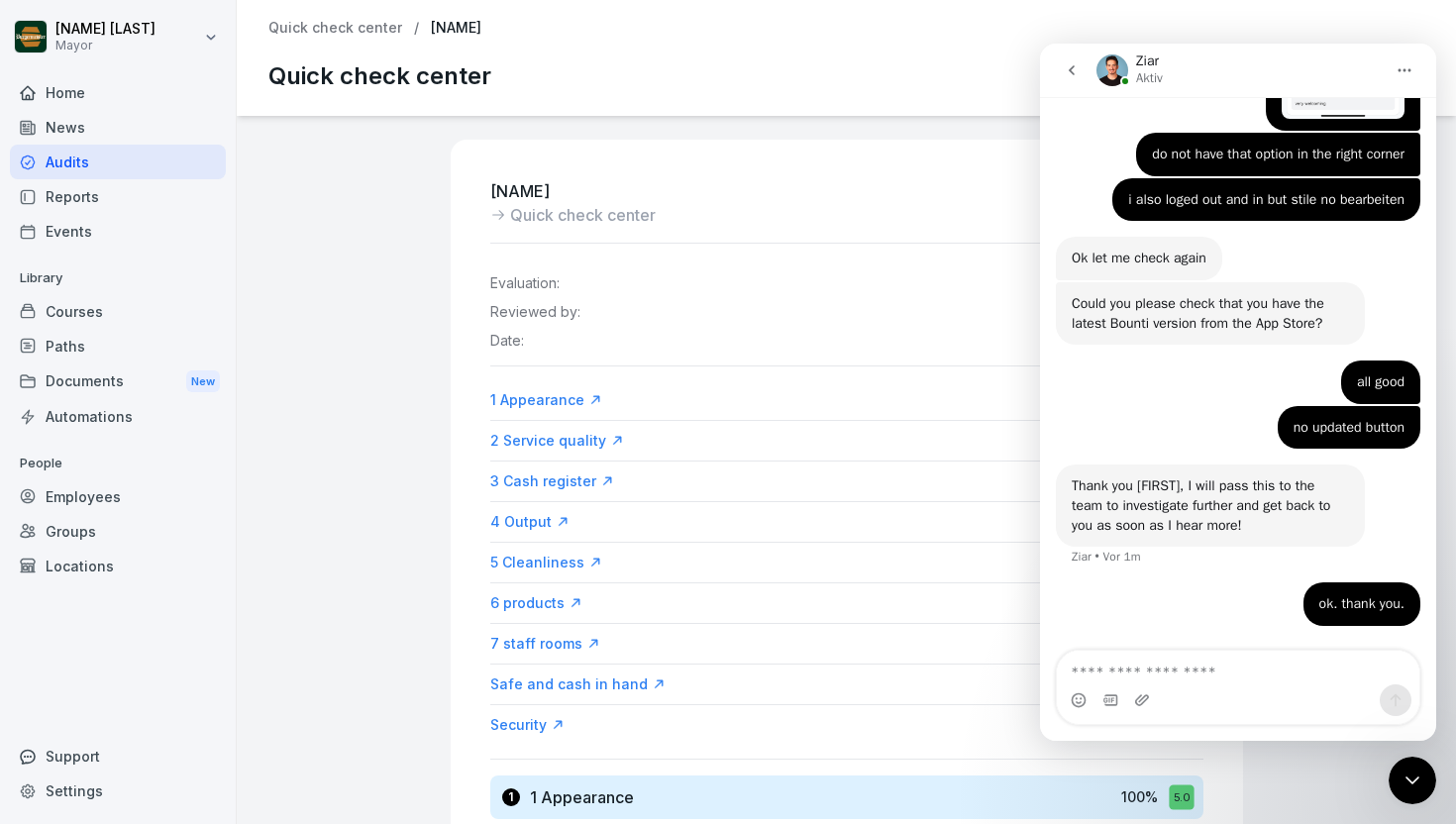 click on "Quick check center English Download report" at bounding box center [846, 76] 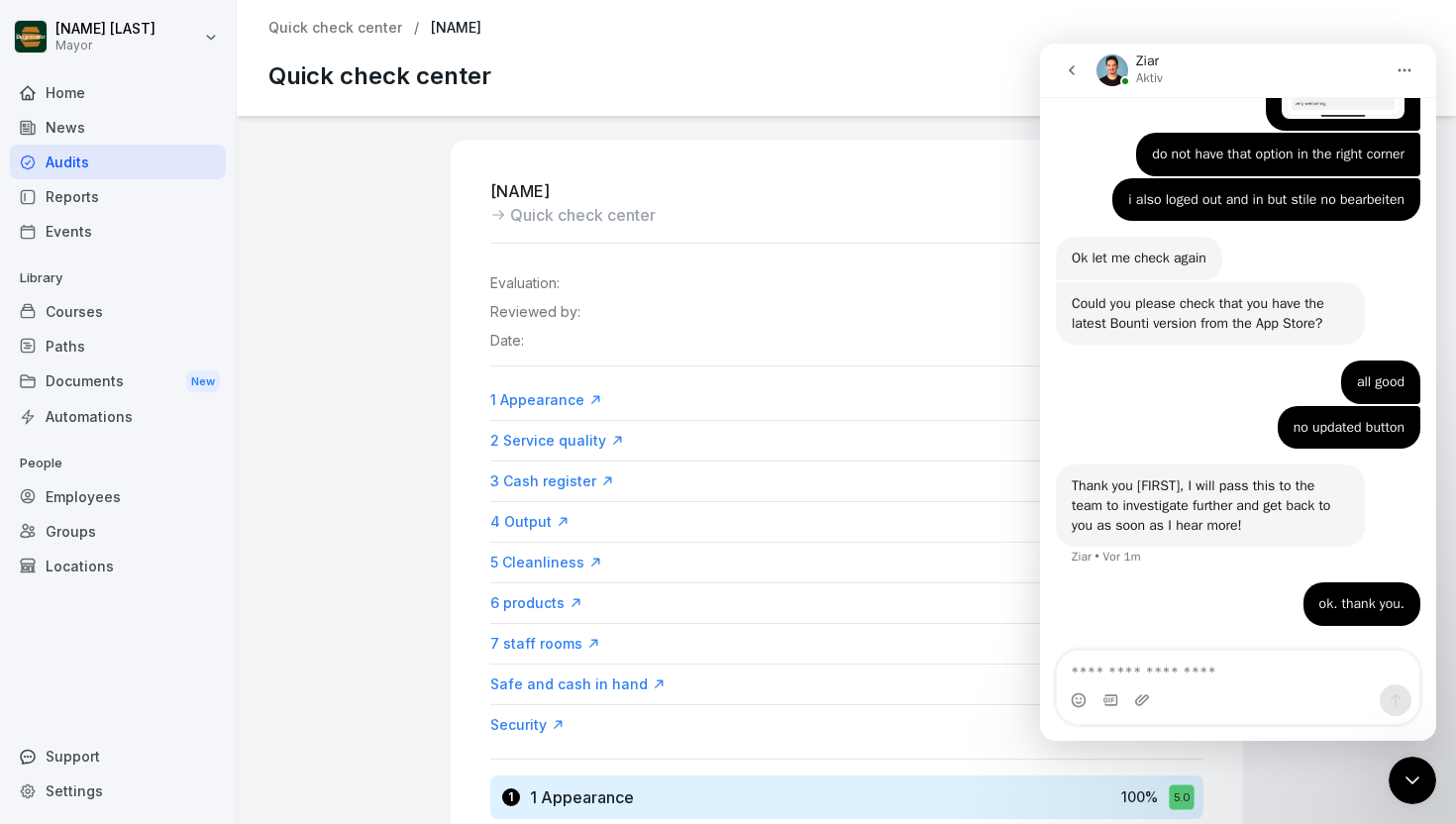 click at bounding box center (1072, 70) 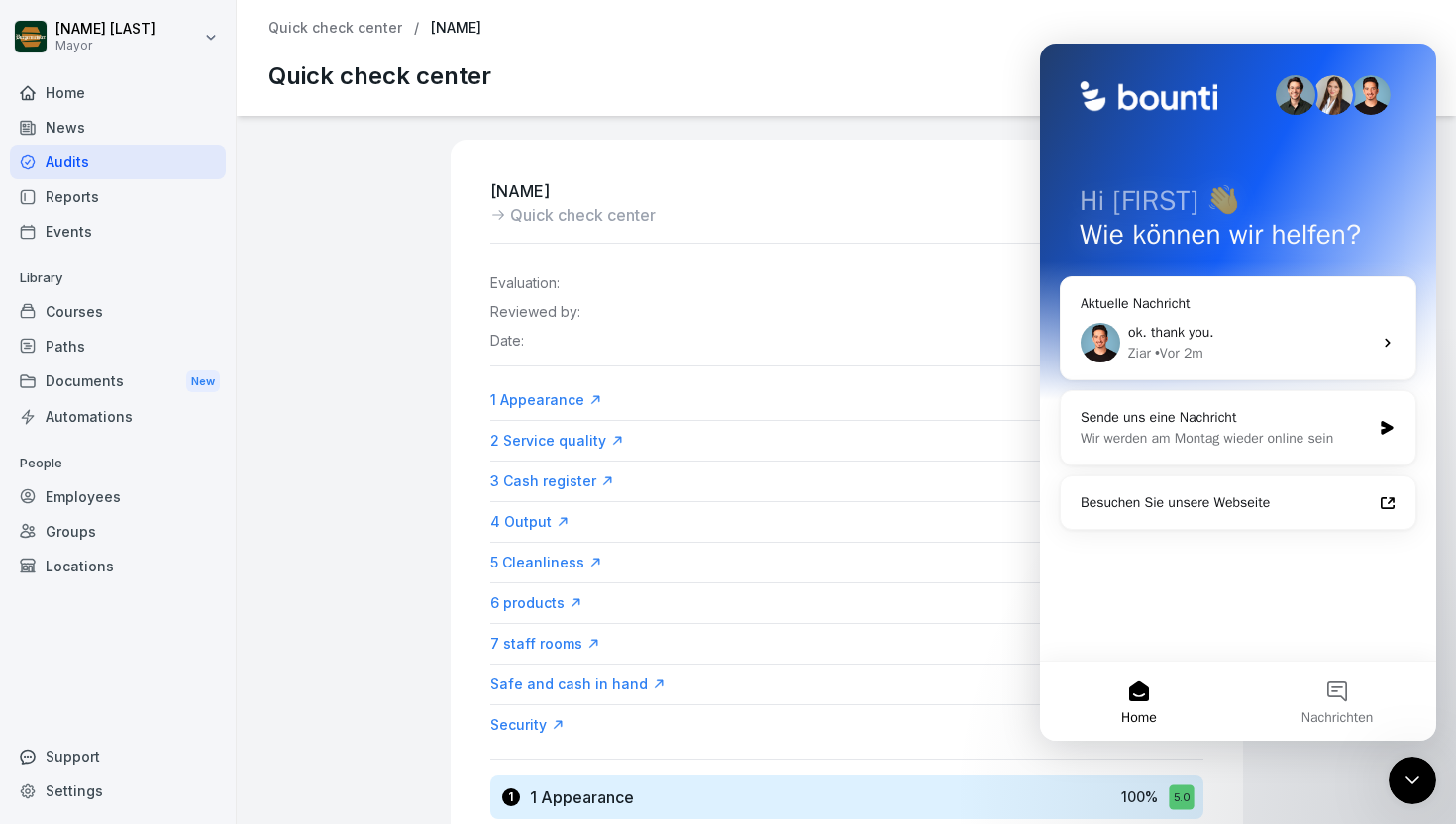 click on "Gropius Quick check center 4.4 Evaluation: 88  % Reviewed by: [FIRST] [LAST] [LAST] Date: [MONTH] [DAY], [YEAR] 1 Appearance 100  % 5.0 2 Service quality 100  % 5.0 3 Cash register 100  % 5.0 4 Output 100  % 5.0 5 Cleanliness 80  % 4.0 6 products 79  % 4.0 7 staff rooms 100  % 5.0 Safe and cash in hand 100  % 5.0 Security 100  % 5.0 1 1 Appearance 100  % 5.0 Question 1.1 What is the overall impression? Yes 1  /  1    Points [FIRST] [LAST] [LAST] cozy, clean and organize Question 1.2 Is the exterior lighting fully functional and clean (including neon signs)? Yes 3  /  3    Points Question 1.3 Is the music playing at an appropriate volume for the shop? Yes 3  /  3    Points [FIRST] [LAST] [LAST] a bit low, but is okay Question 1.4 Is Burgermeister radio the only music playing? Yes 3  /  3    Points Question 1.5 Did all the delivery drivers wait outside? Yes 3  /  3    Points [FIRST] [LAST] [LAST] yes bringing the bags and waiting outside 2 2 Service quality 100  % 5.0 Question 2.1 Yes 3  /  3" at bounding box center [846, 469] 